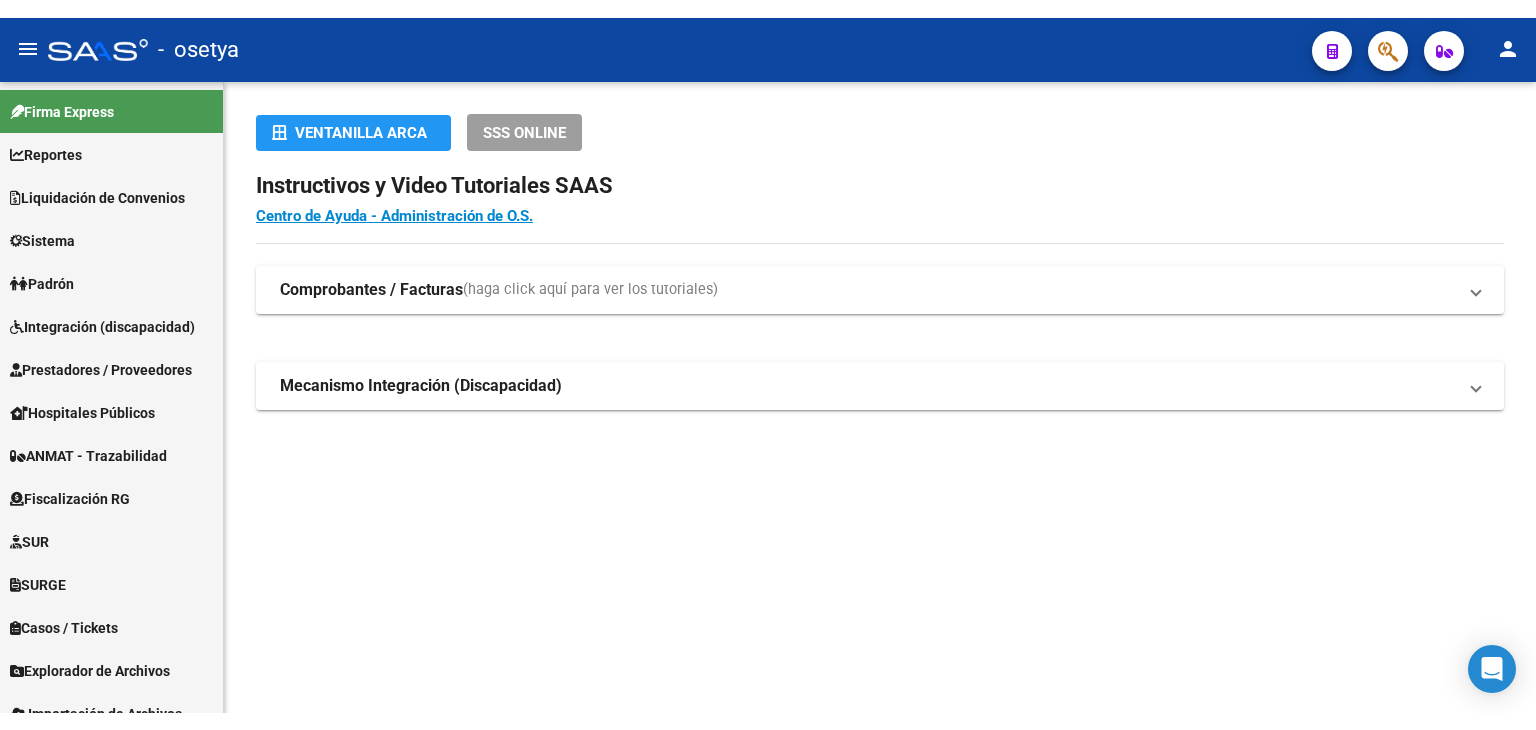 scroll, scrollTop: 0, scrollLeft: 0, axis: both 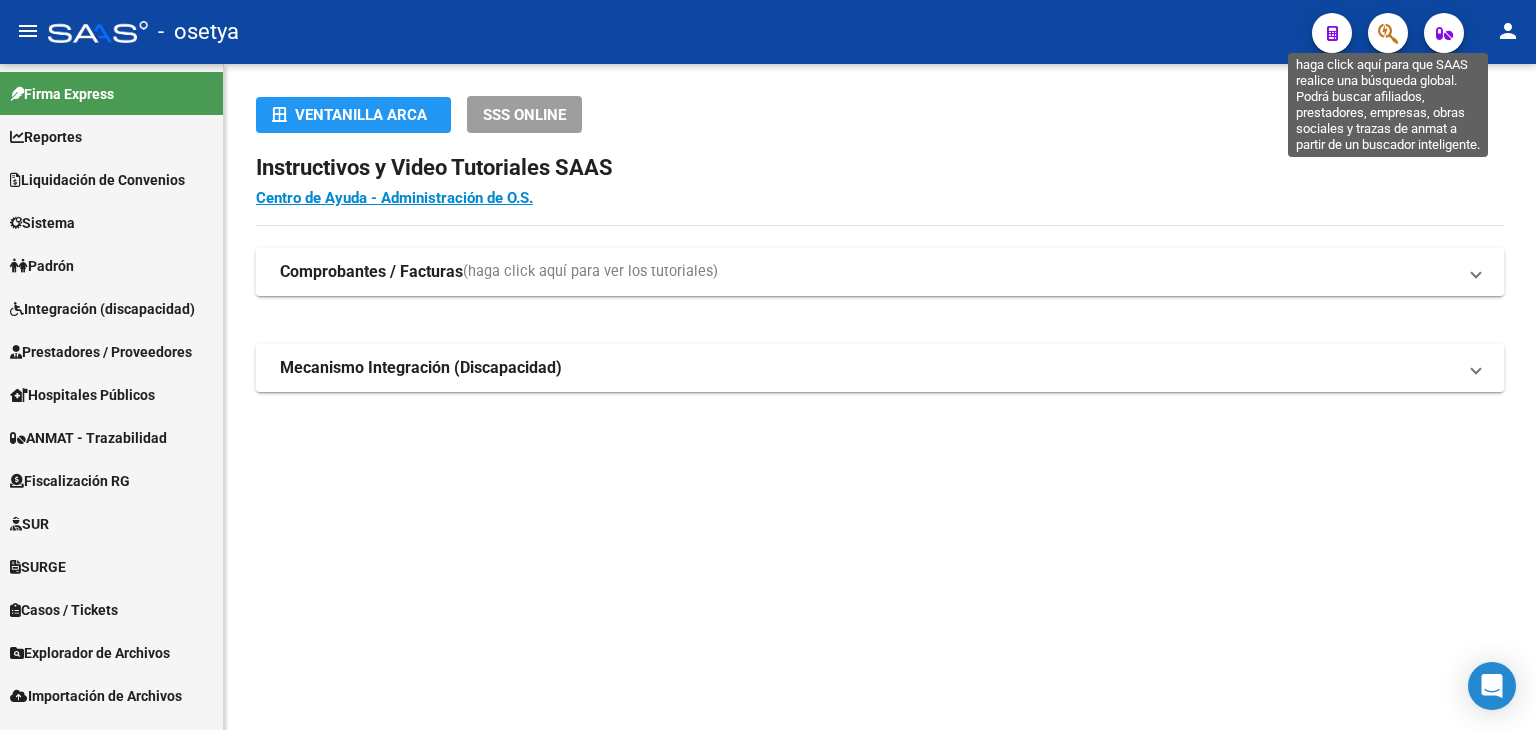 click 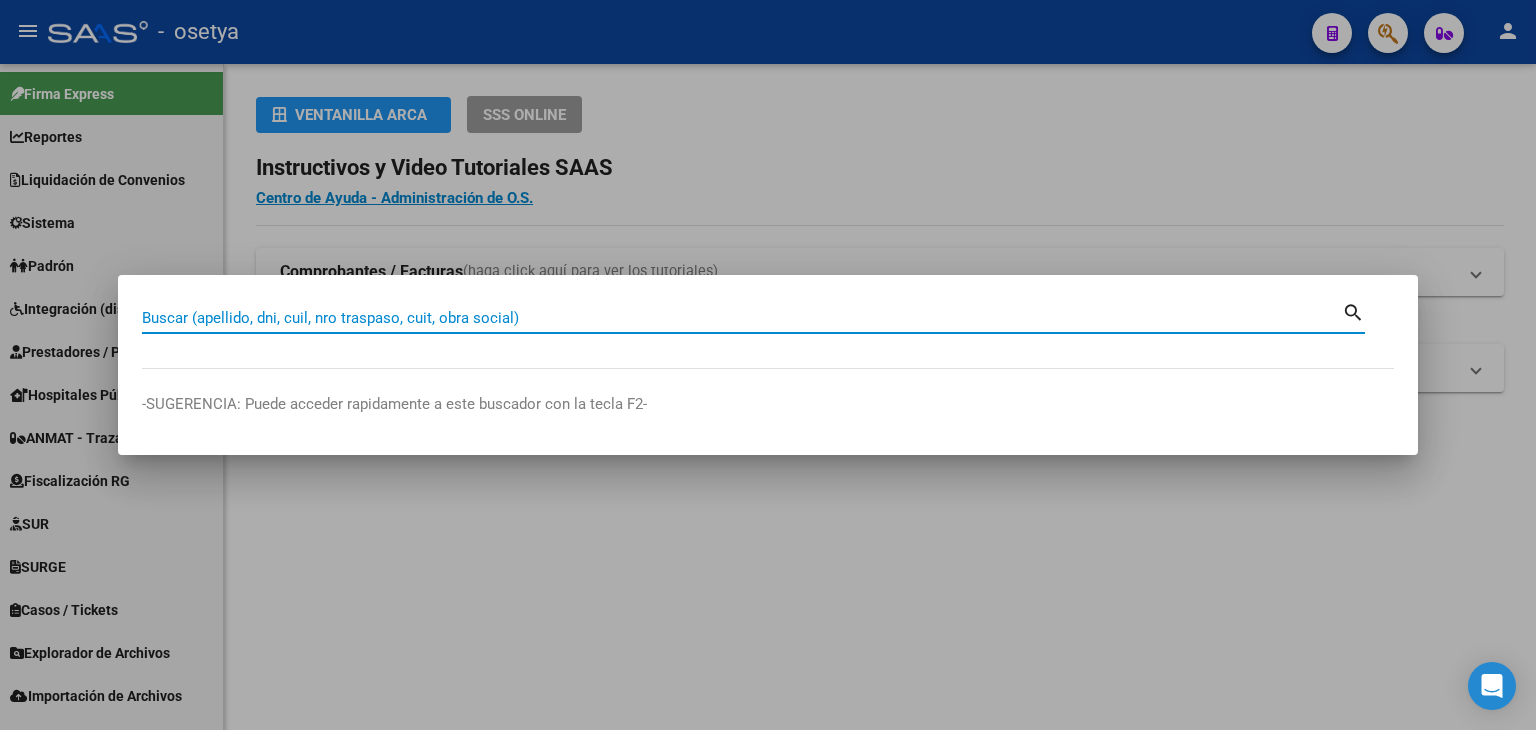 paste on "[CUIL]" 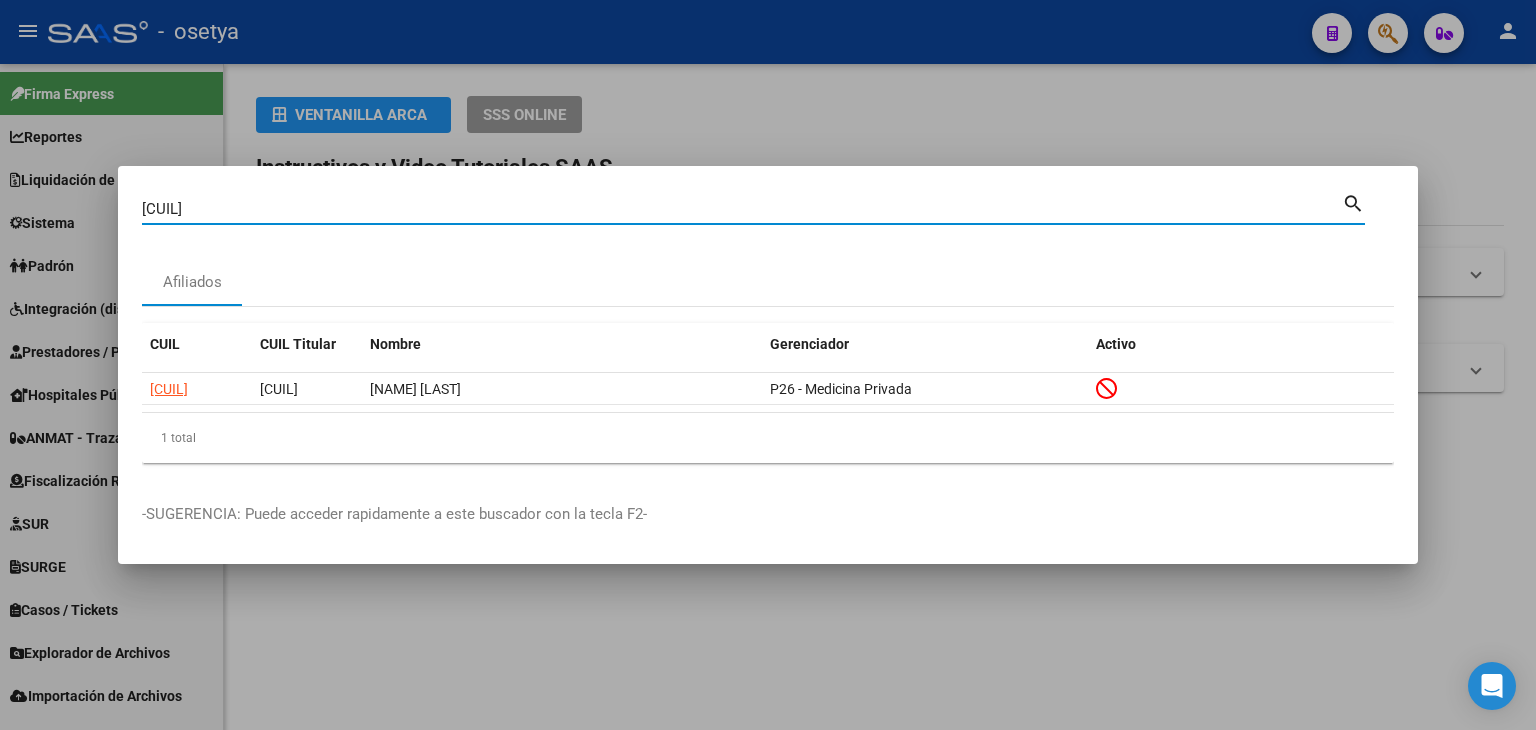 click on "[NUMBER] Buscar (apellido, dni, cuil, nro traspaso, cuit, obra social)" at bounding box center [742, 209] 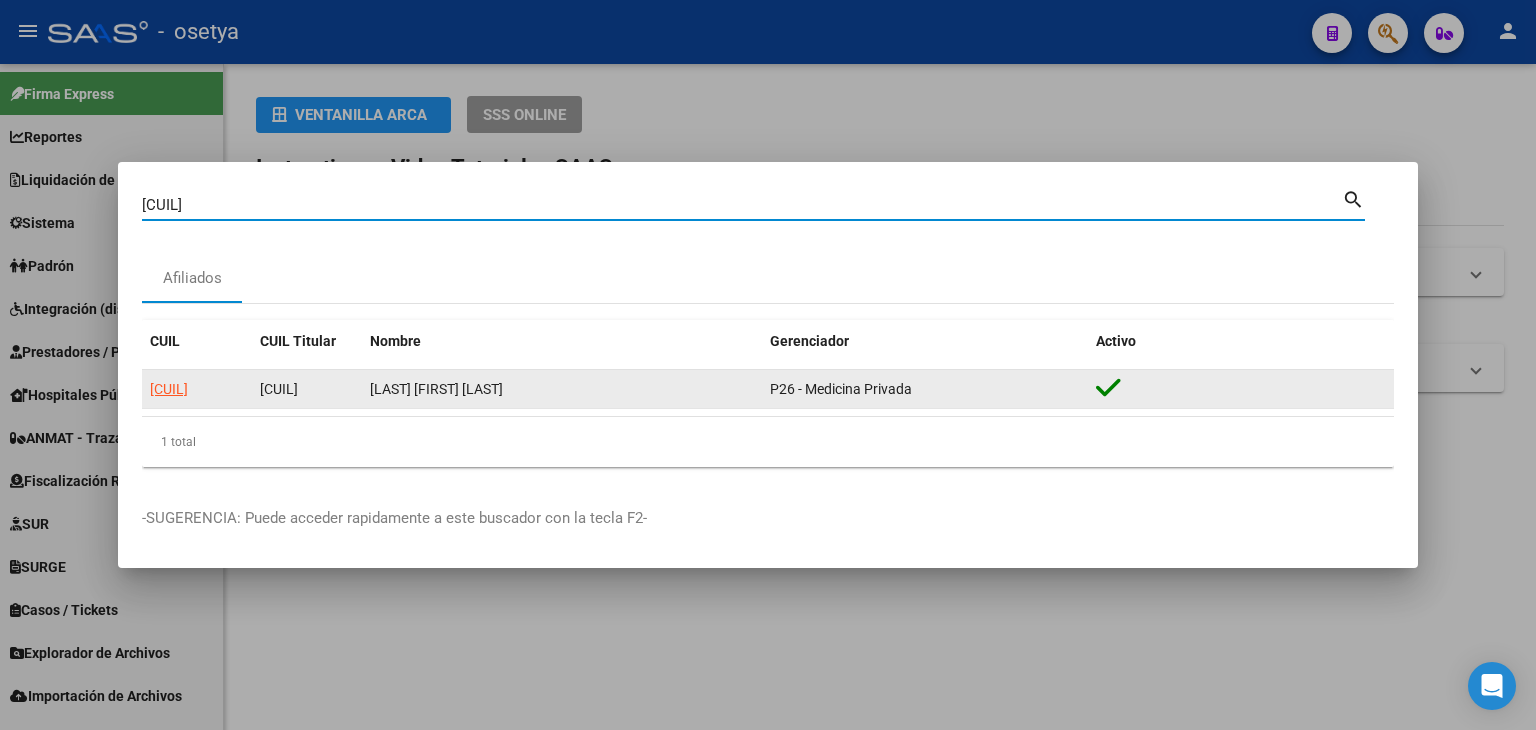 click on "[CUIL]" 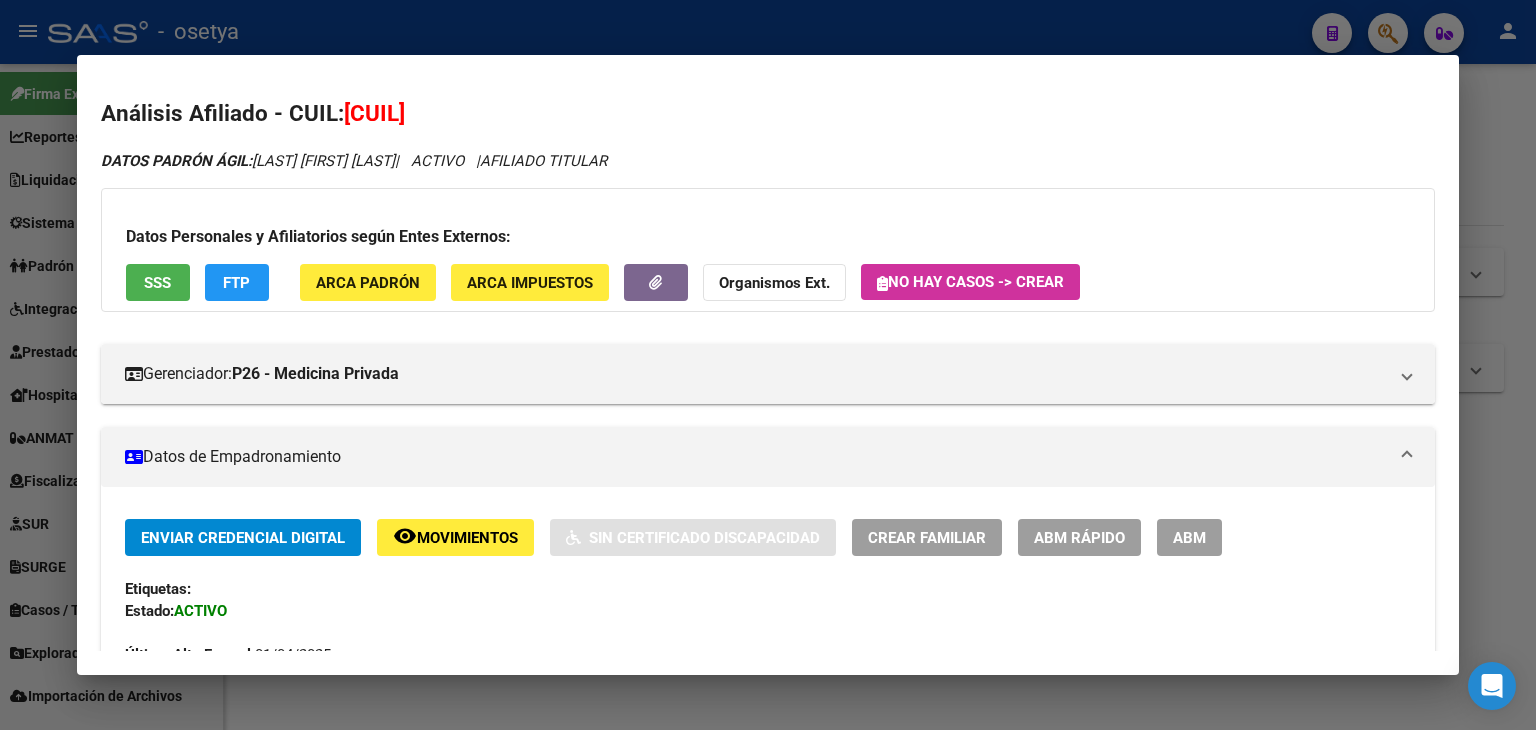 click on "ARCA Padrón" 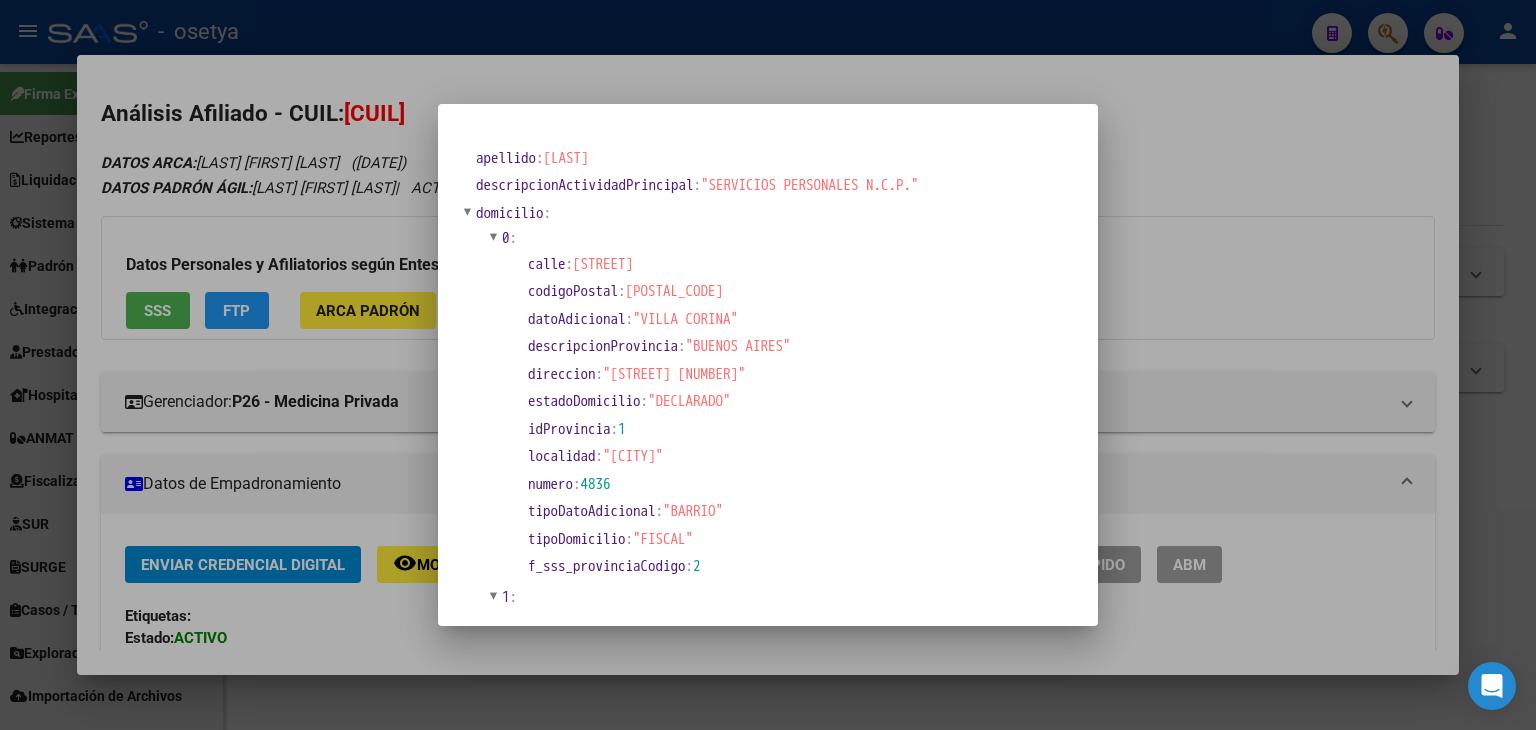 click at bounding box center (768, 365) 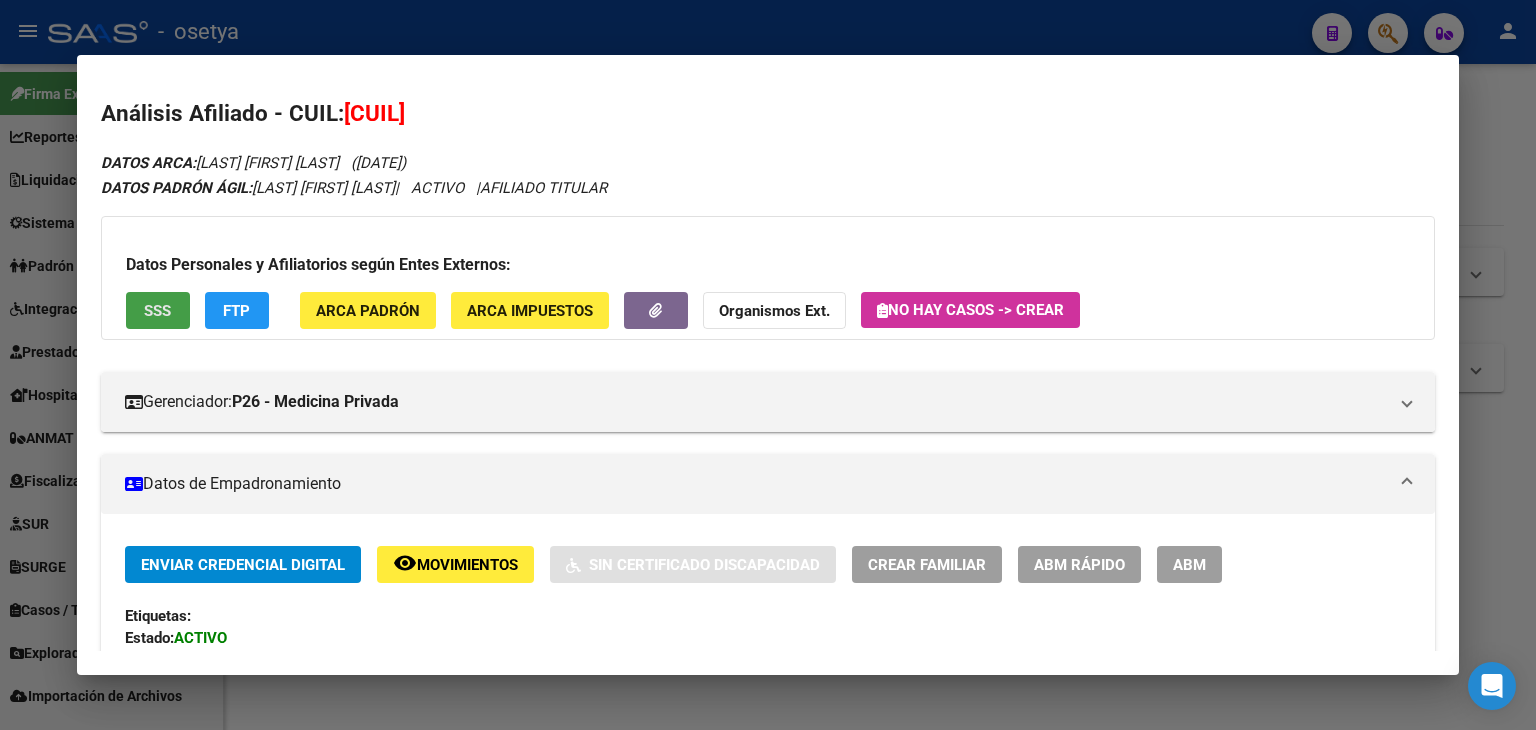 click on "SSS" at bounding box center [158, 310] 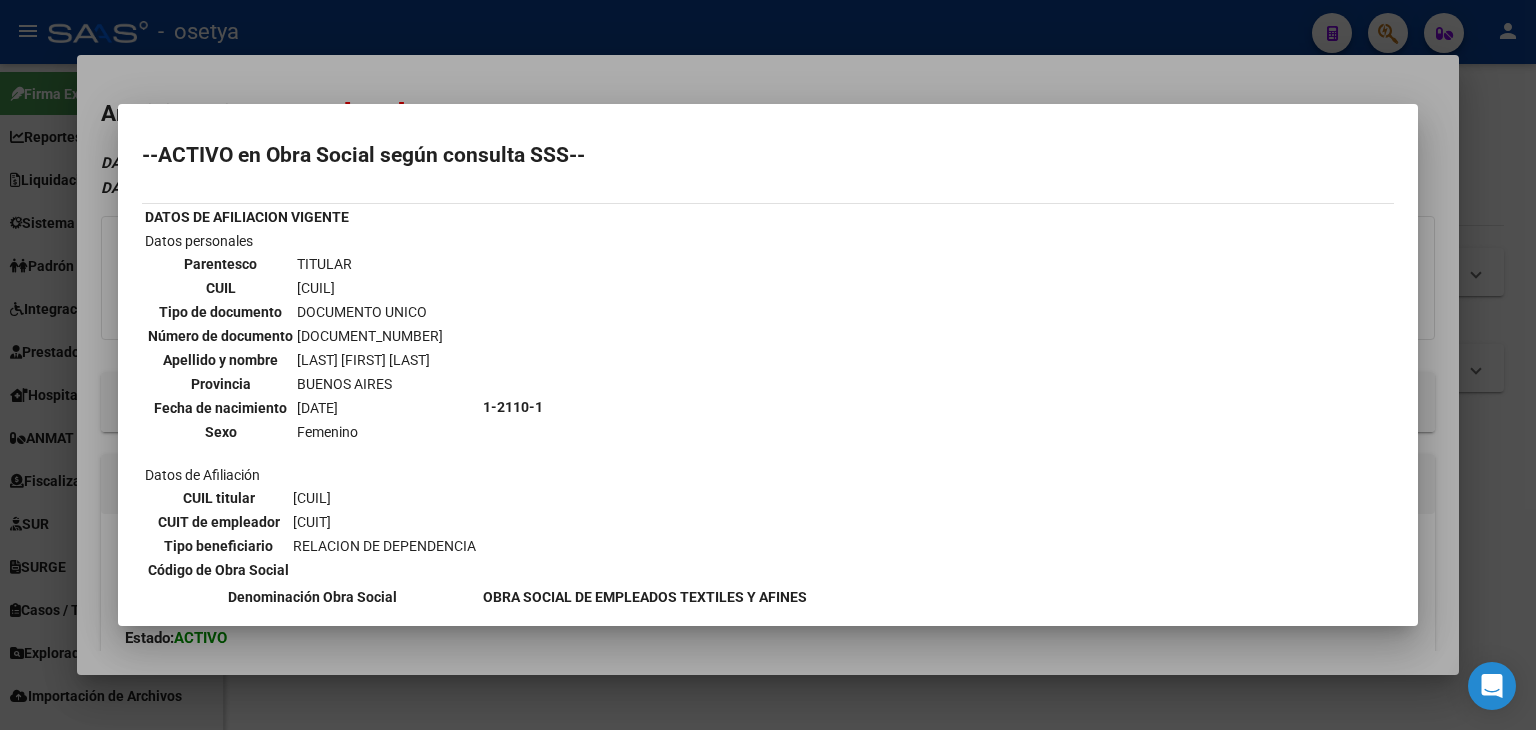 click at bounding box center [768, 365] 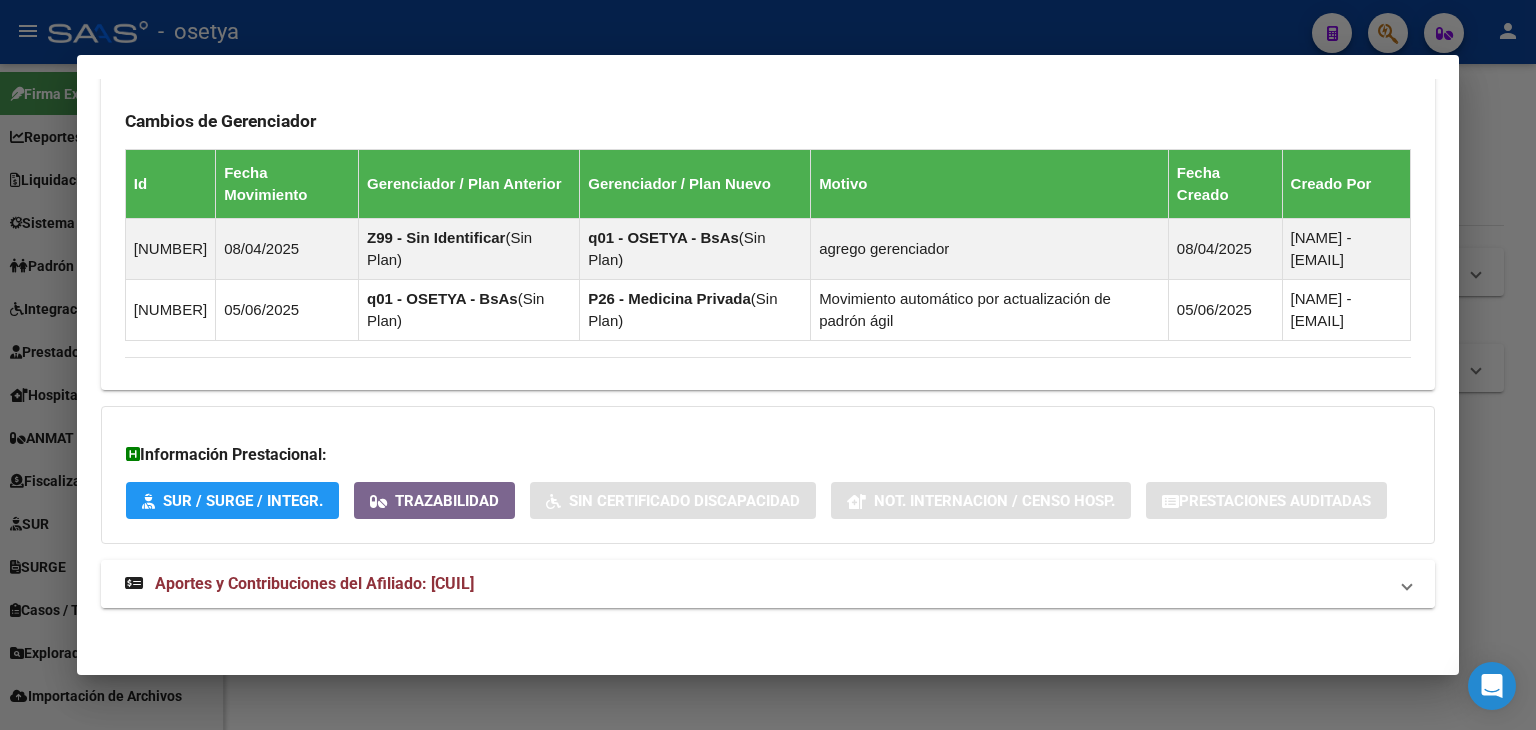 click on "Aportes y Contribuciones del Afiliado: [CUIL]" at bounding box center (768, 584) 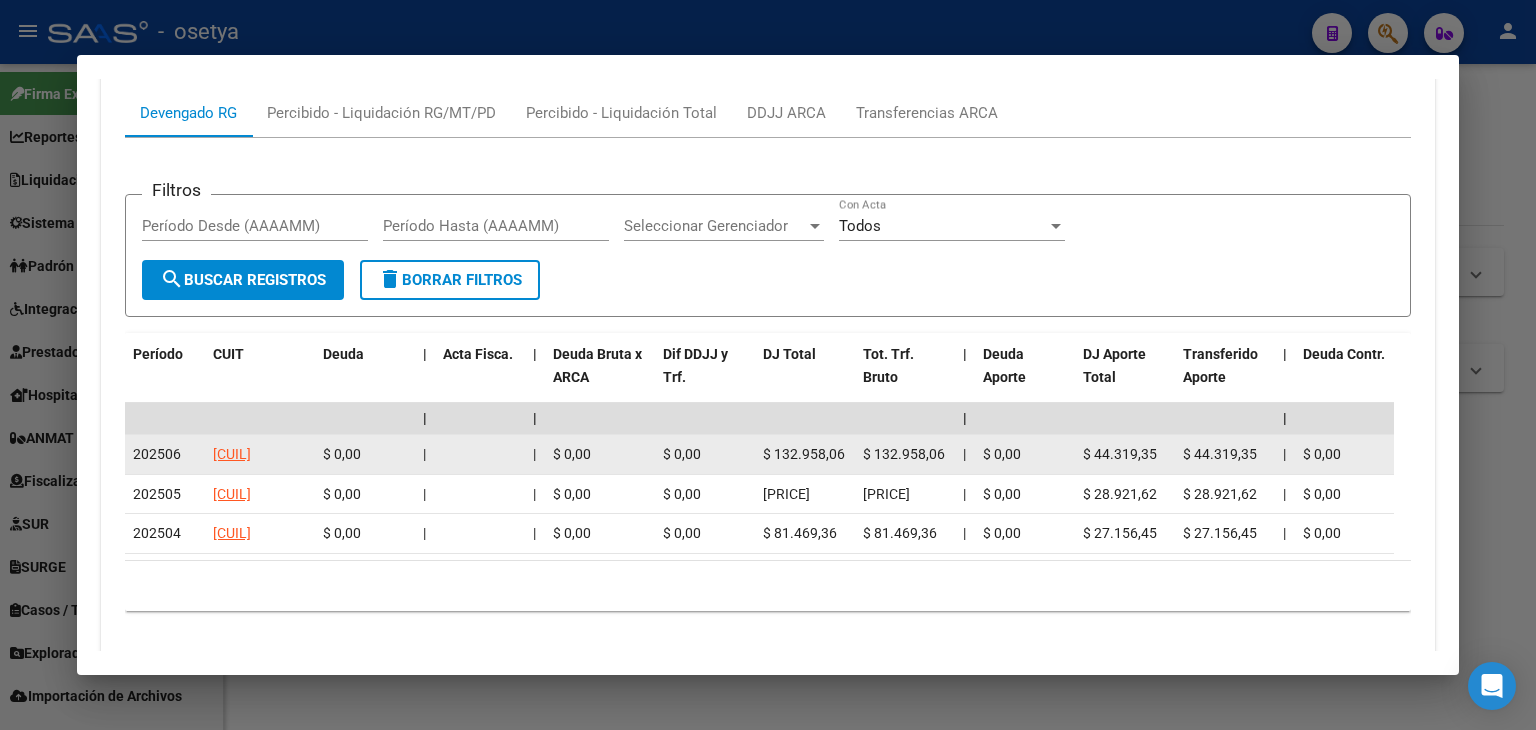 scroll, scrollTop: 1824, scrollLeft: 0, axis: vertical 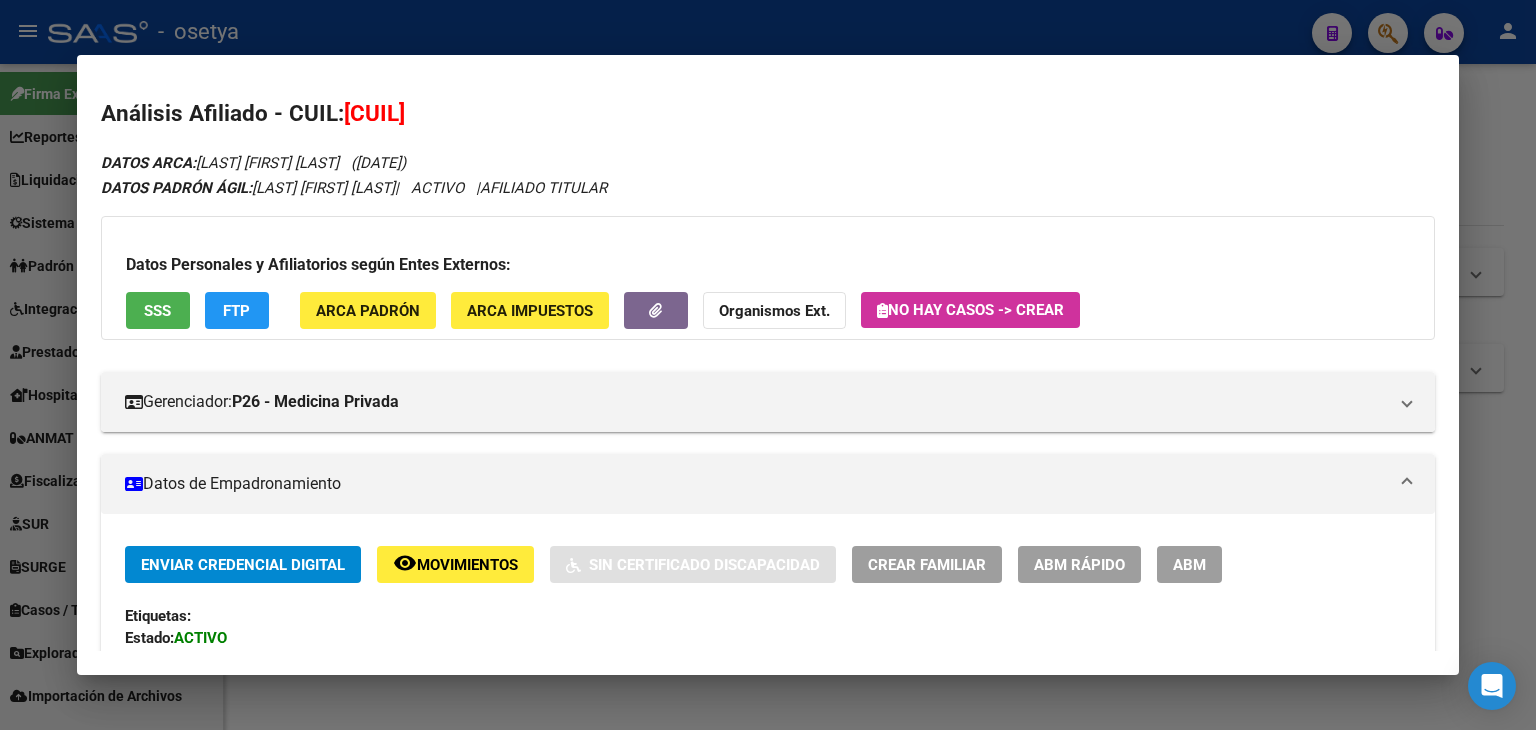 click on "ARCA Padrón" 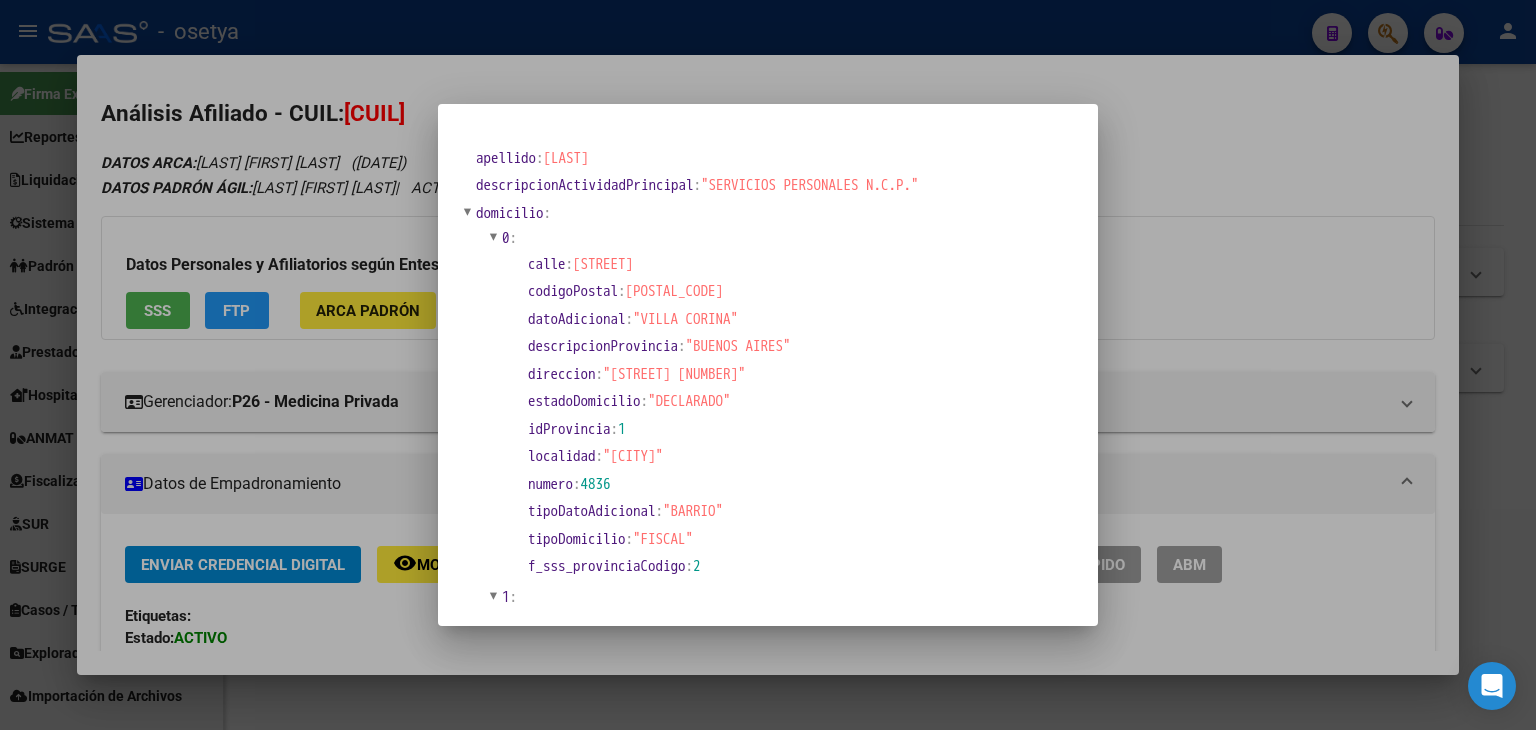 click at bounding box center (768, 365) 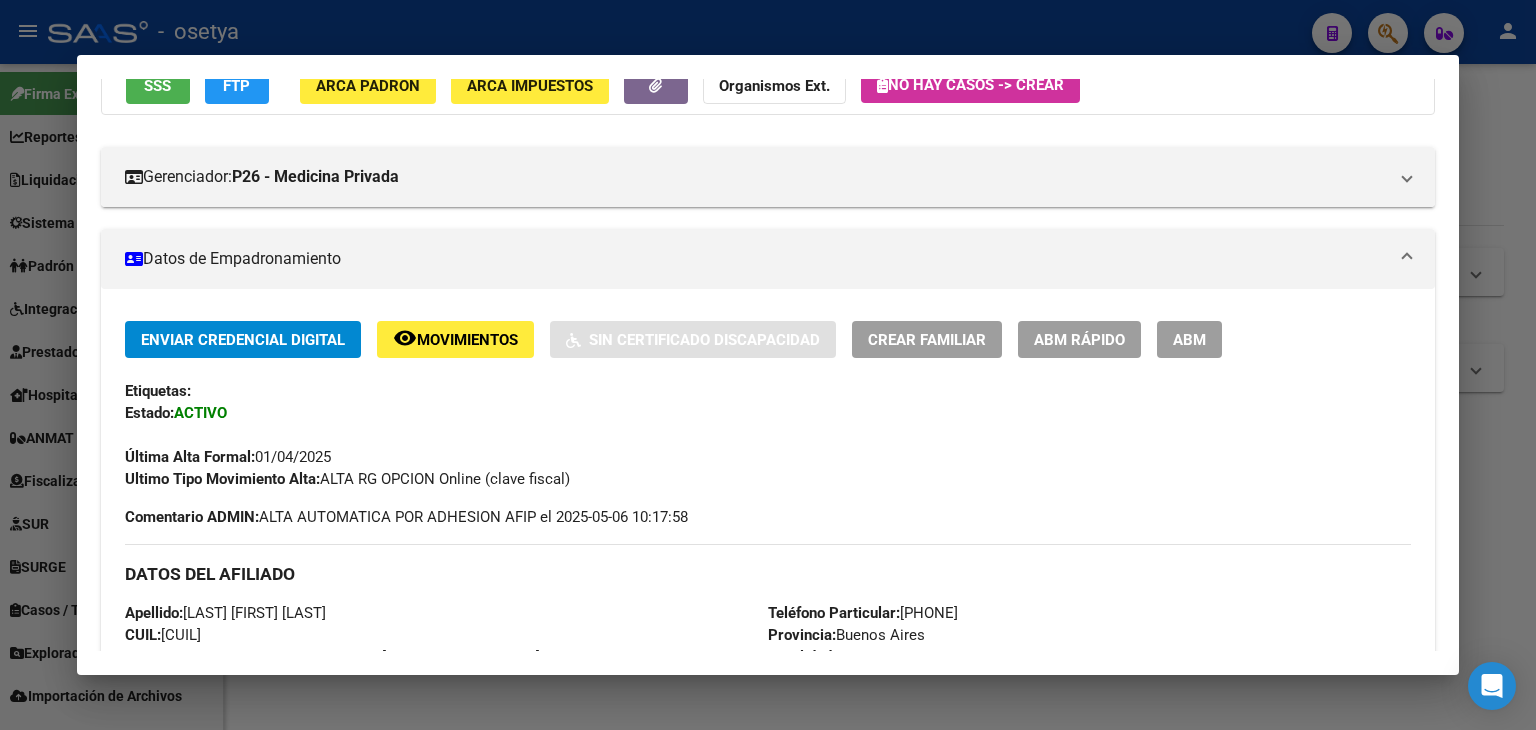 scroll, scrollTop: 500, scrollLeft: 0, axis: vertical 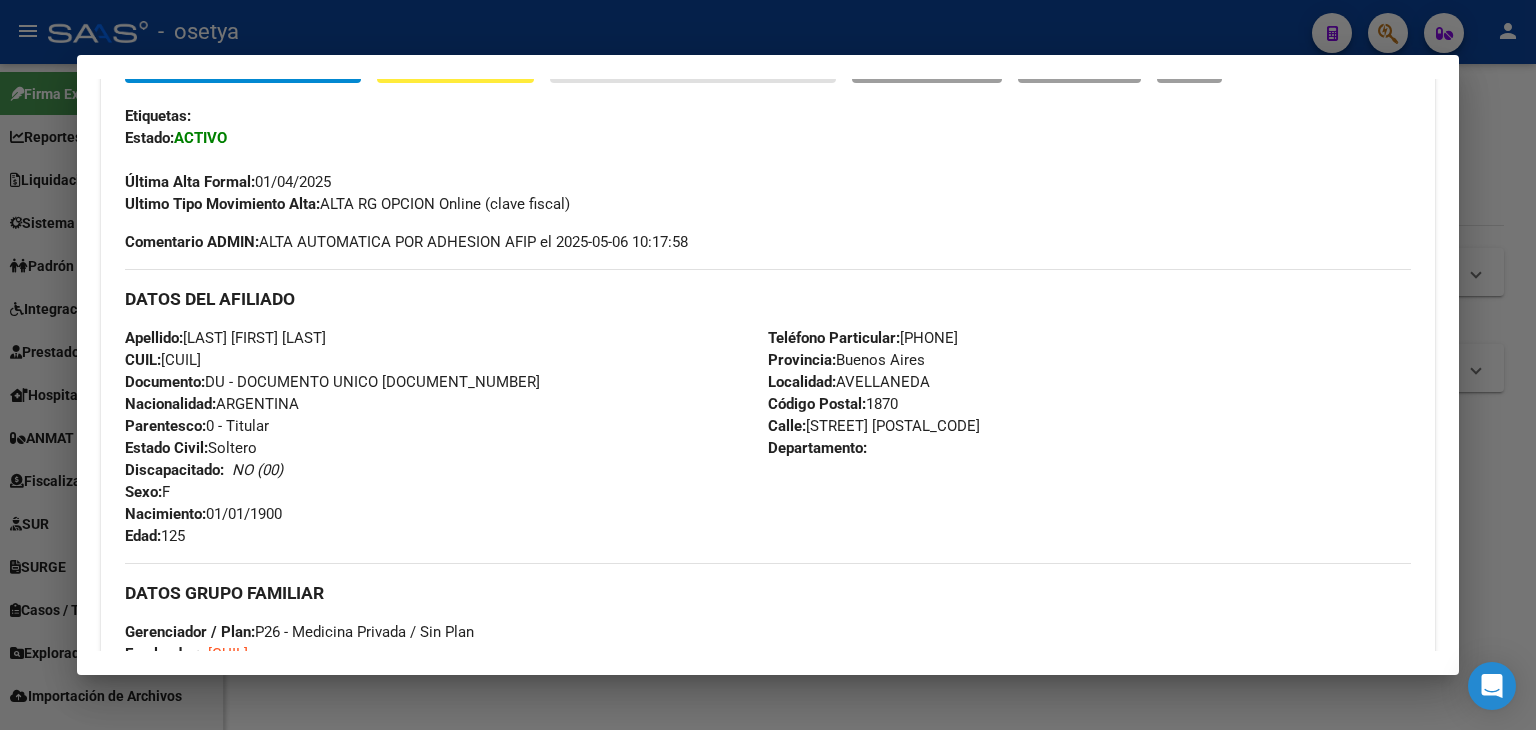 click on "Documento:  DU - DOCUMENTO UNICO [DOCUMENT_NUMBER]" at bounding box center [332, 382] 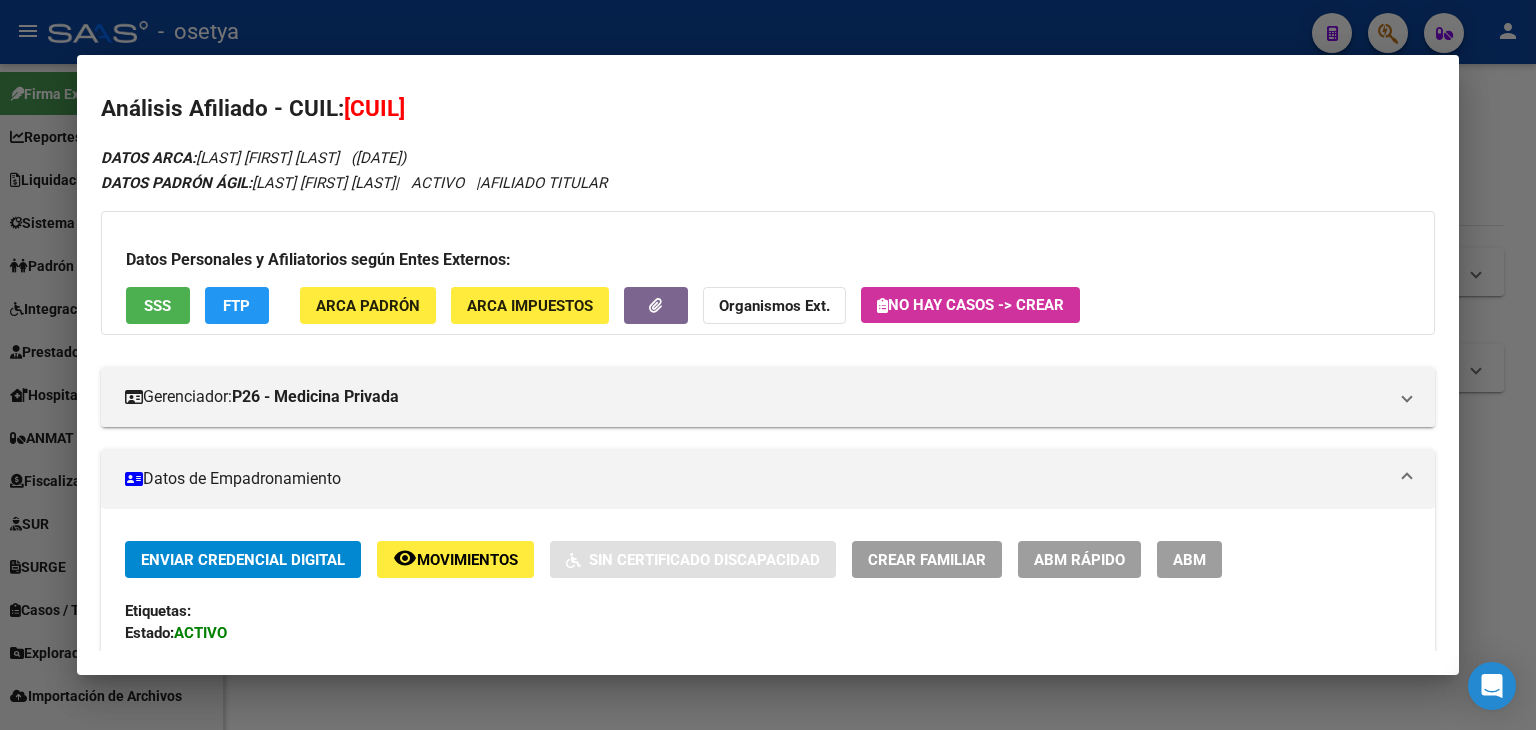 scroll, scrollTop: 0, scrollLeft: 0, axis: both 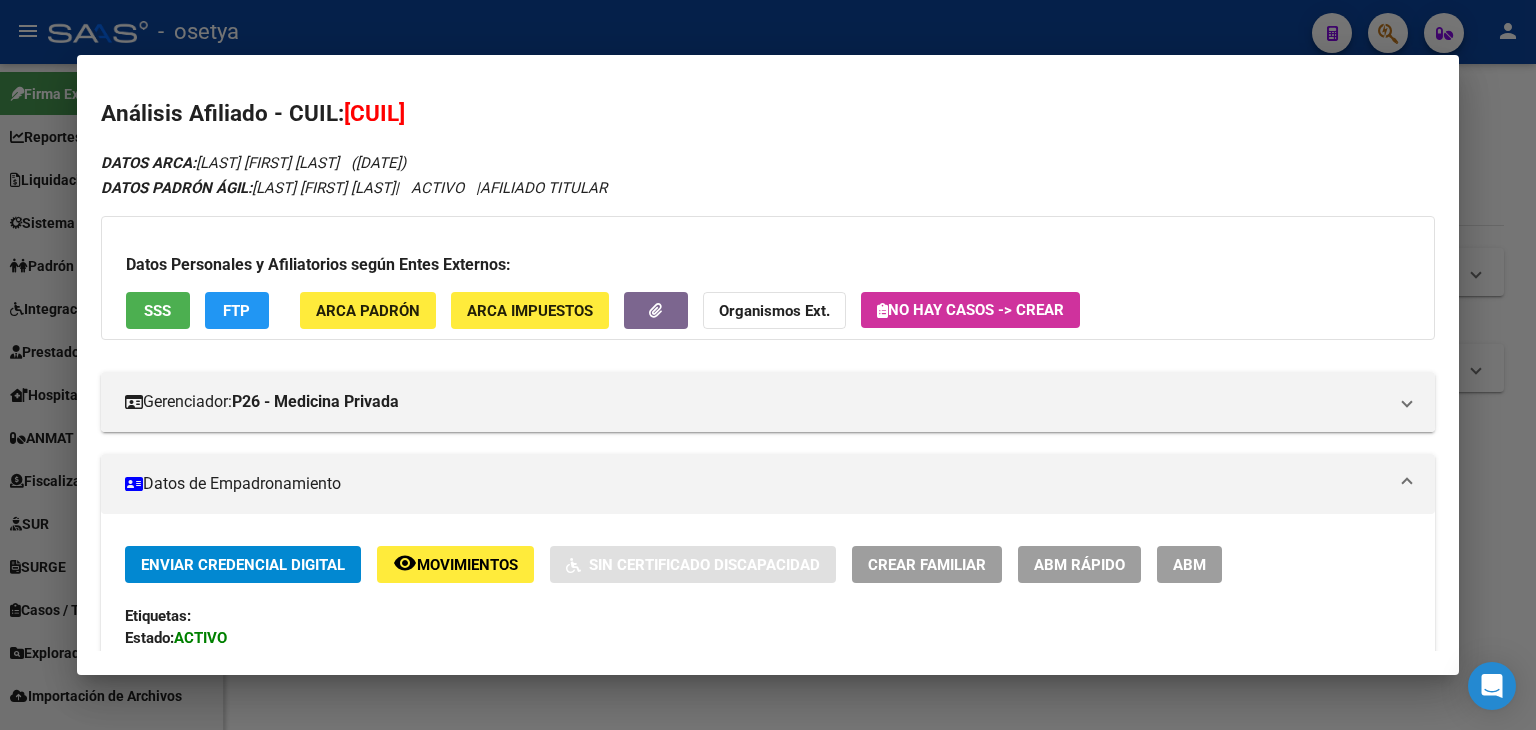 drag, startPoint x: 363, startPoint y: 268, endPoint x: 372, endPoint y: 321, distance: 53.75872 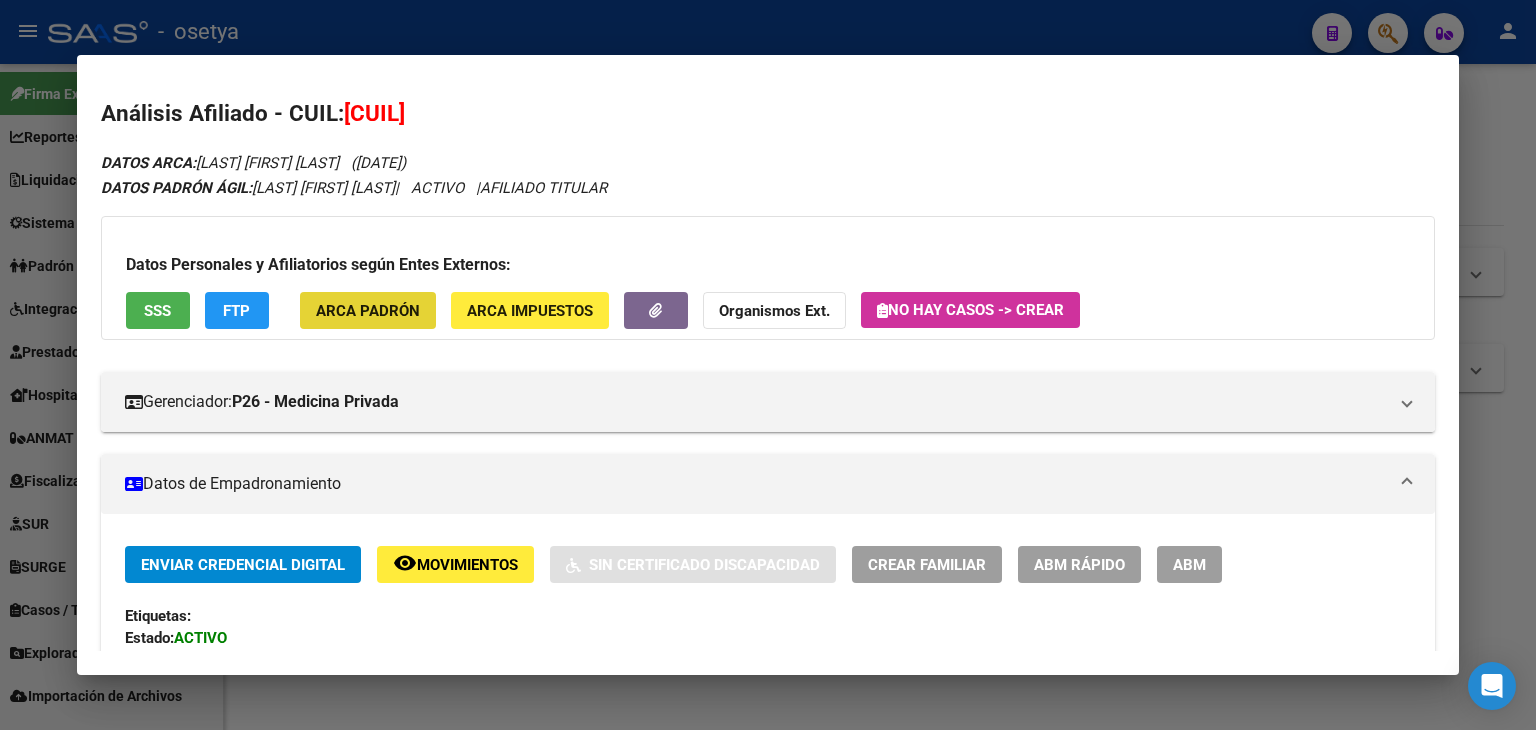 click on "ARCA Padrón" 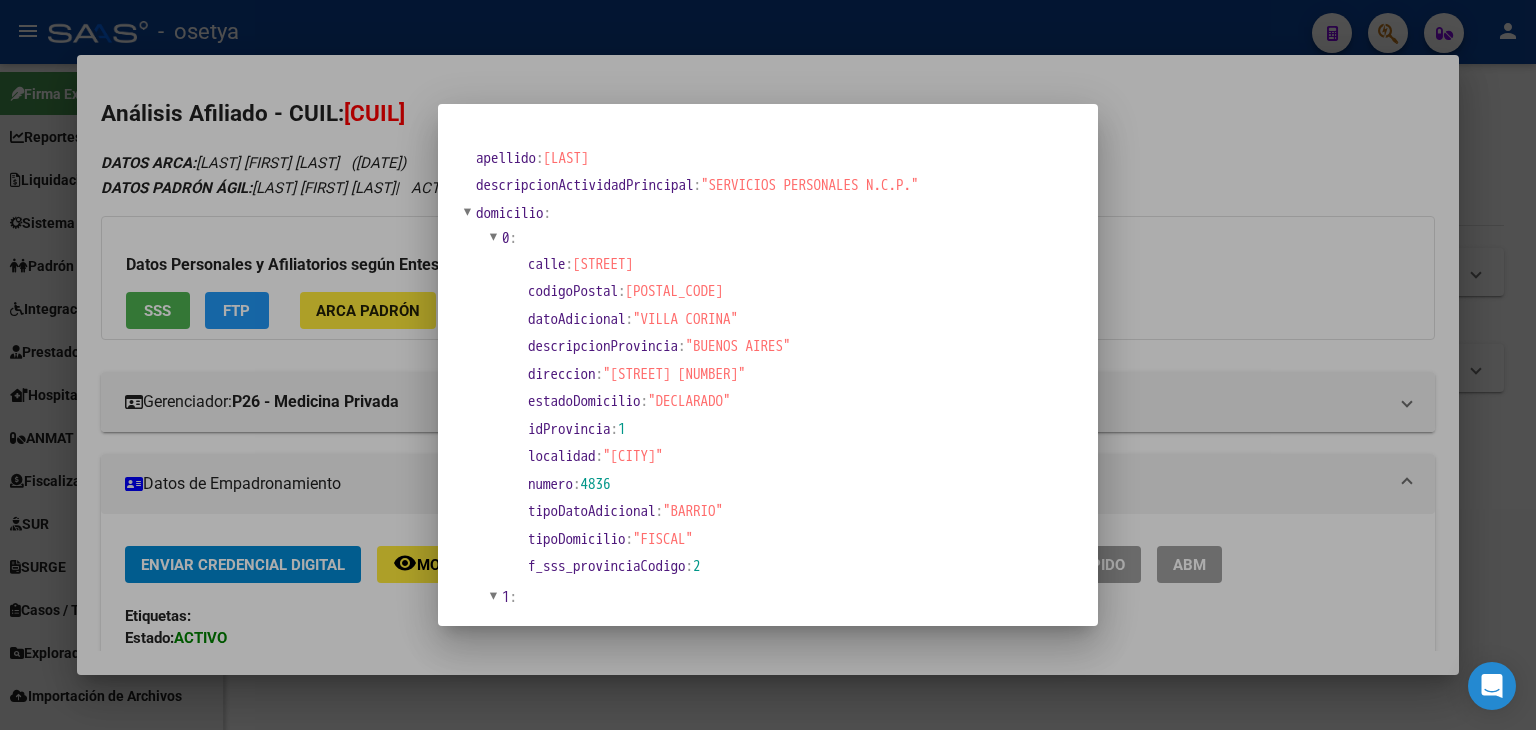 click at bounding box center [768, 365] 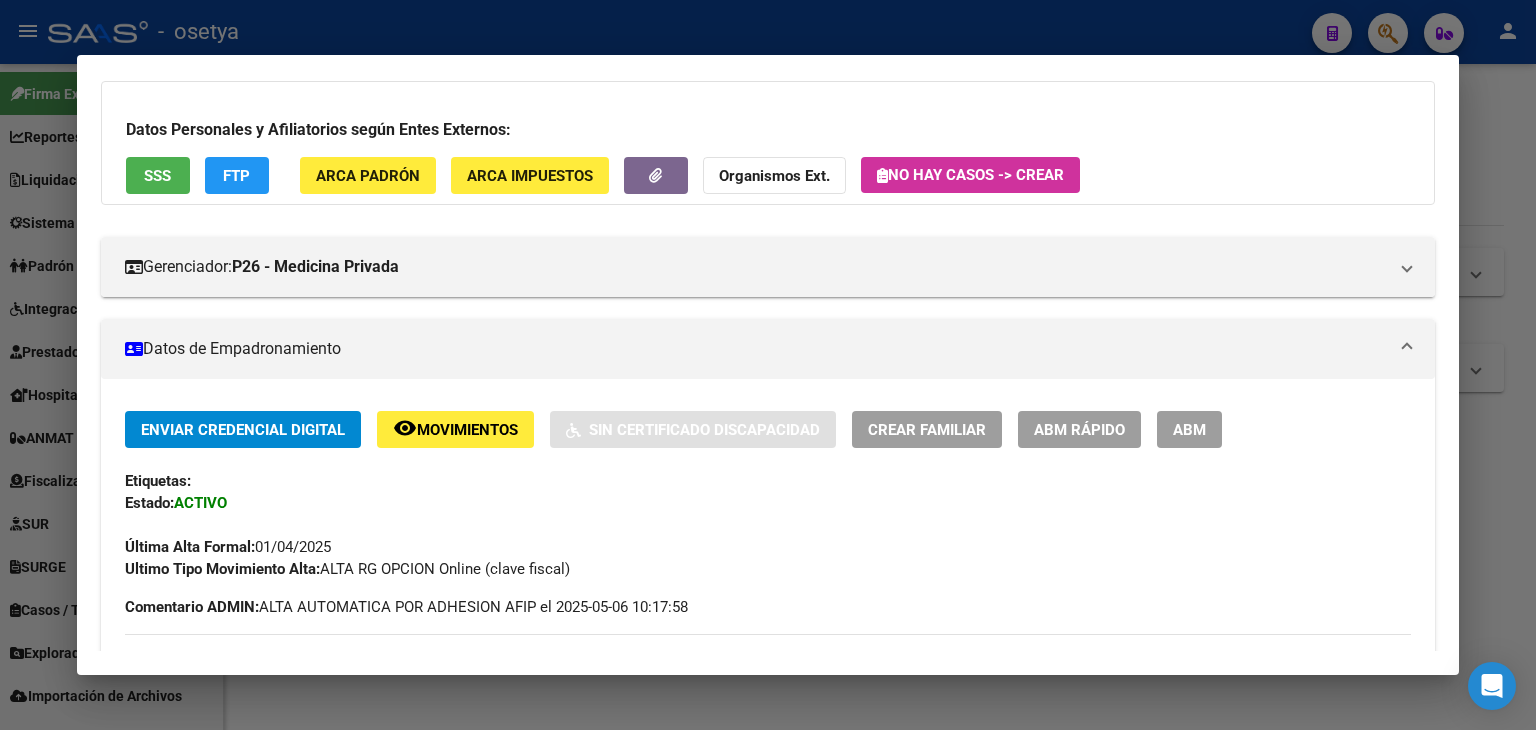 scroll, scrollTop: 300, scrollLeft: 0, axis: vertical 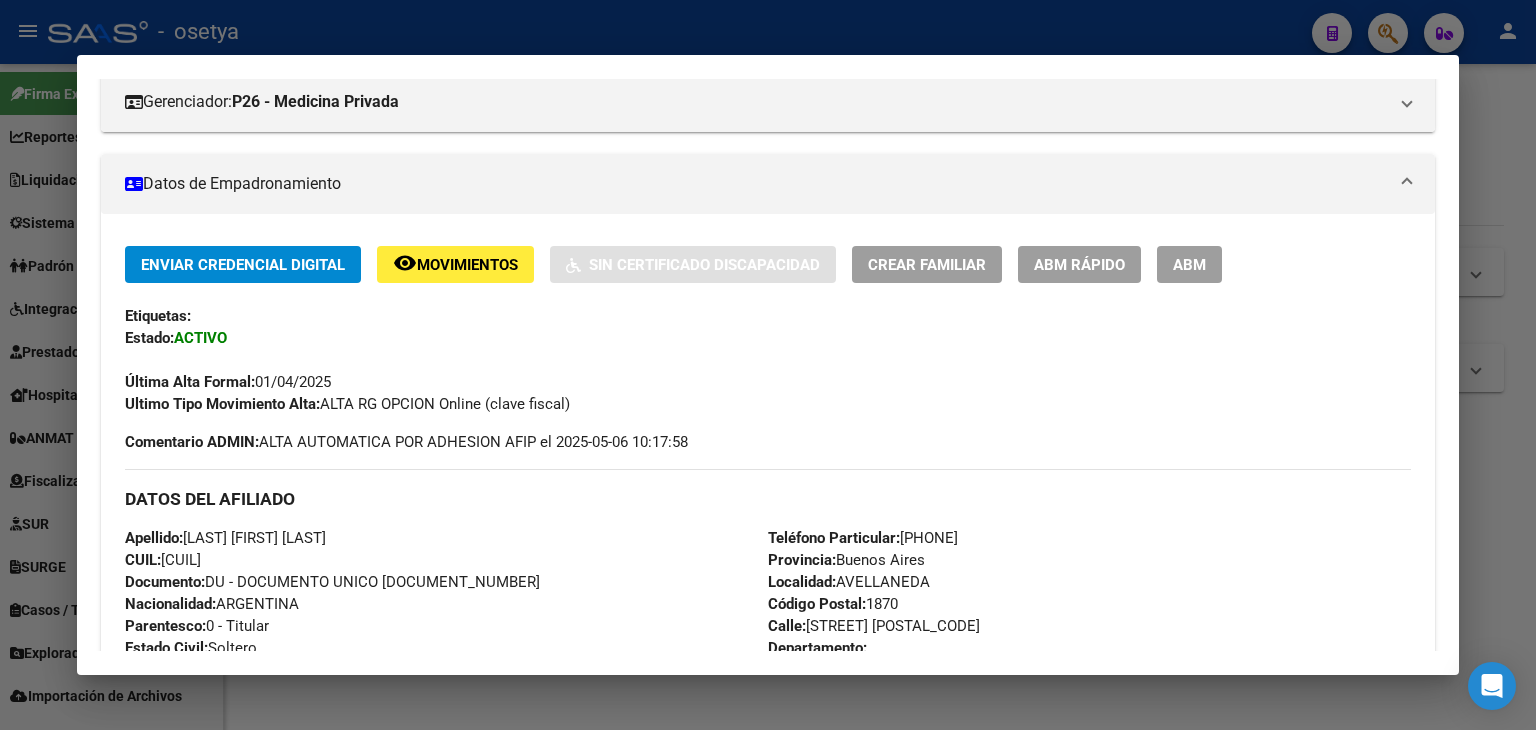 click on "Teléfono Particular: [PHONE]" at bounding box center (863, 538) 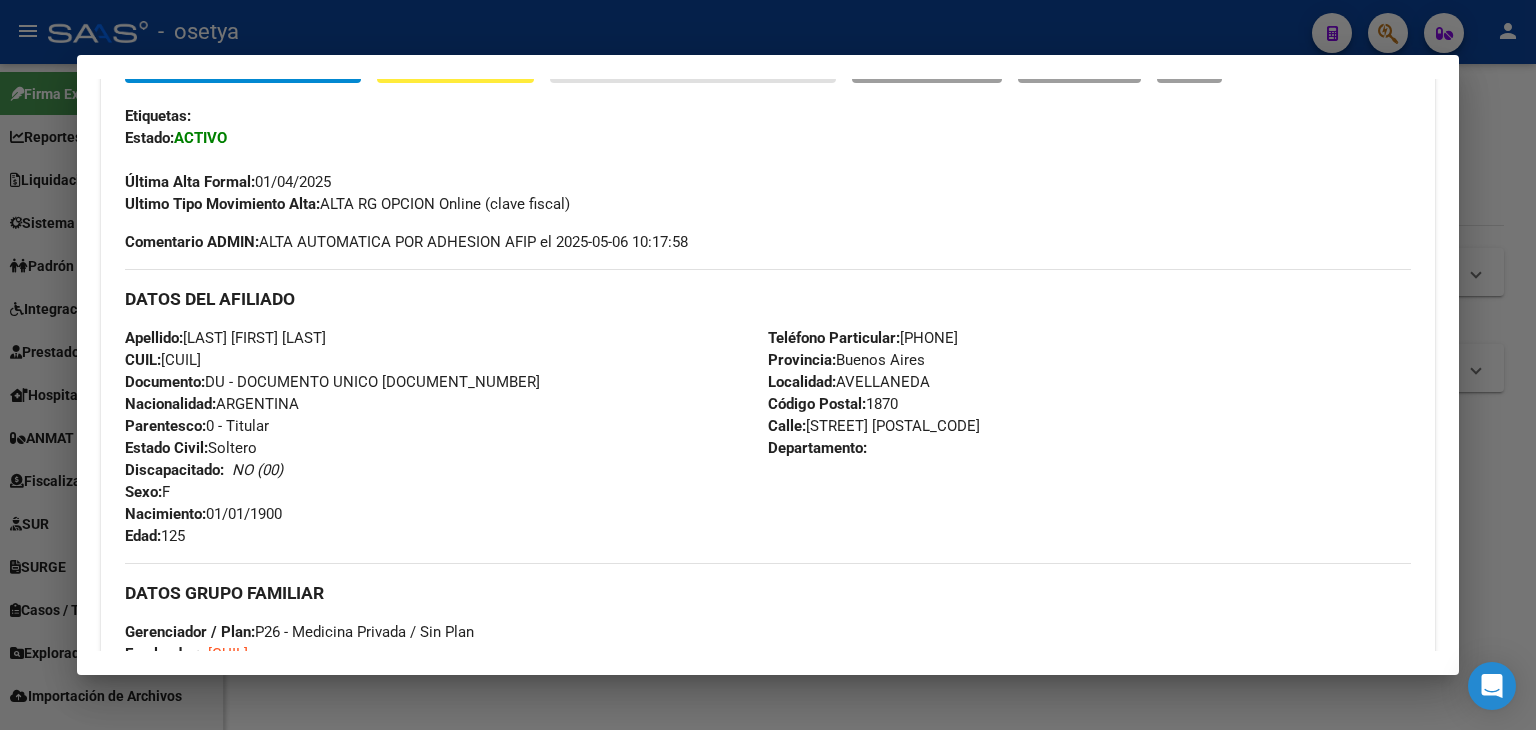 scroll, scrollTop: 600, scrollLeft: 0, axis: vertical 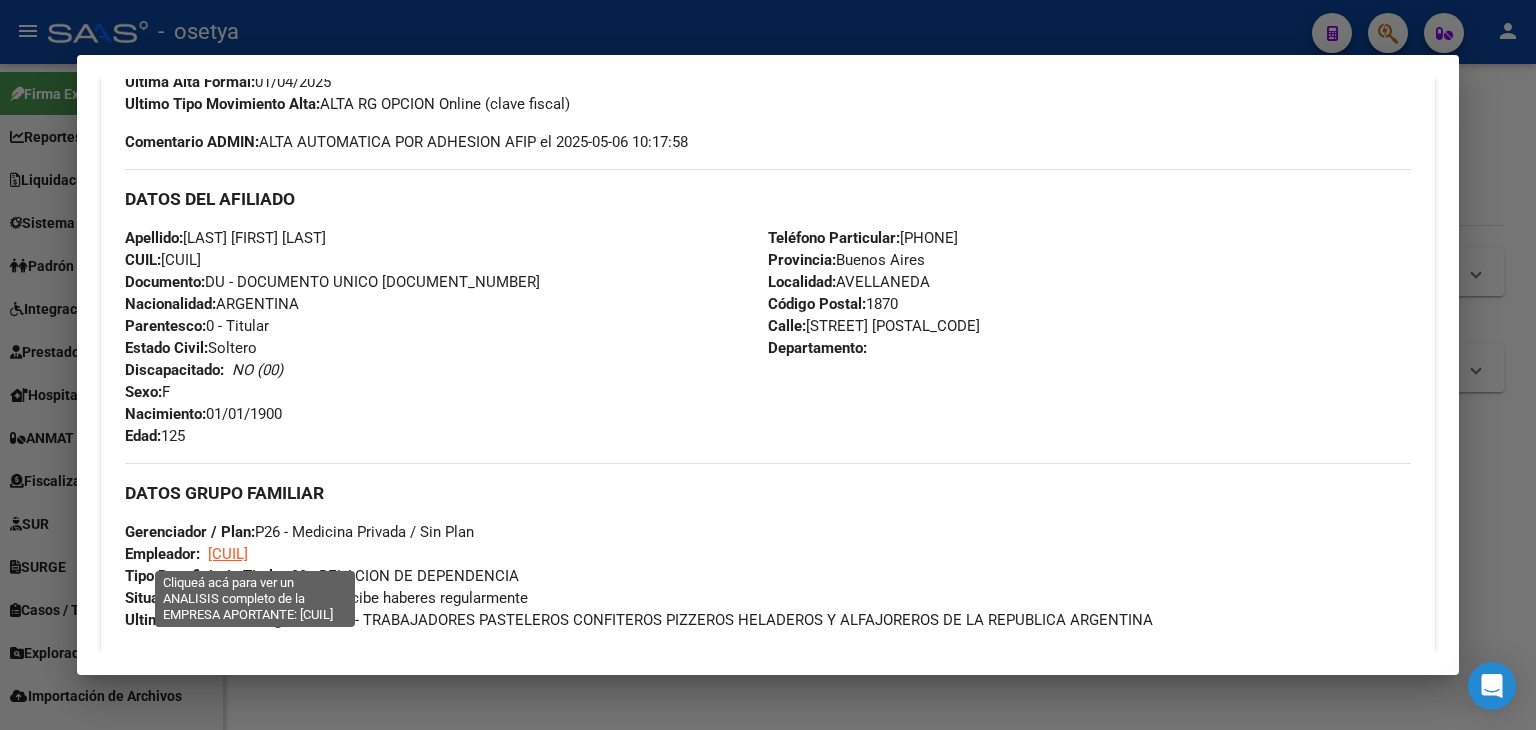 click on "[CUIL]" at bounding box center [228, 554] 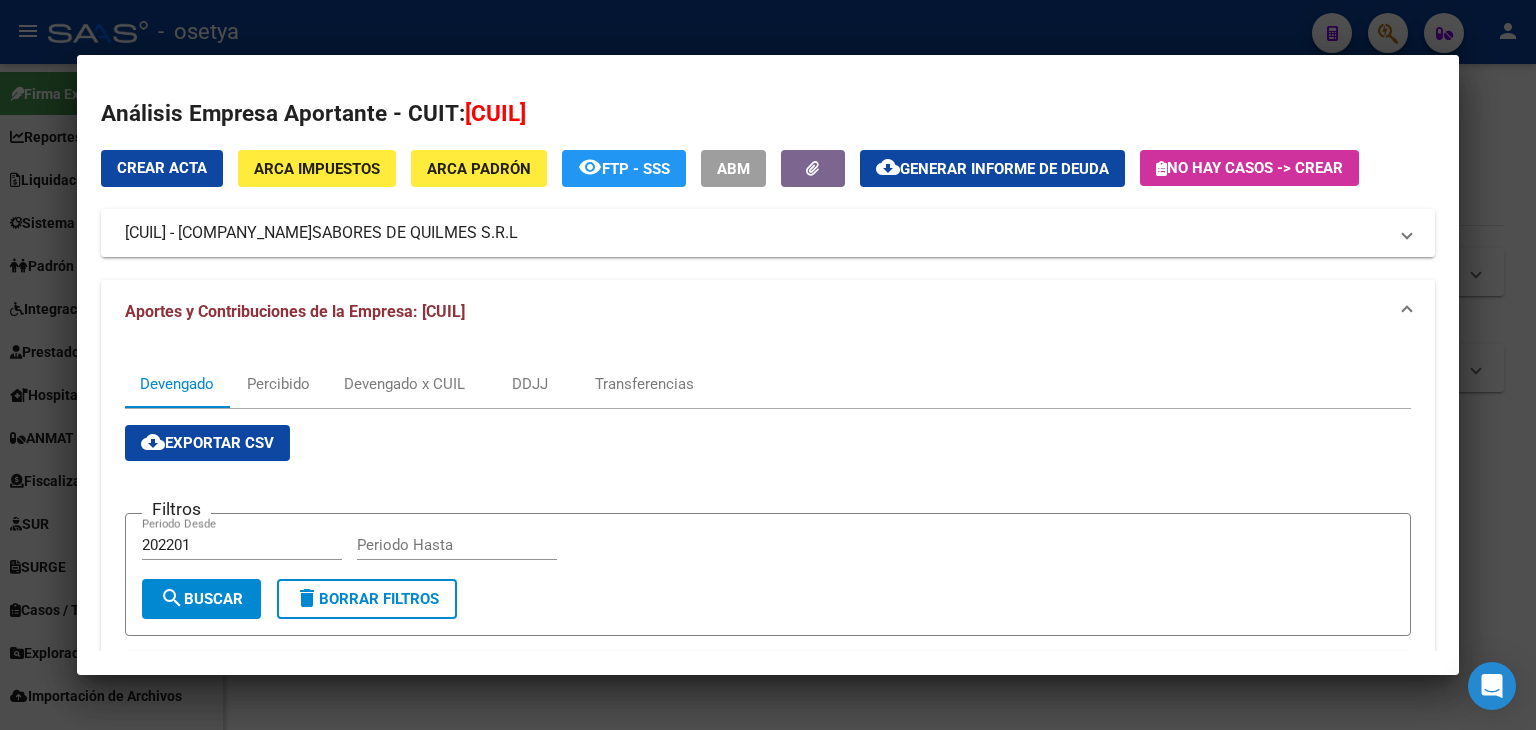 click on "SABORES DE QUILMES S.R.L" at bounding box center [415, 233] 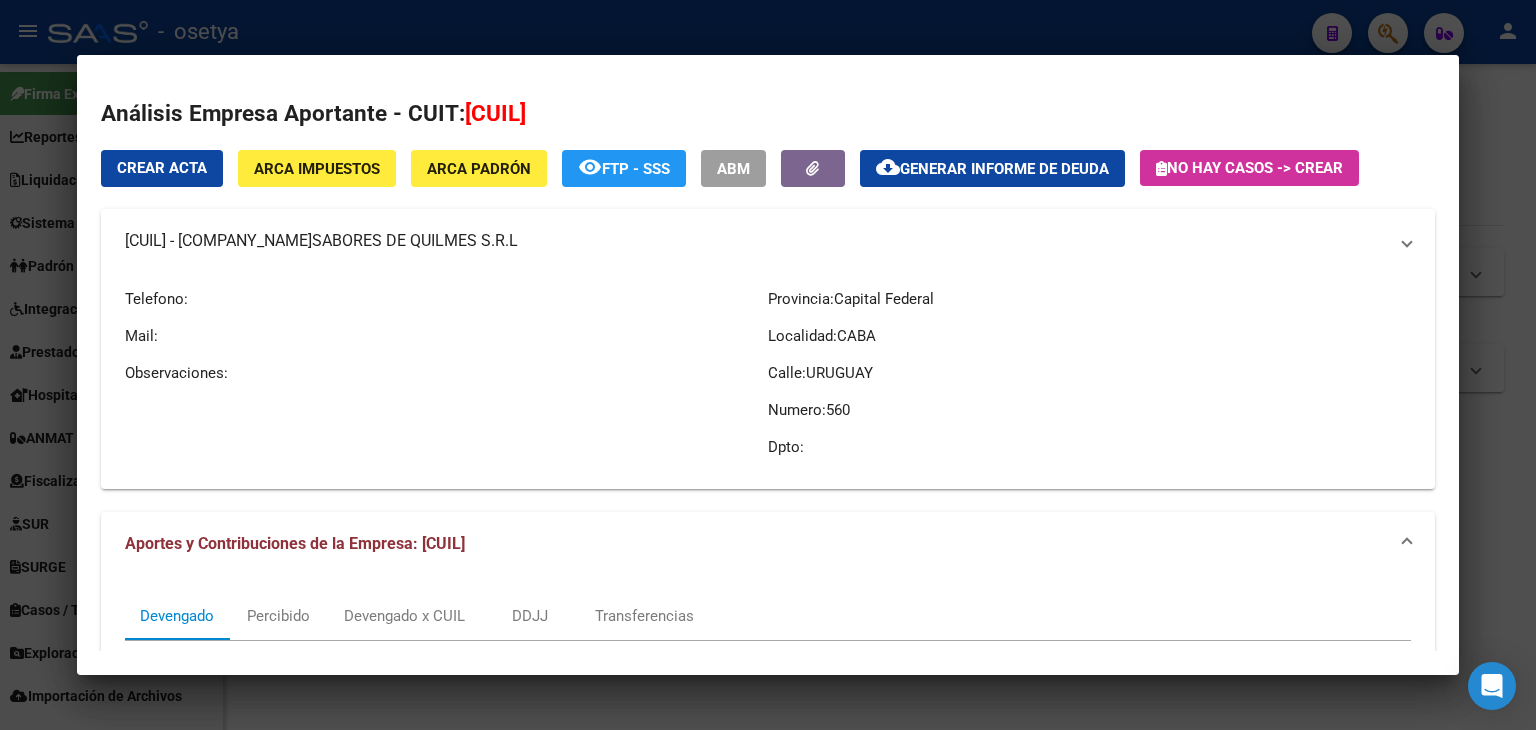 click on "SABORES DE QUILMES S.R.L" at bounding box center [415, 241] 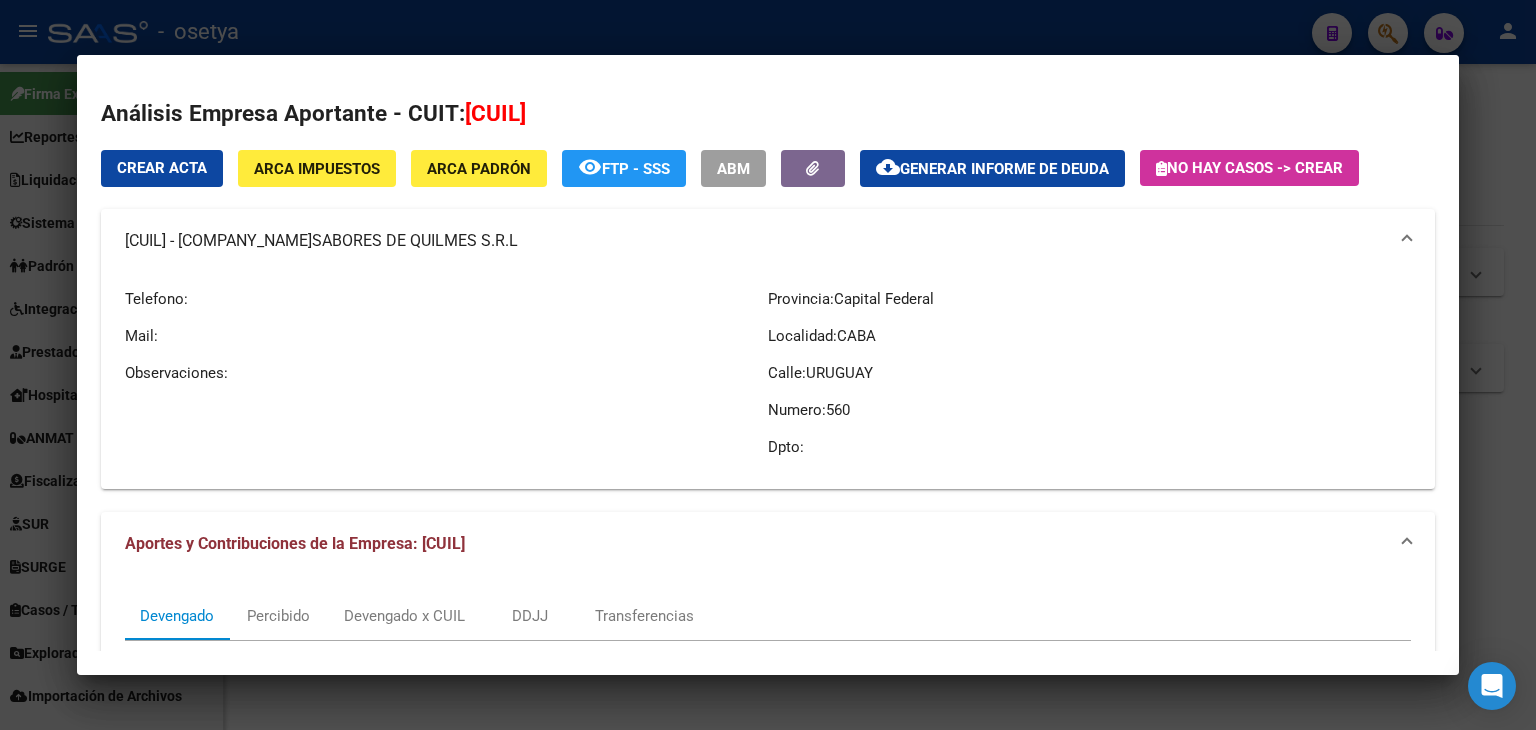 click at bounding box center (768, 365) 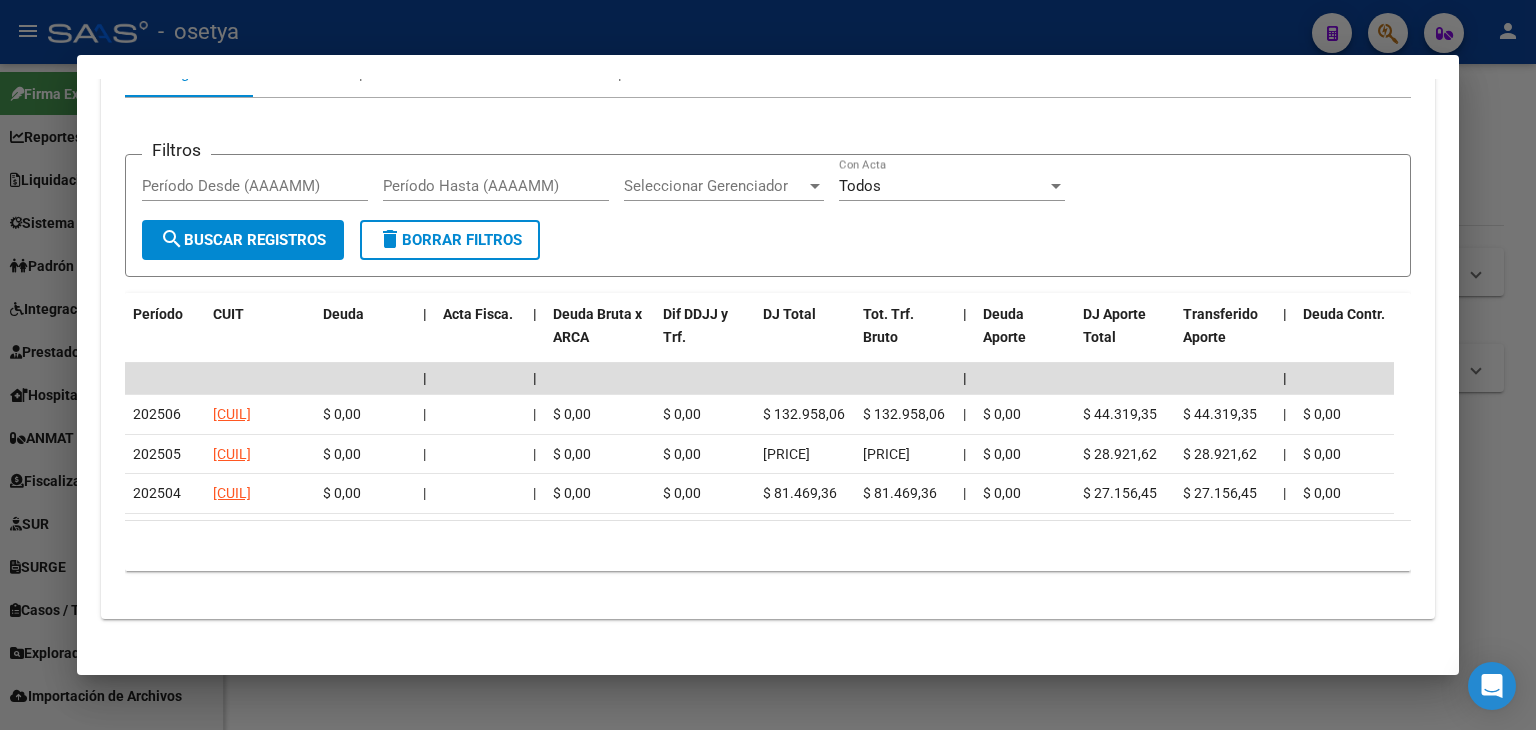 scroll, scrollTop: 1900, scrollLeft: 0, axis: vertical 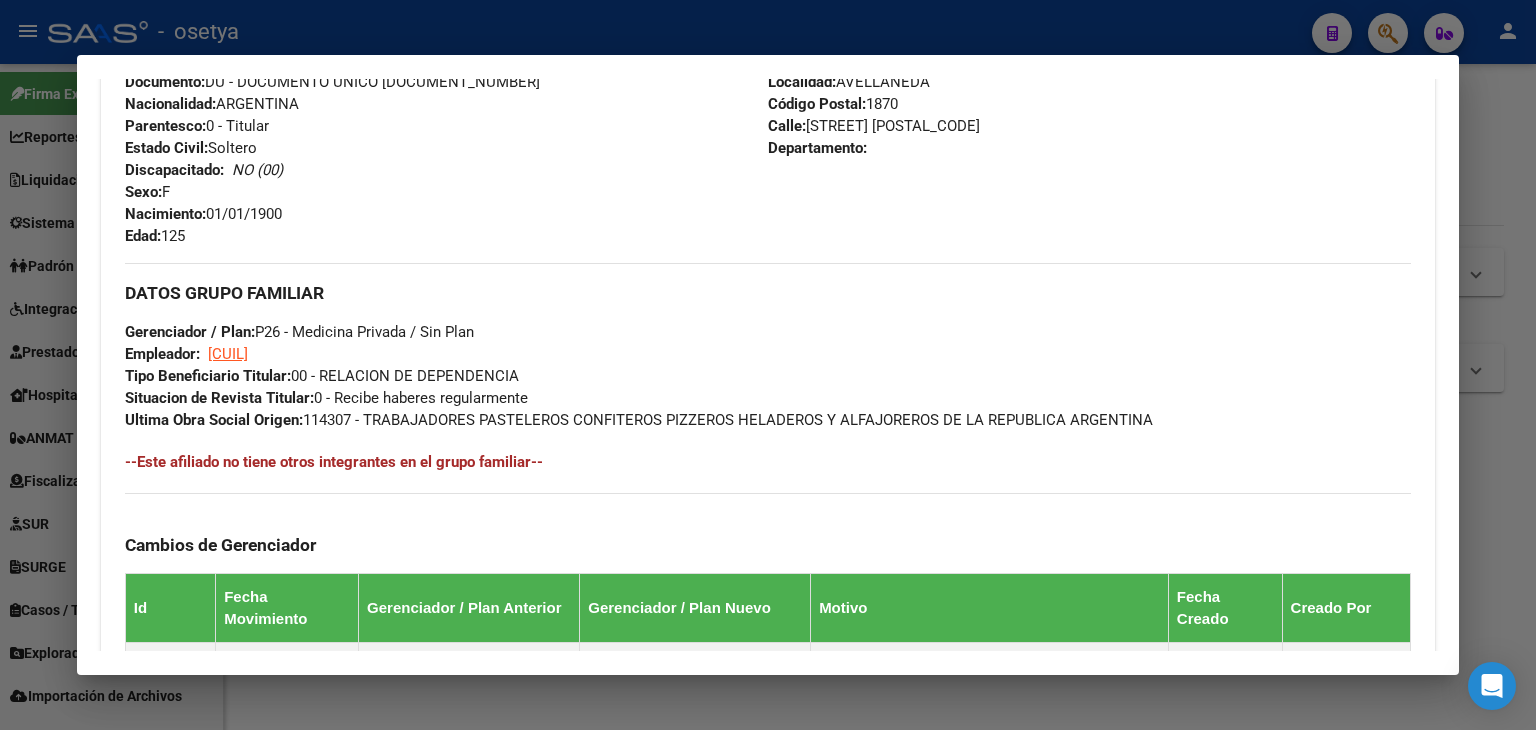 click at bounding box center (768, 365) 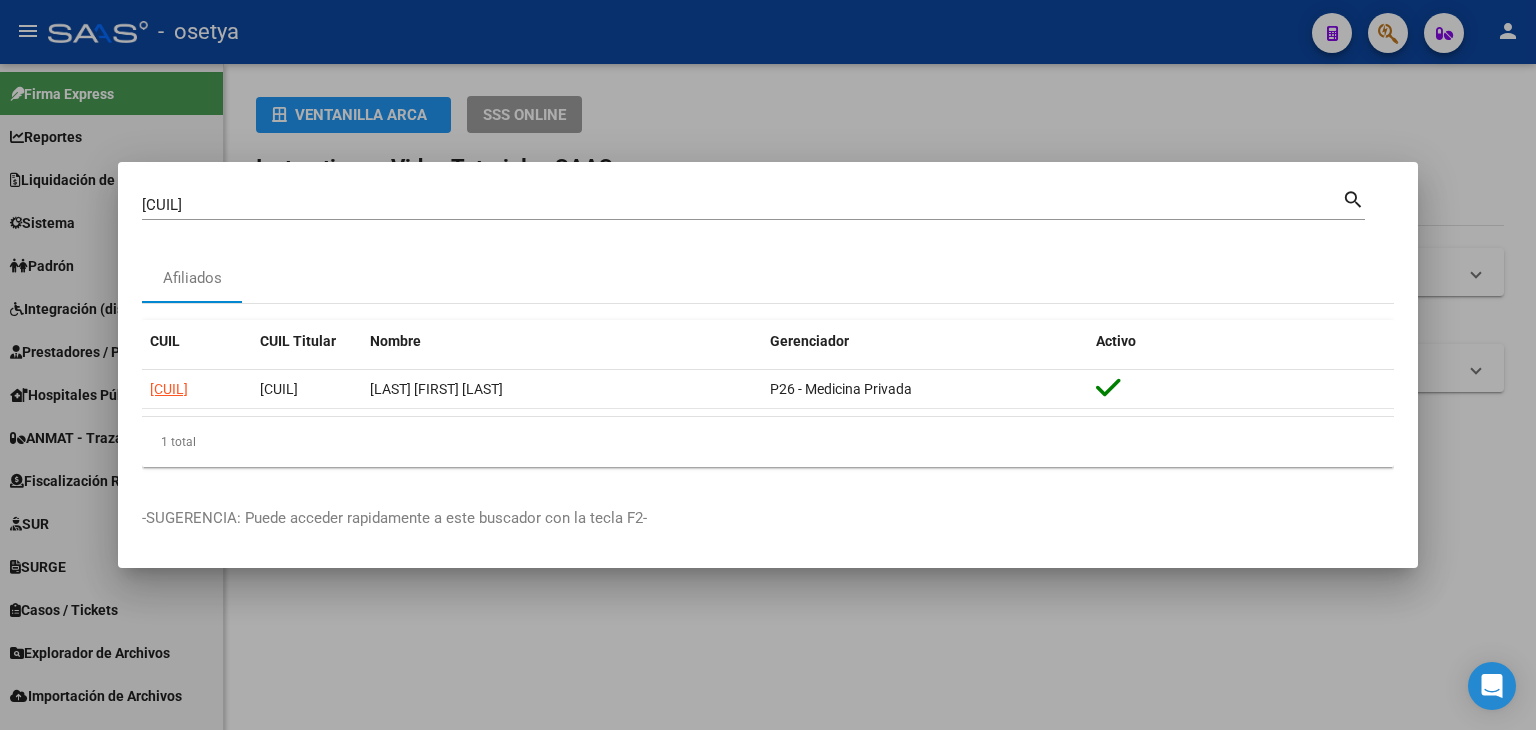 click on "[CUIL]" at bounding box center (742, 205) 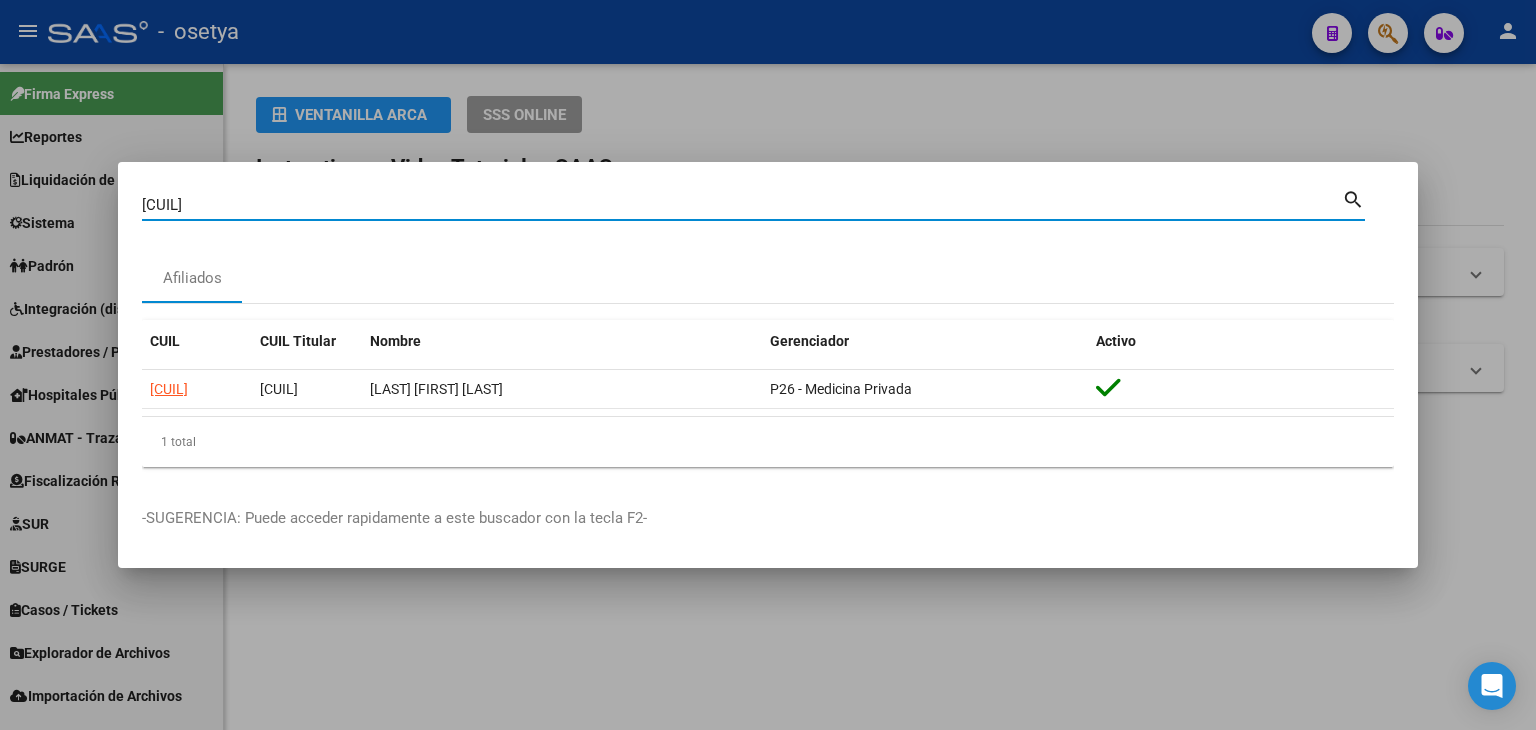click on "[CUIL]" at bounding box center [742, 205] 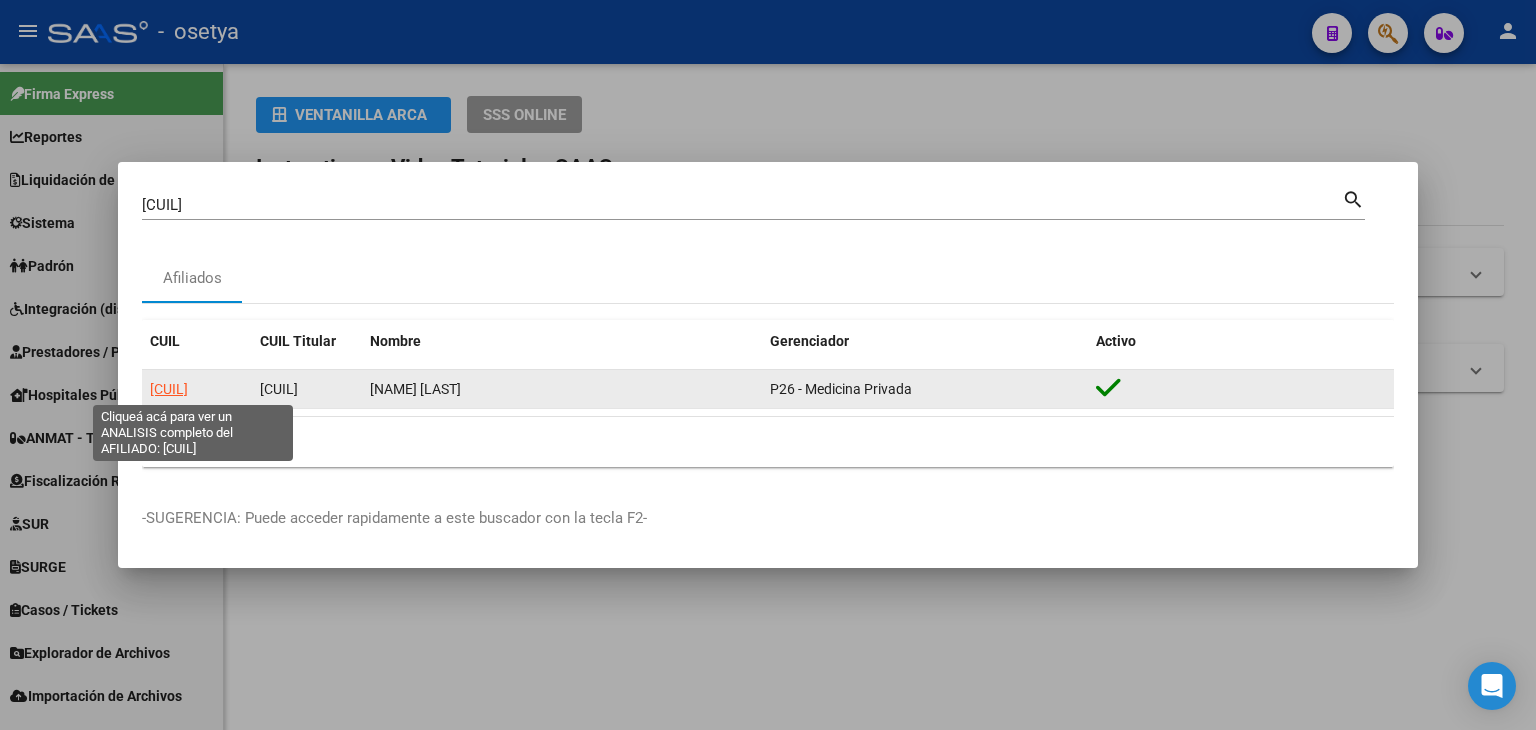 click on "[CUIL]" 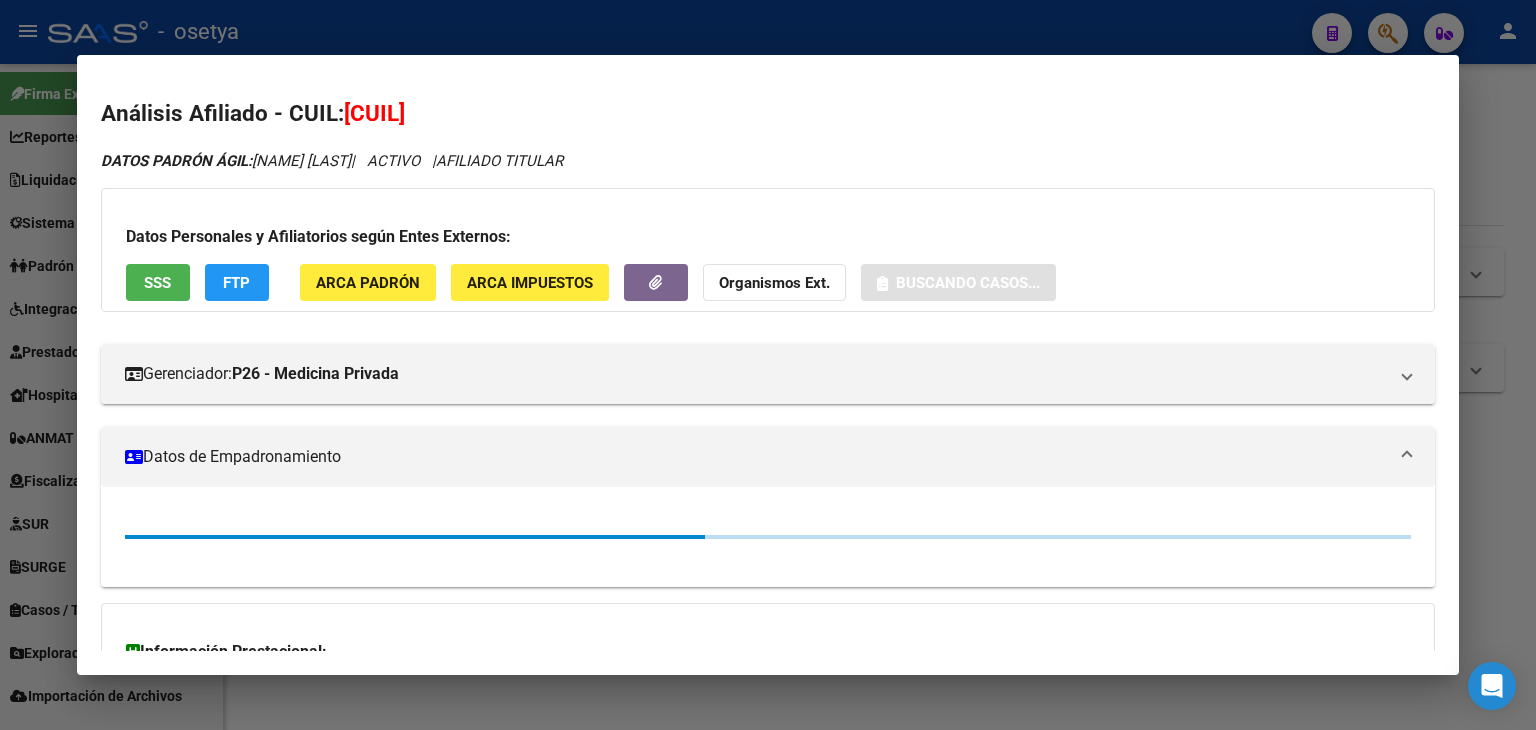 click on "Datos Personales y Afiliatorios según Entes Externos: SSS FTP ARCA Padrón ARCA Impuestos Organismos Ext. Buscando casos..." at bounding box center (768, 250) 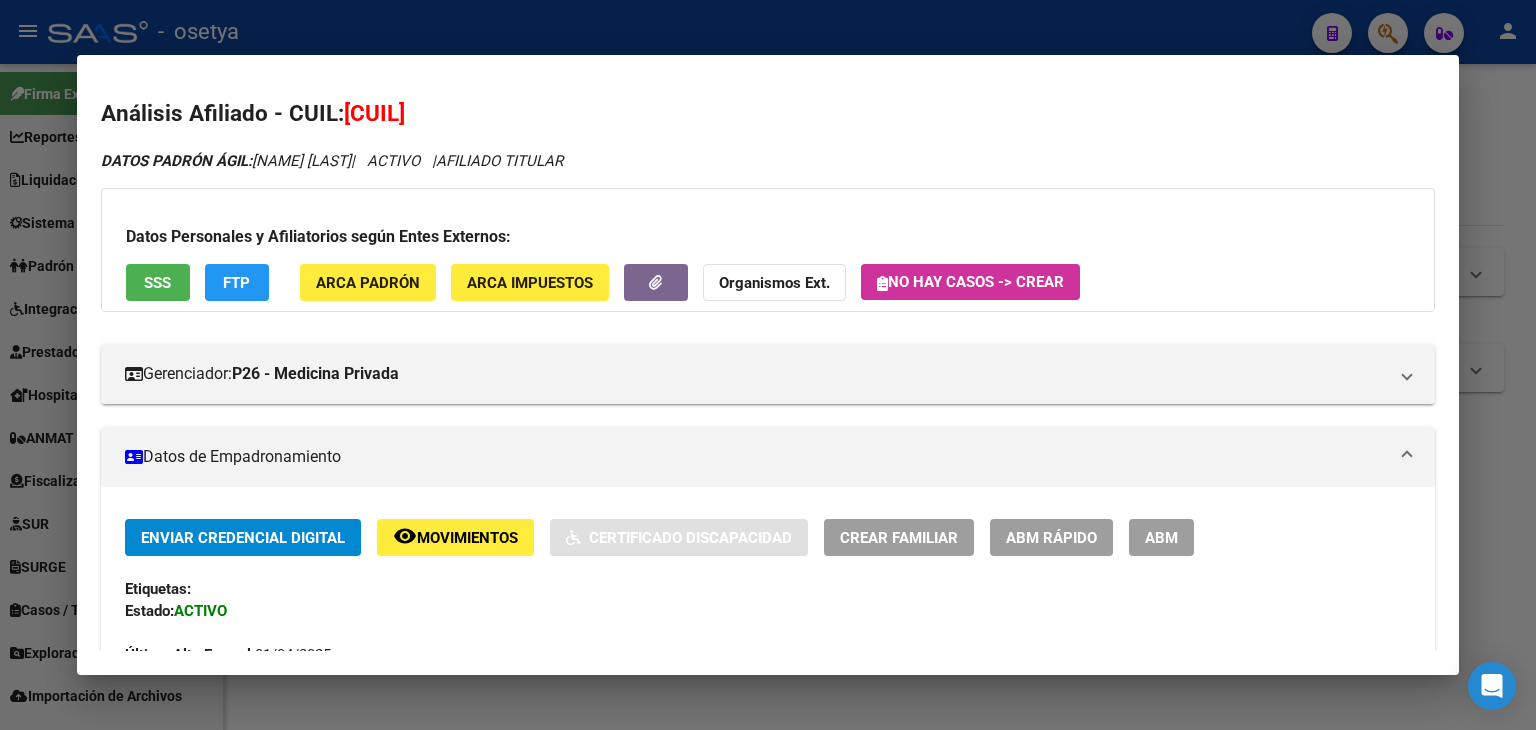click on "ARCA Padrón" 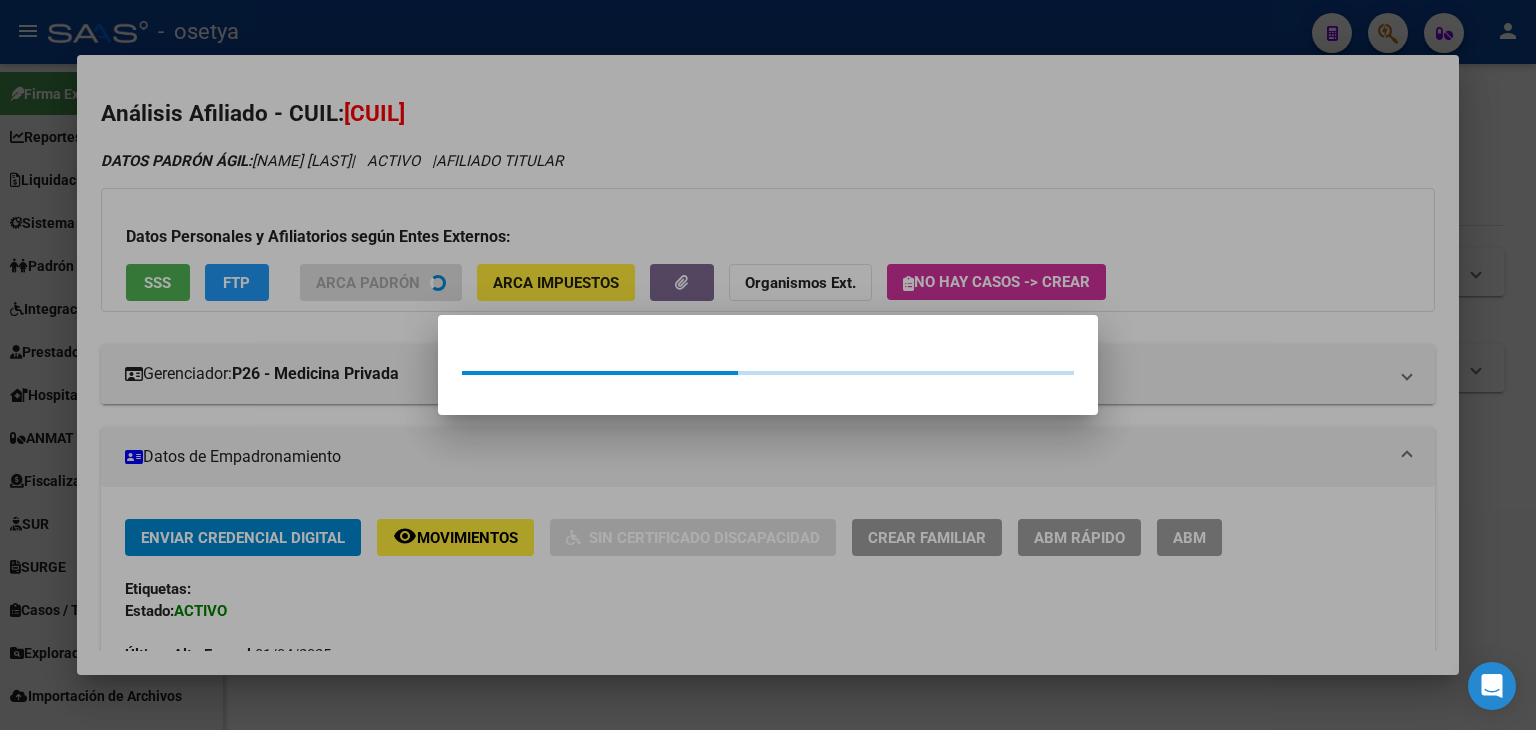 drag, startPoint x: 391, startPoint y: 201, endPoint x: 255, endPoint y: 257, distance: 147.07822 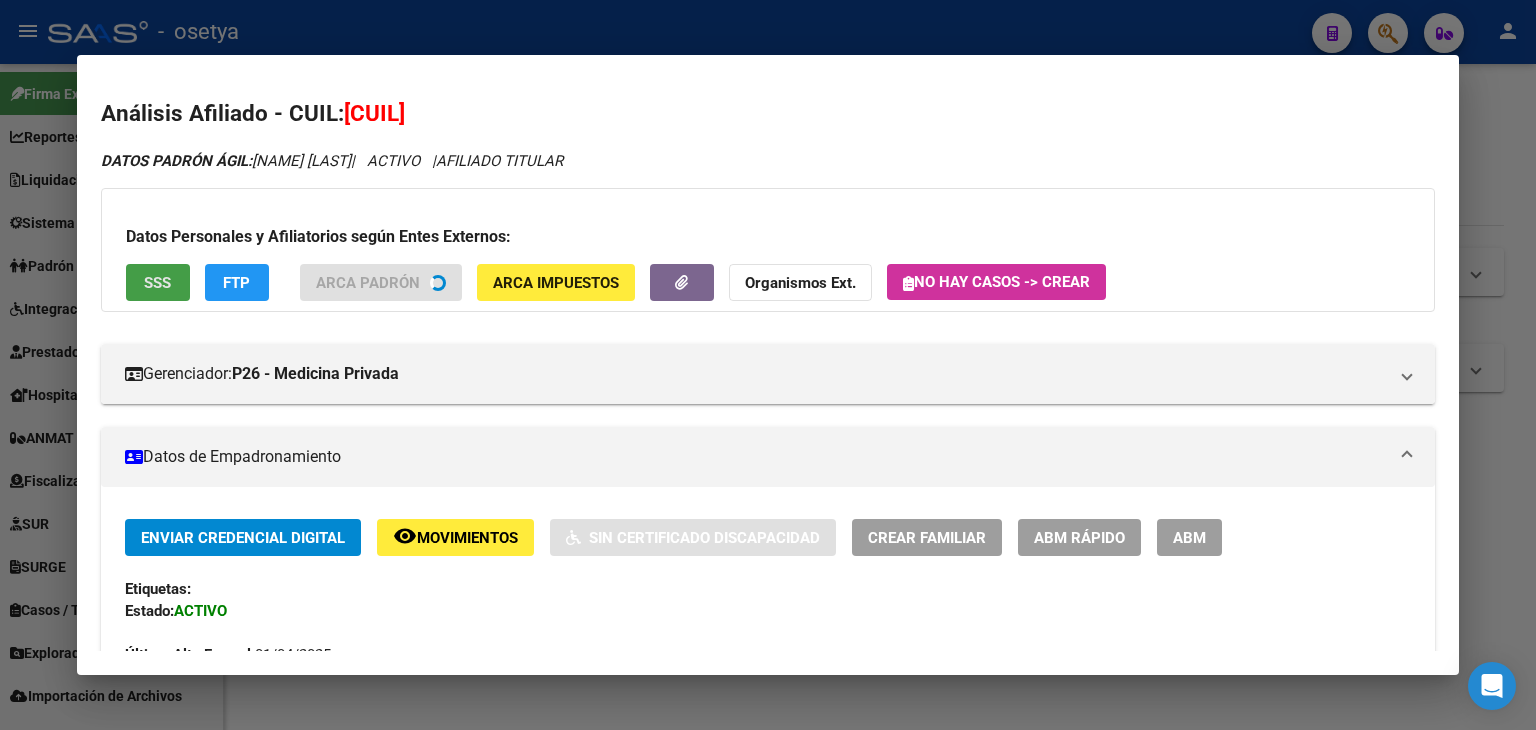 click on "SSS" at bounding box center (158, 282) 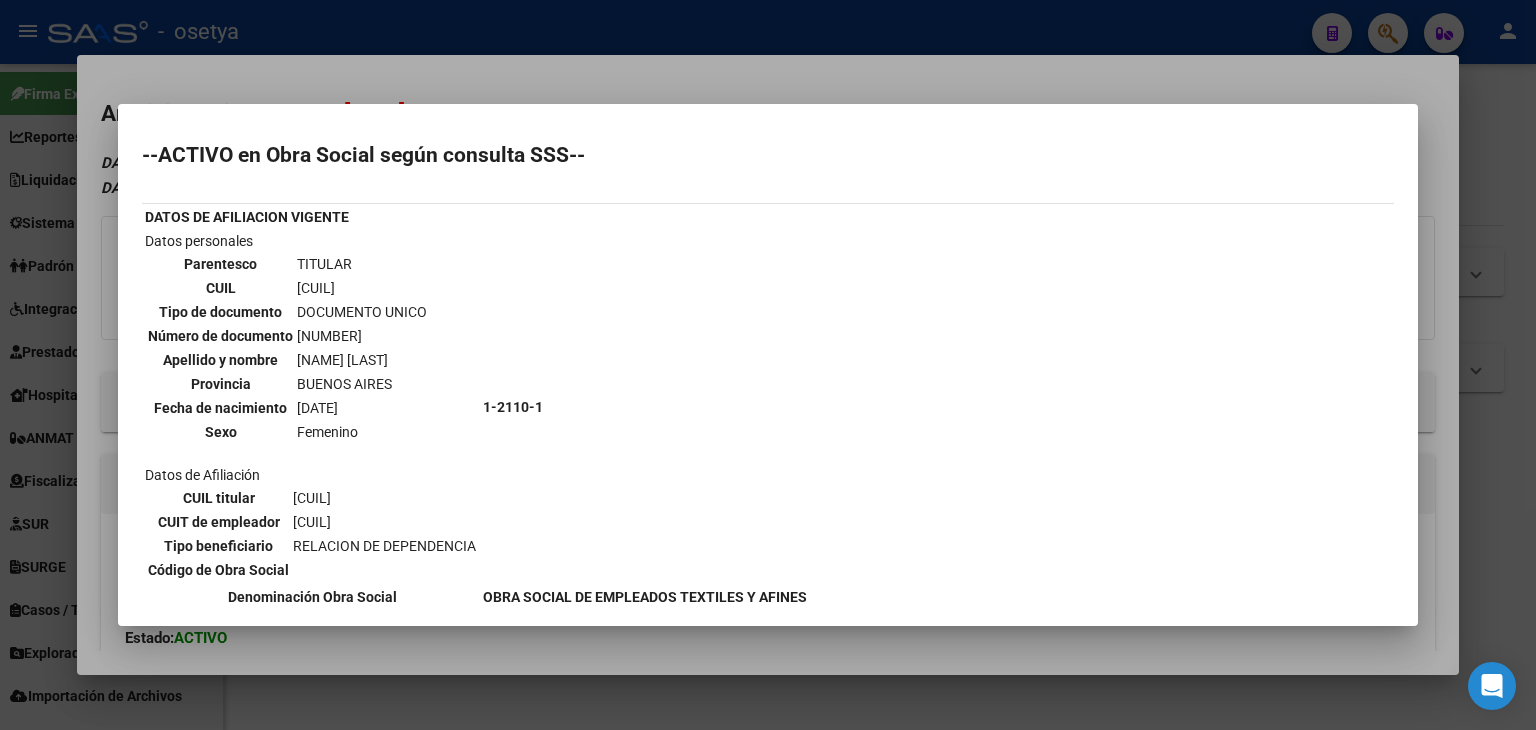 click at bounding box center [768, 365] 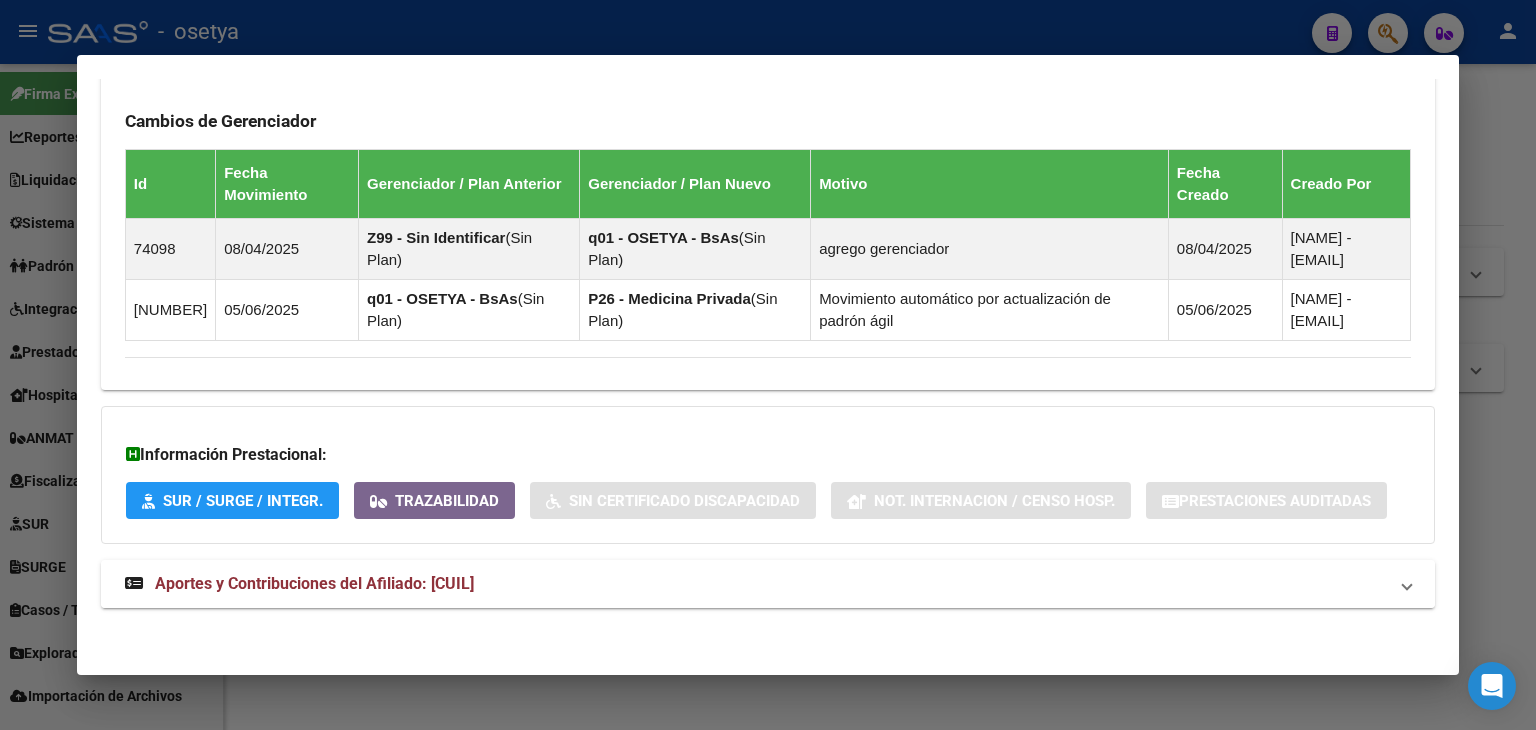 click on "Aportes y Contribuciones del Afiliado: [CUIL]" at bounding box center [756, 584] 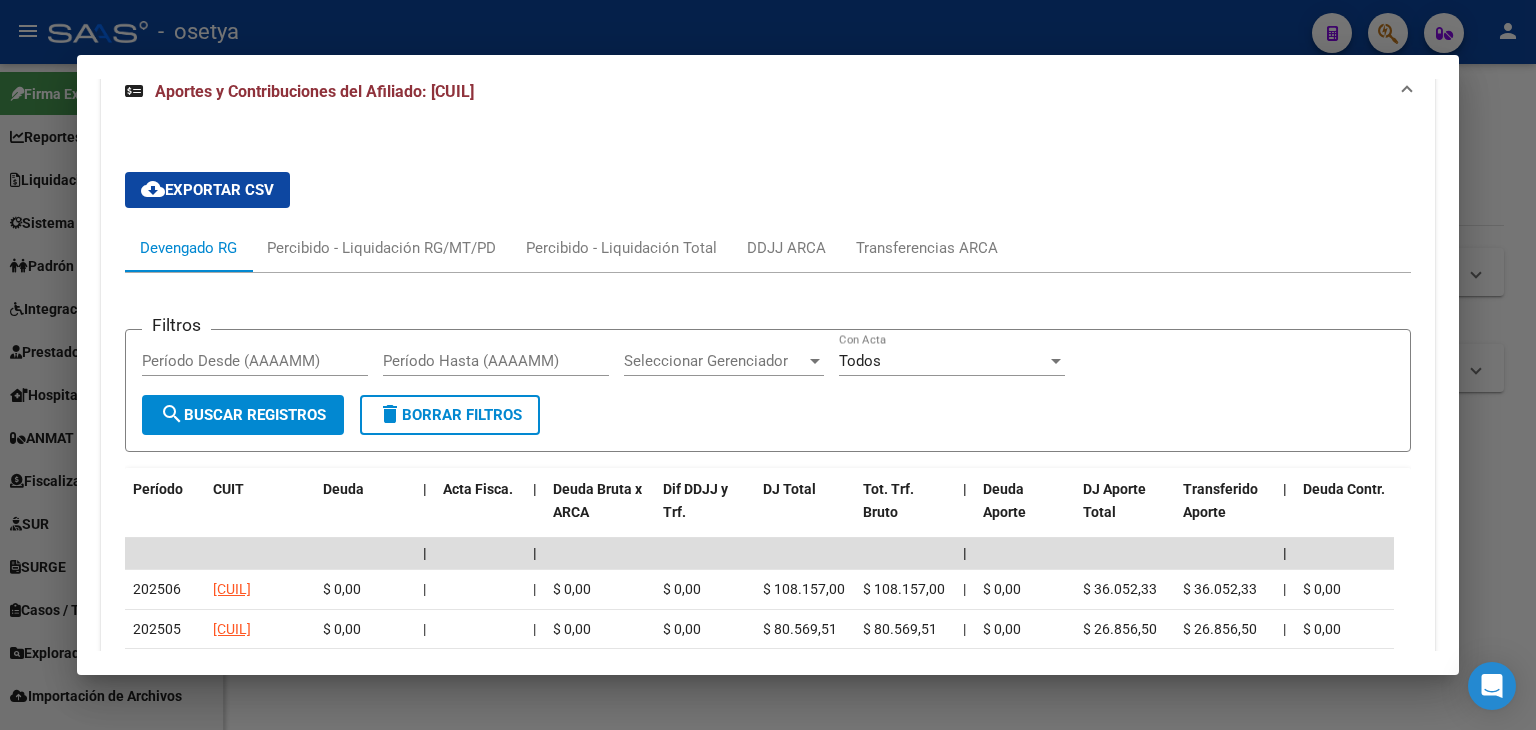 scroll, scrollTop: 1891, scrollLeft: 0, axis: vertical 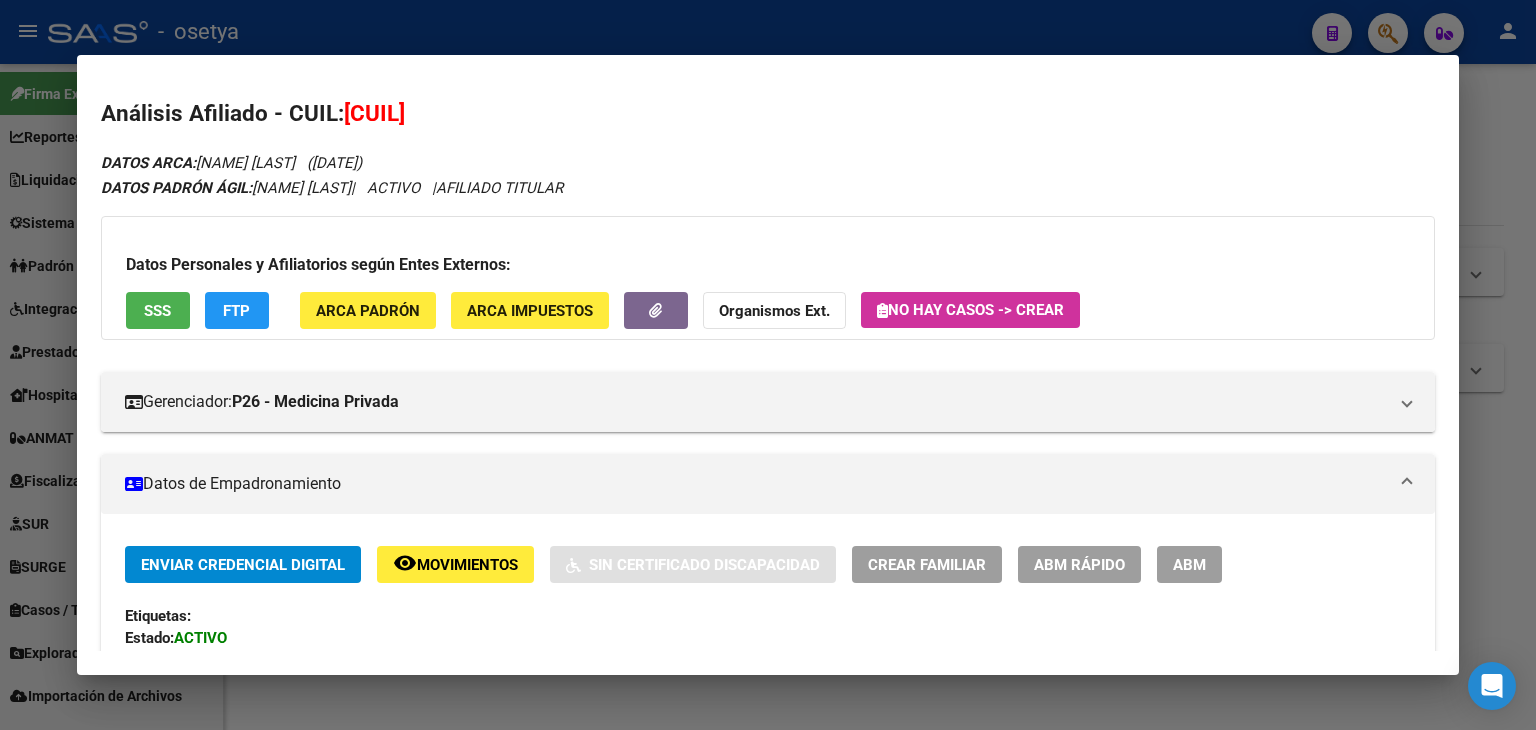click on "ARCA Padrón" 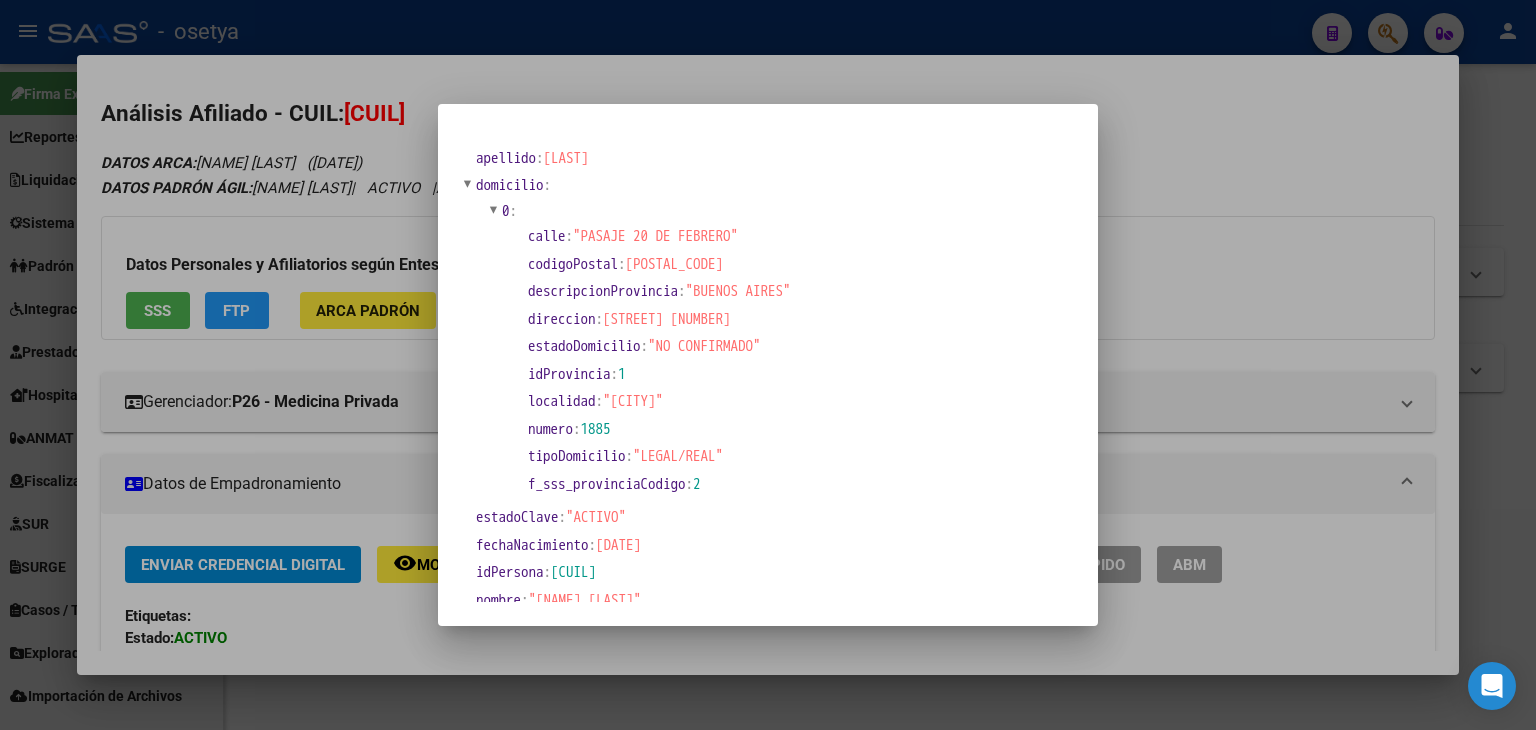 click at bounding box center [768, 365] 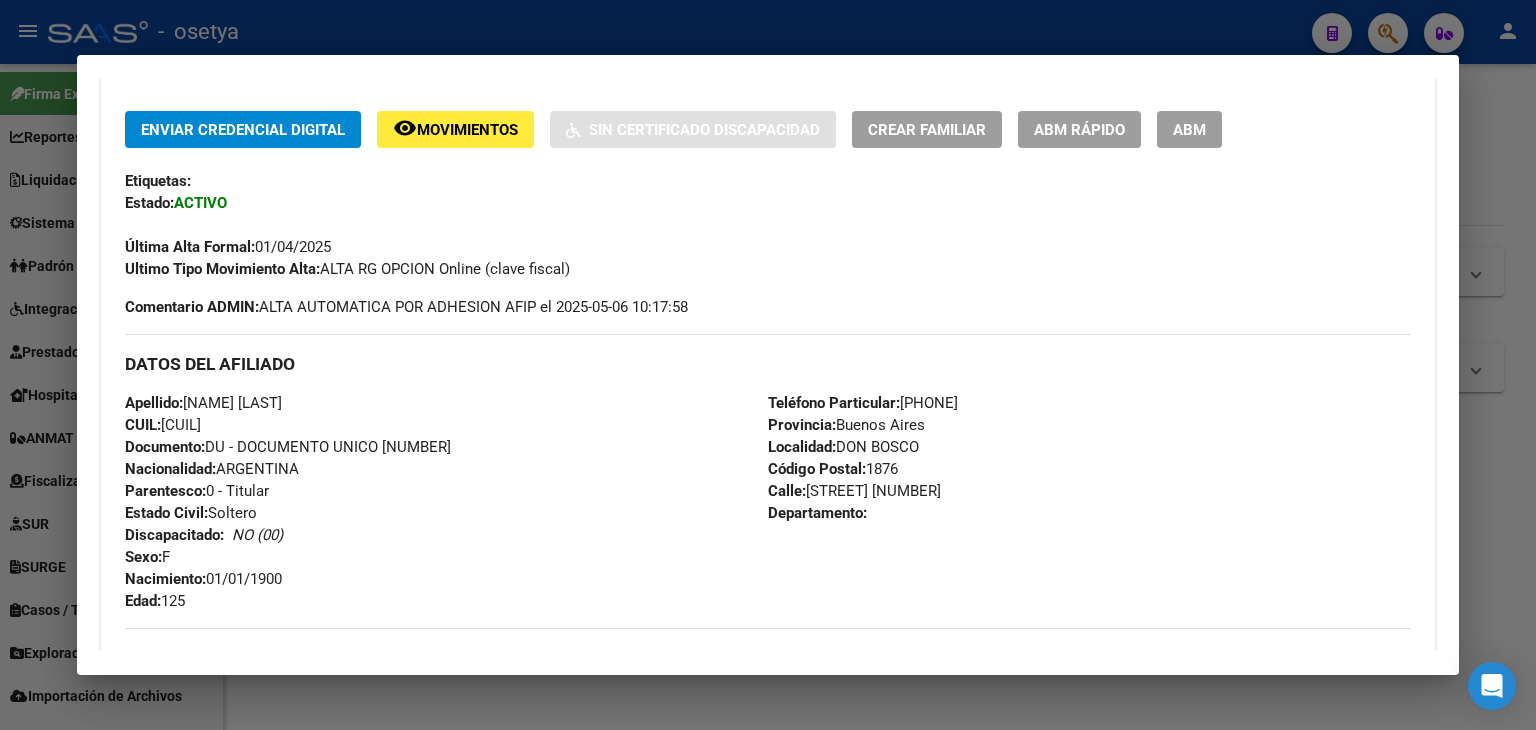 scroll, scrollTop: 500, scrollLeft: 0, axis: vertical 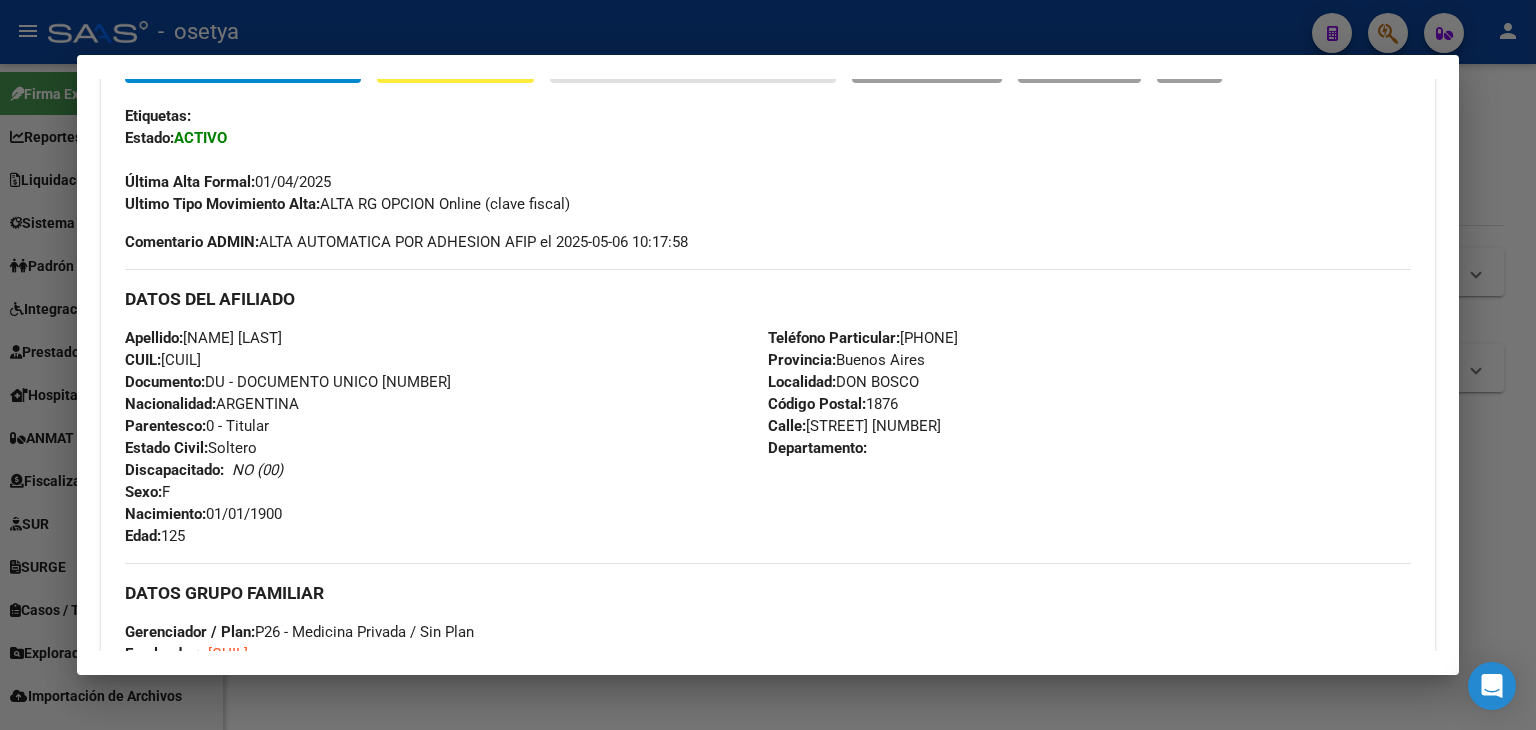 click on "Documento: DU - DOCUMENTO UNICO [NUMBER]" at bounding box center [288, 382] 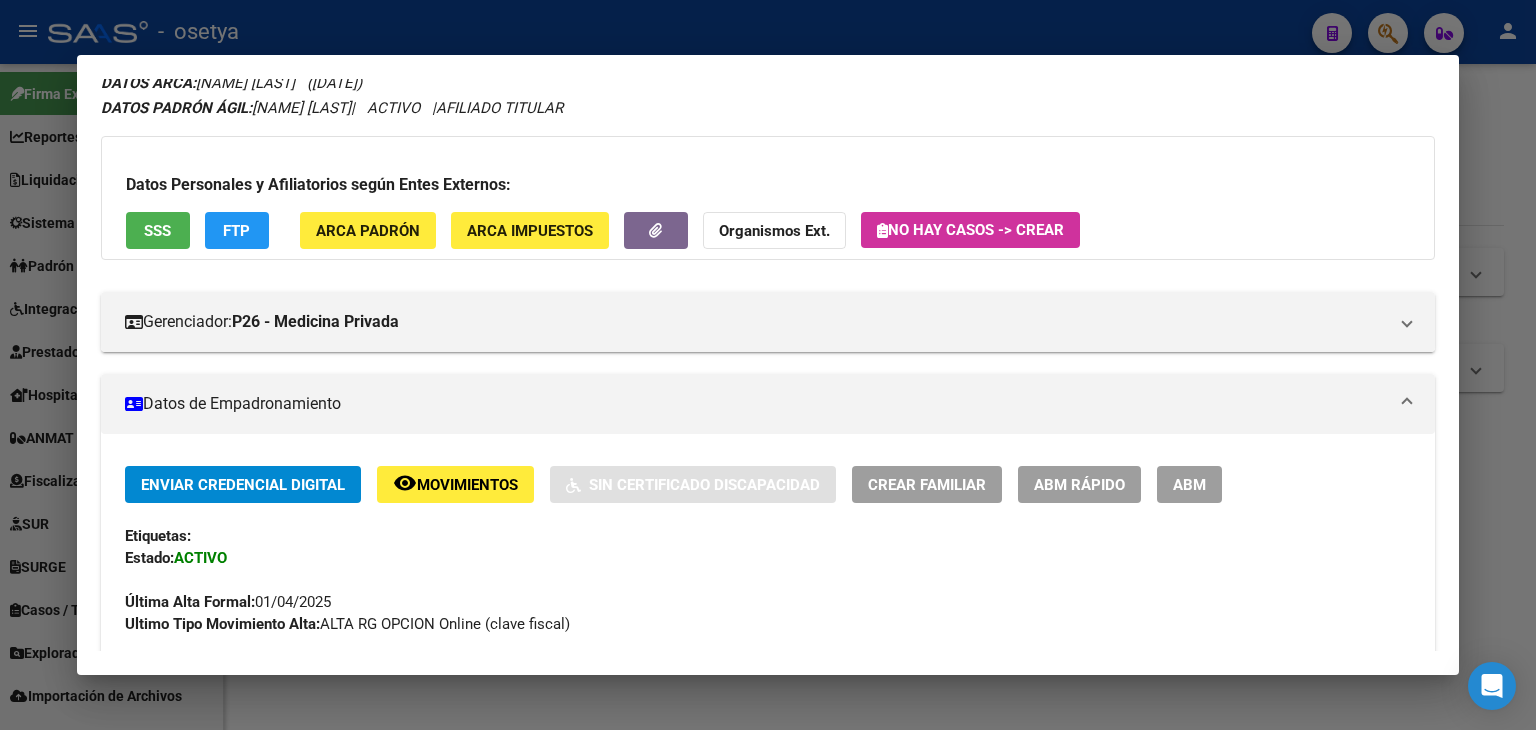 scroll, scrollTop: 0, scrollLeft: 0, axis: both 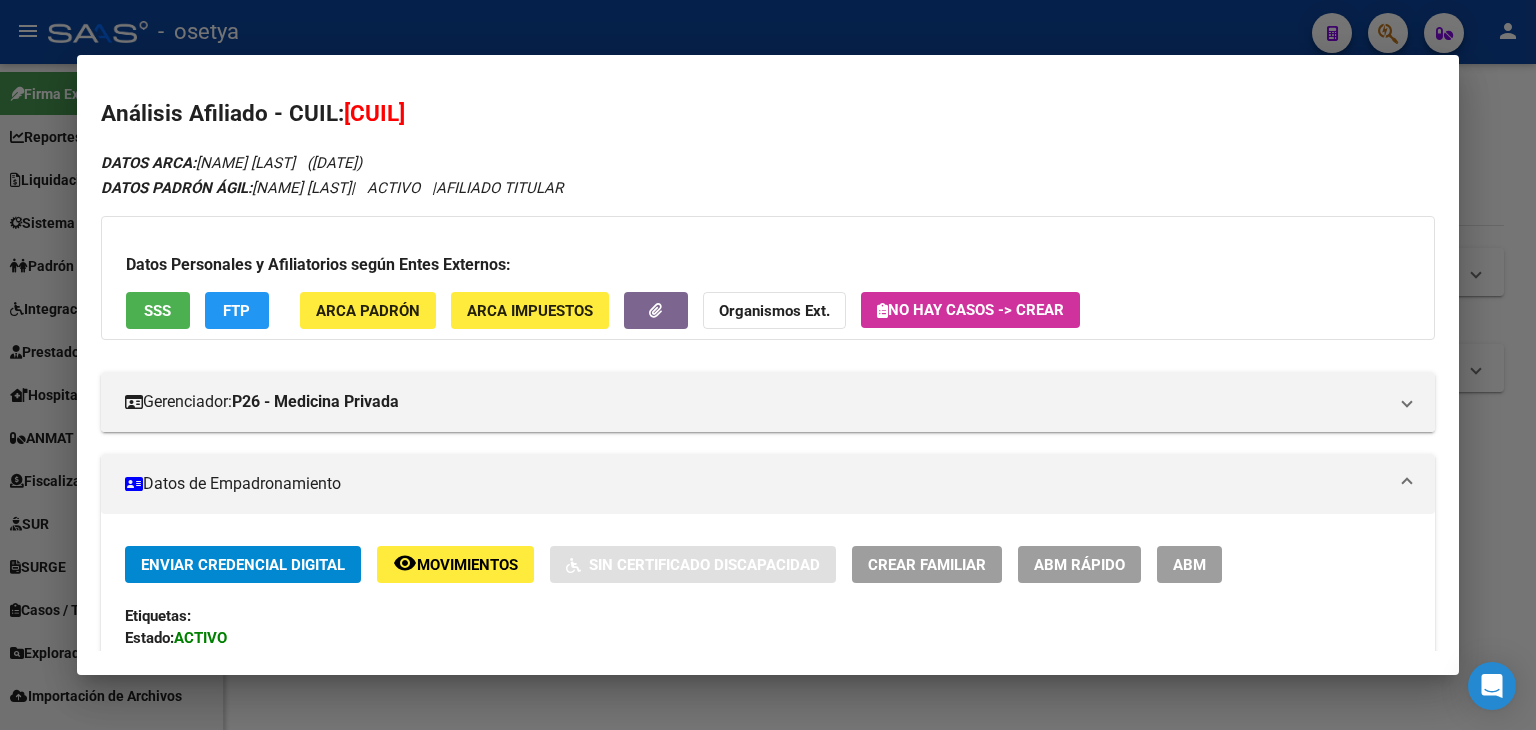 click on "ARCA Padrón" 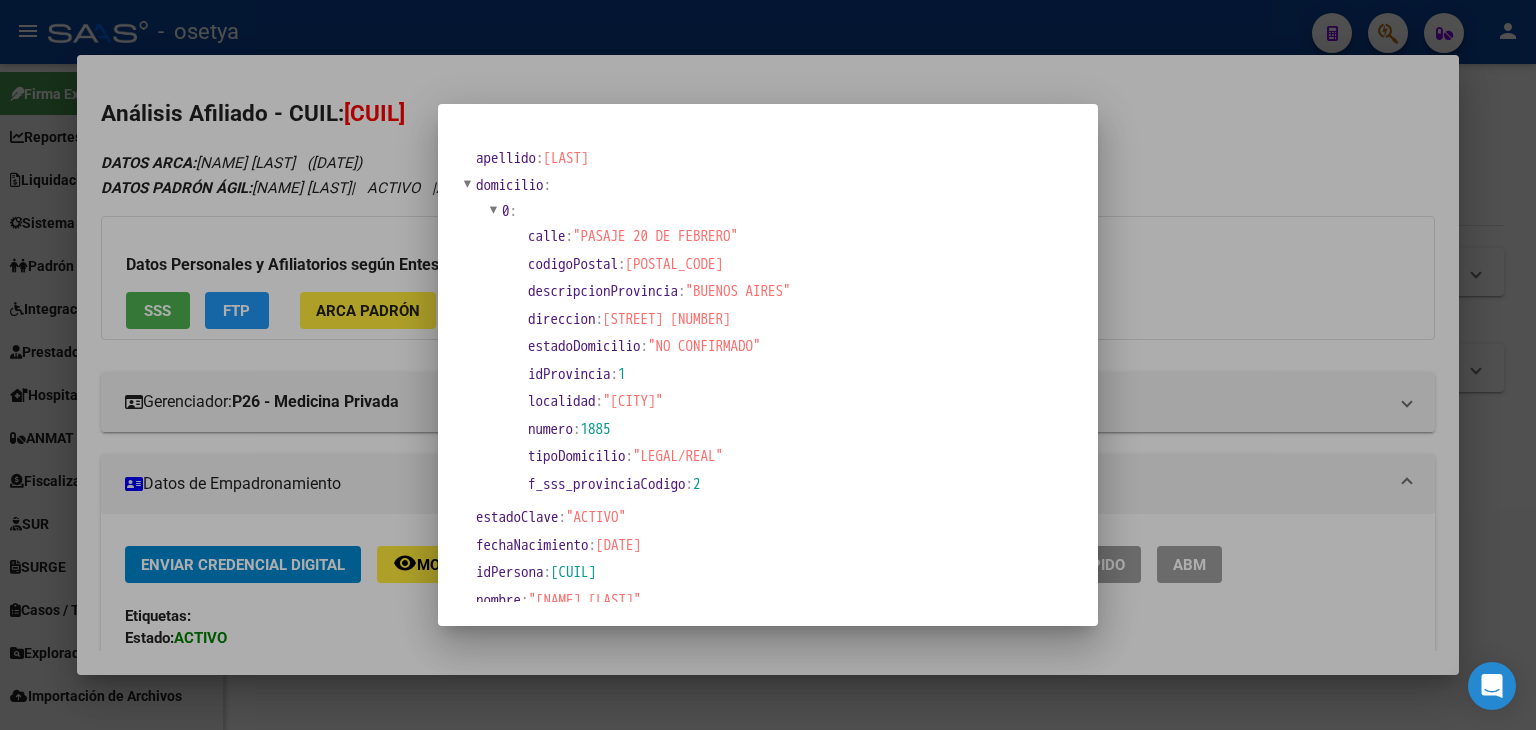 click on "numero : [NUMBER]" at bounding box center [659, 429] 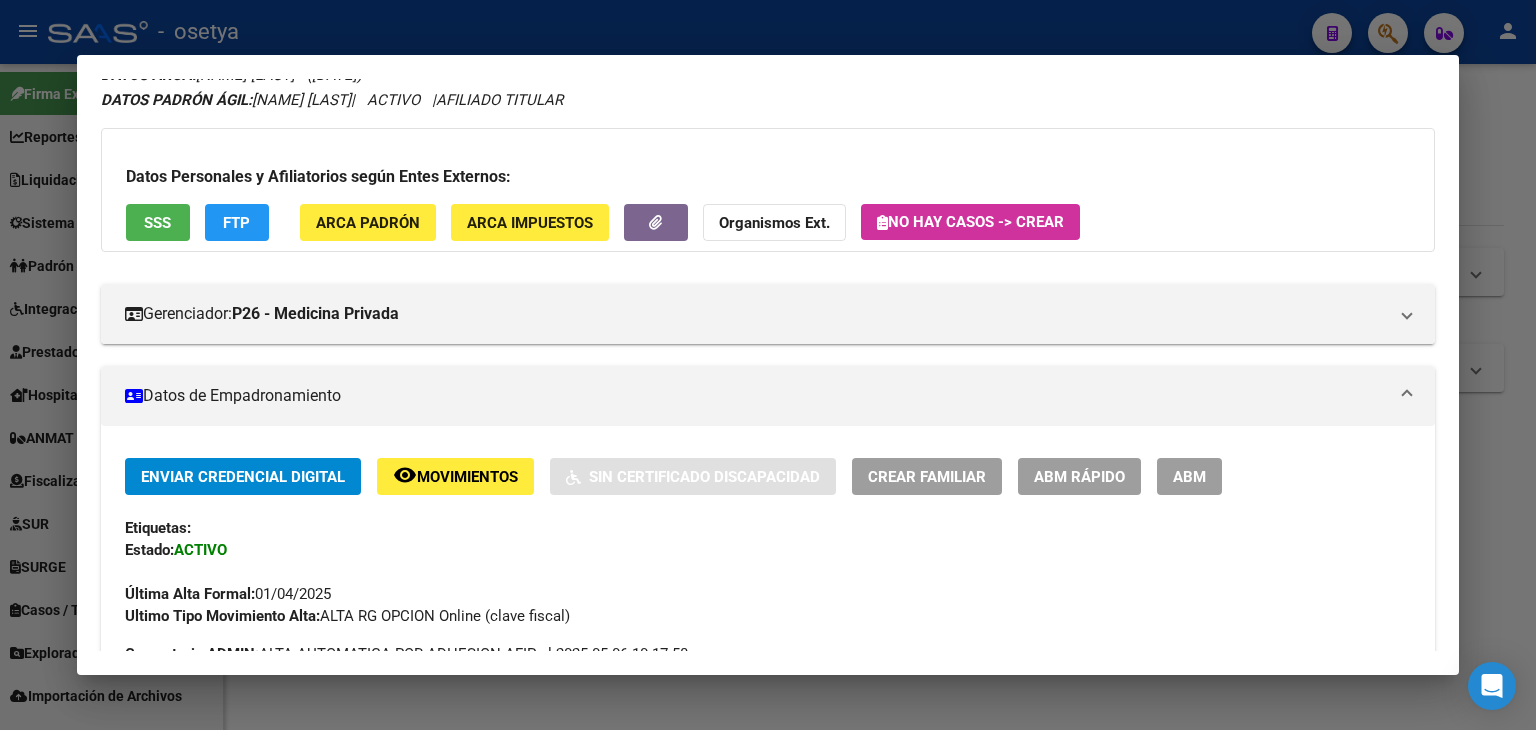 scroll, scrollTop: 200, scrollLeft: 0, axis: vertical 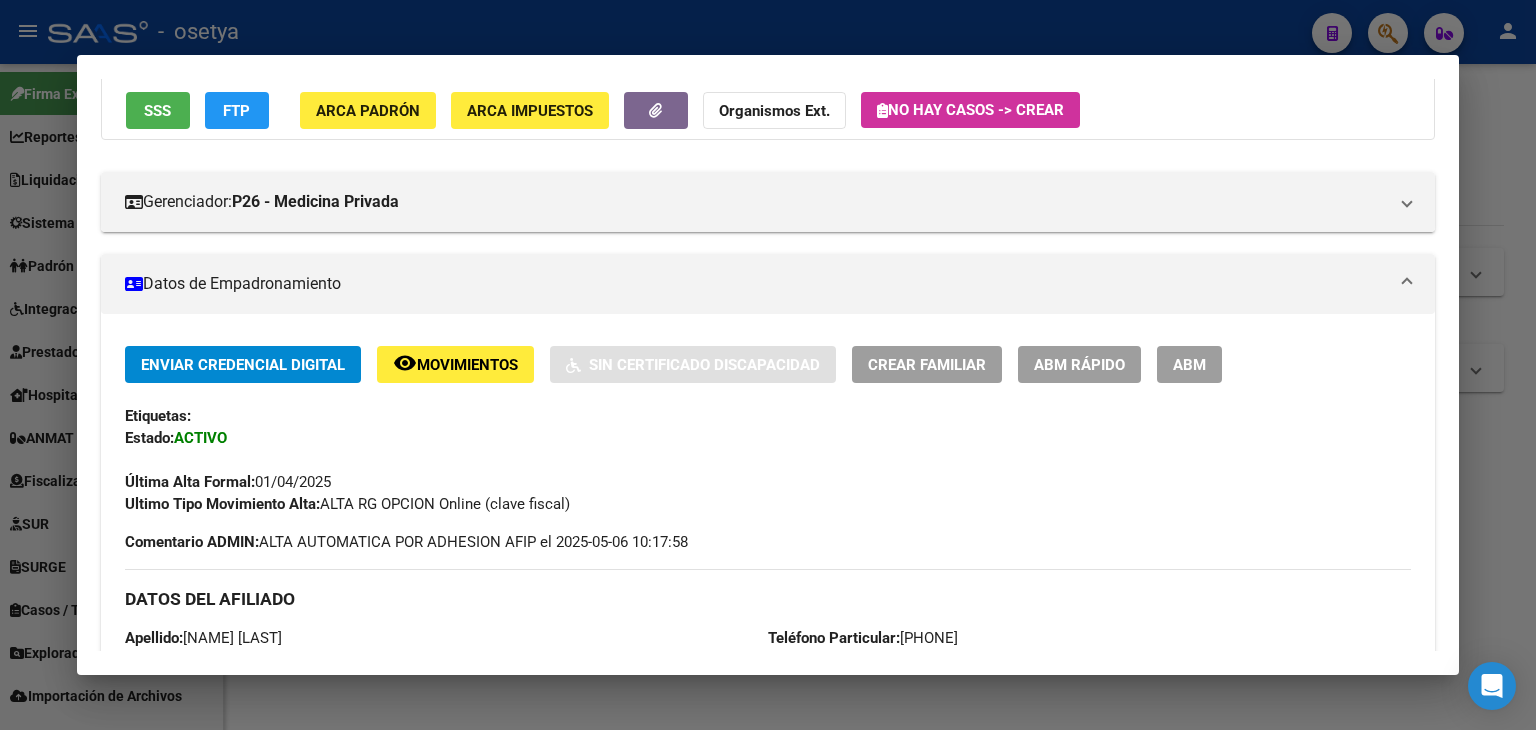 click on "Teléfono Particular: [PHONE]" at bounding box center [863, 638] 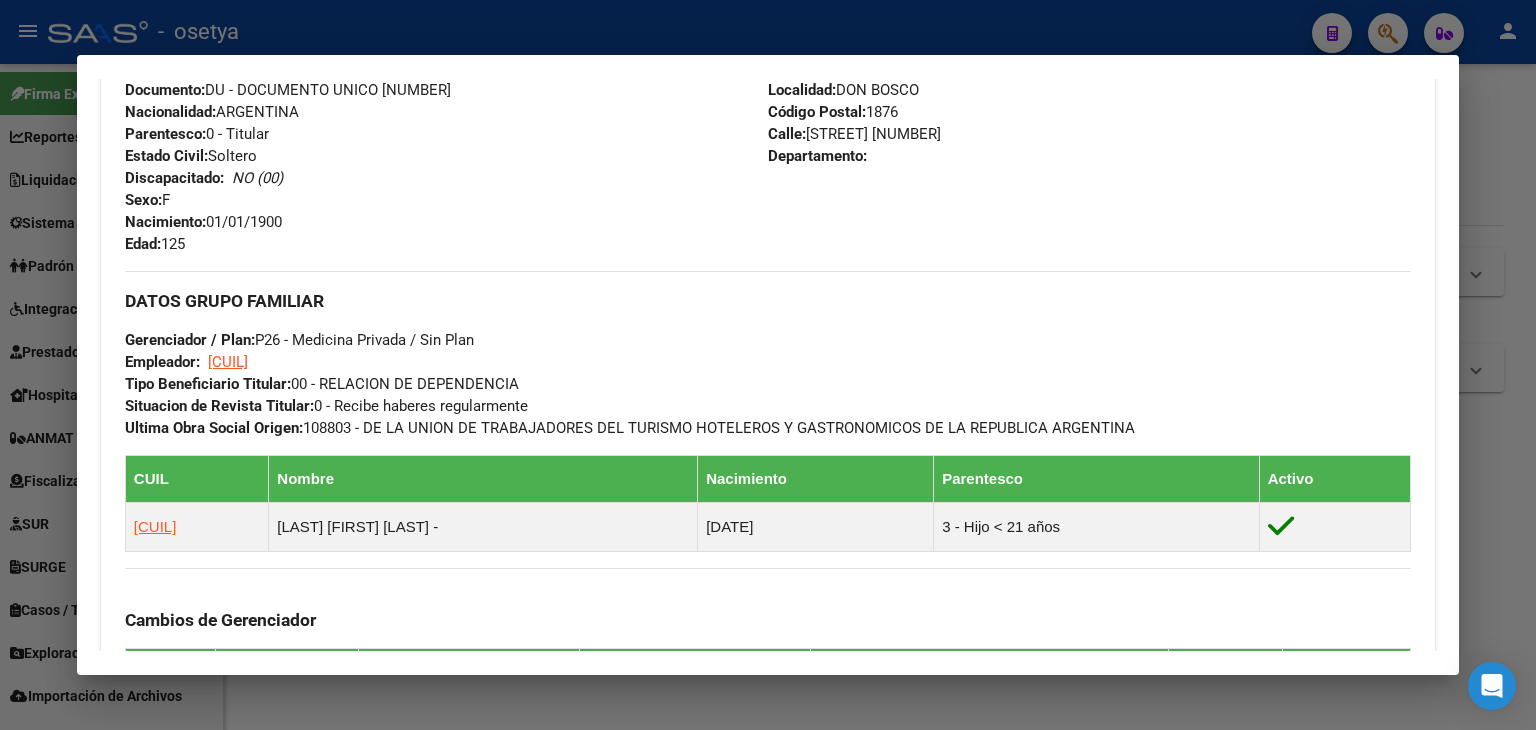 scroll, scrollTop: 900, scrollLeft: 0, axis: vertical 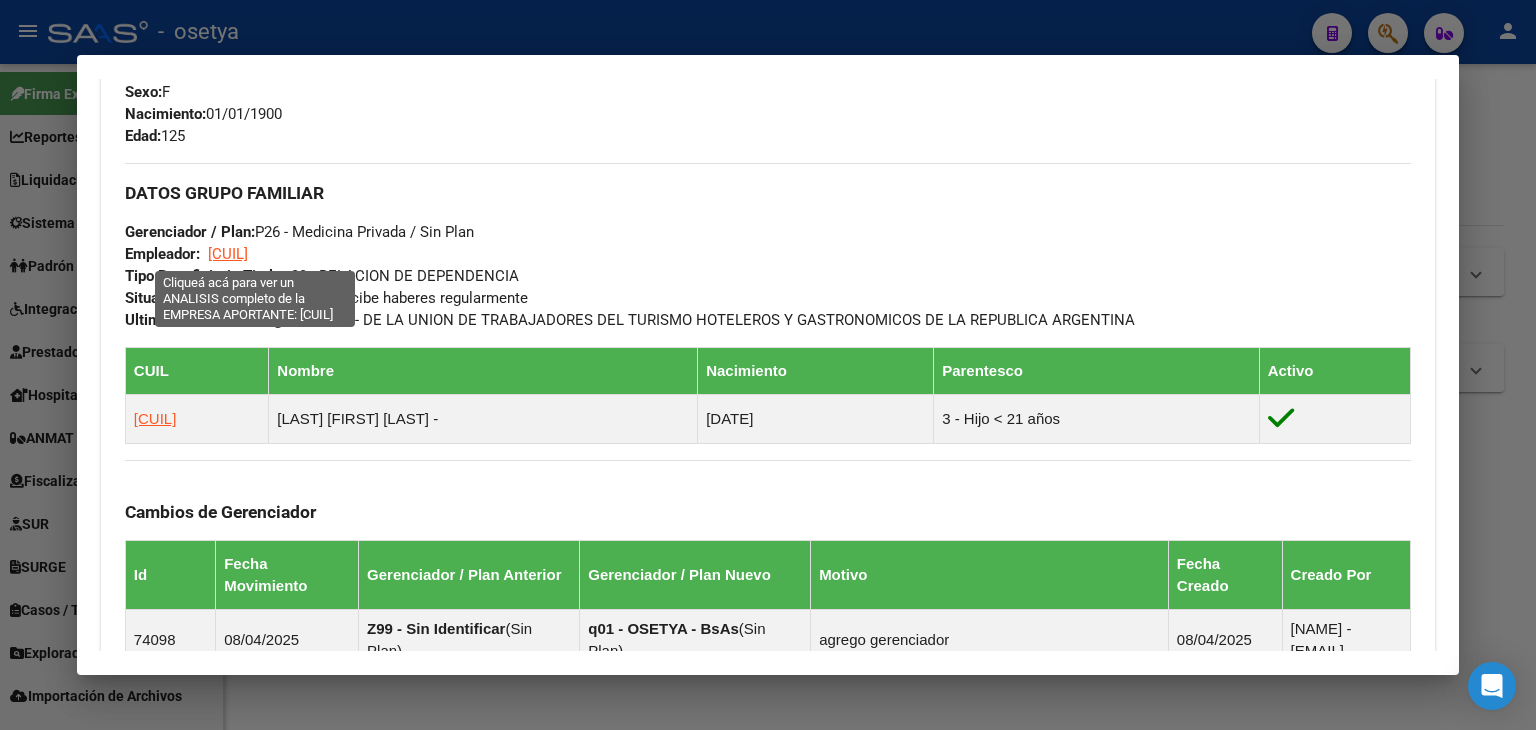 click on "[CUIL]" at bounding box center (228, 254) 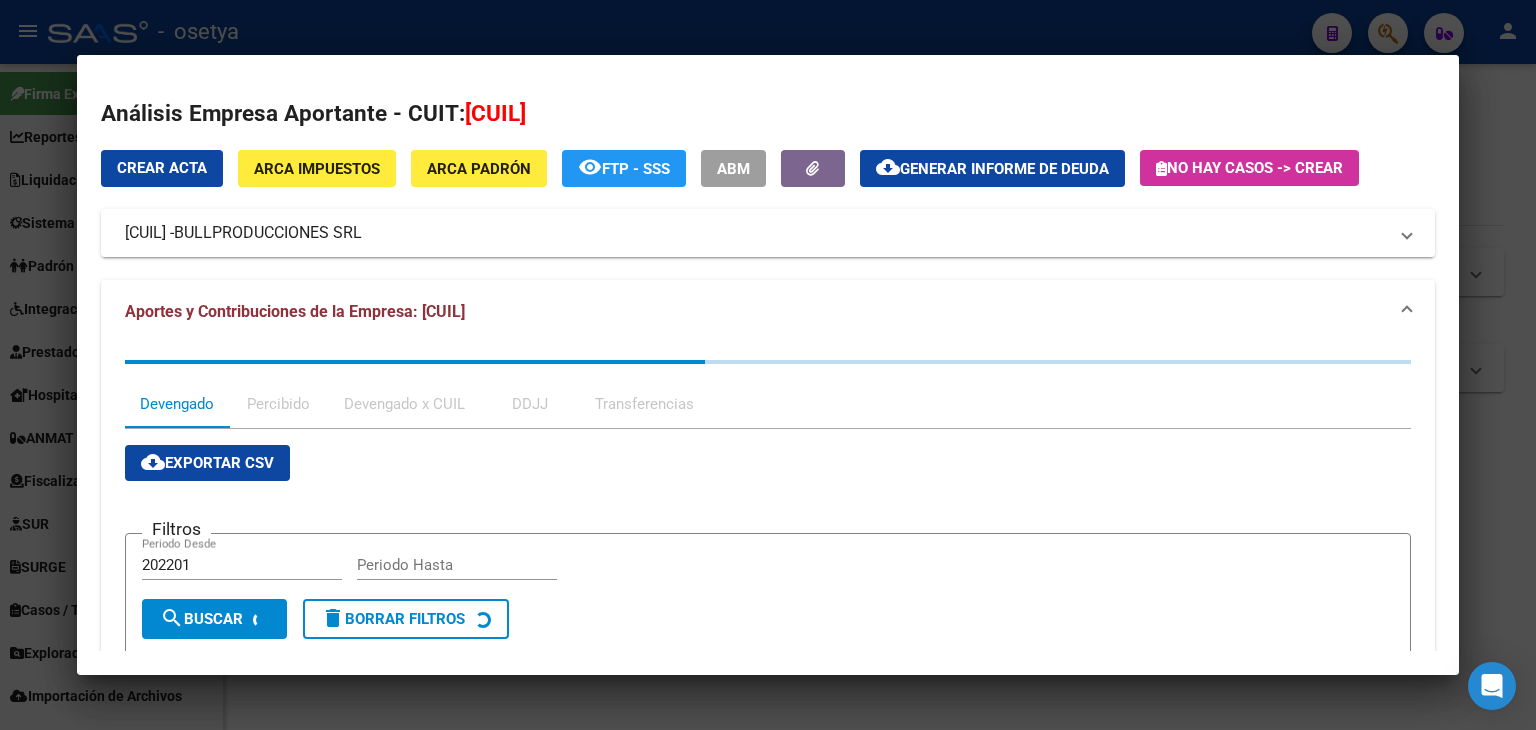 click on "BULLPRODUCCIONES SRL" at bounding box center [268, 233] 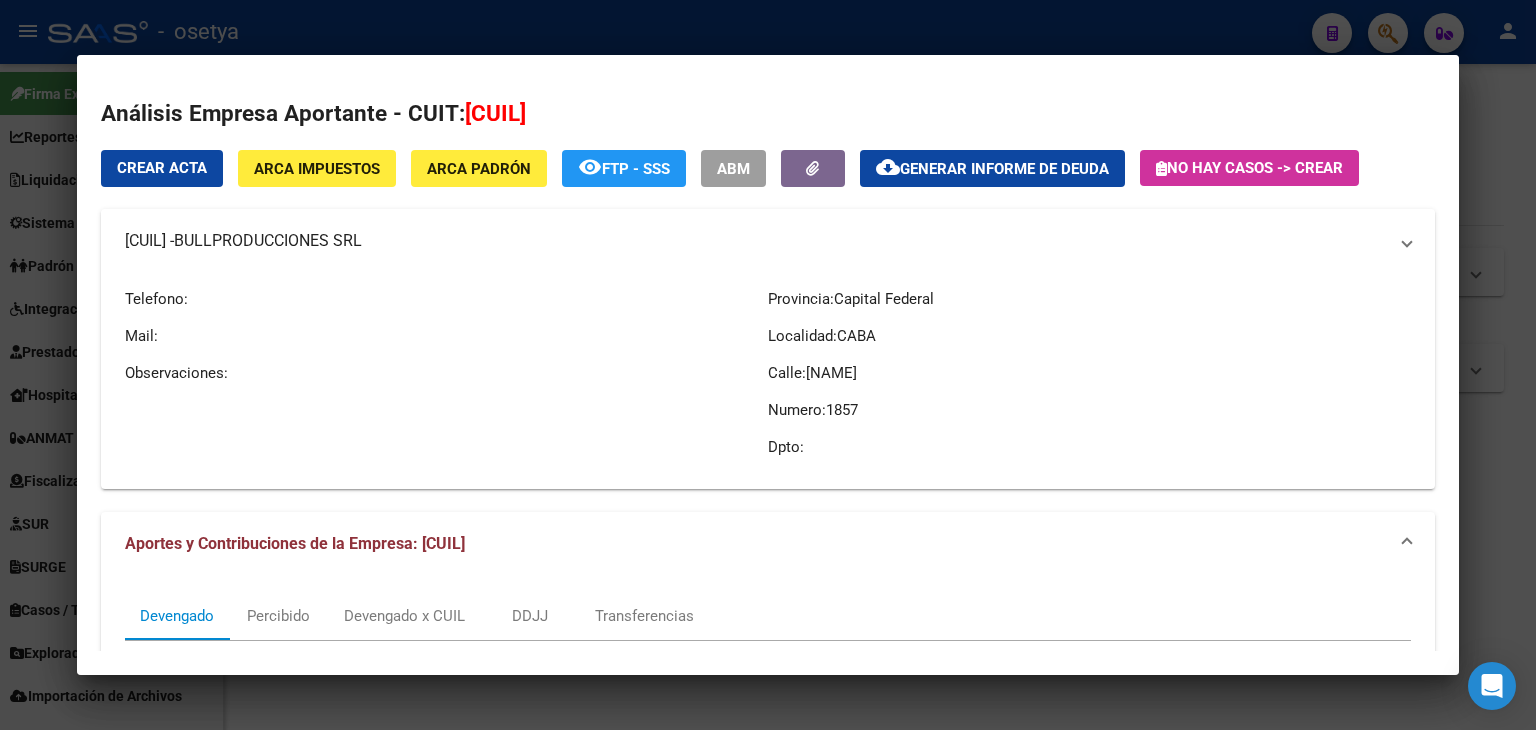 click on "BULLPRODUCCIONES SRL" at bounding box center [268, 241] 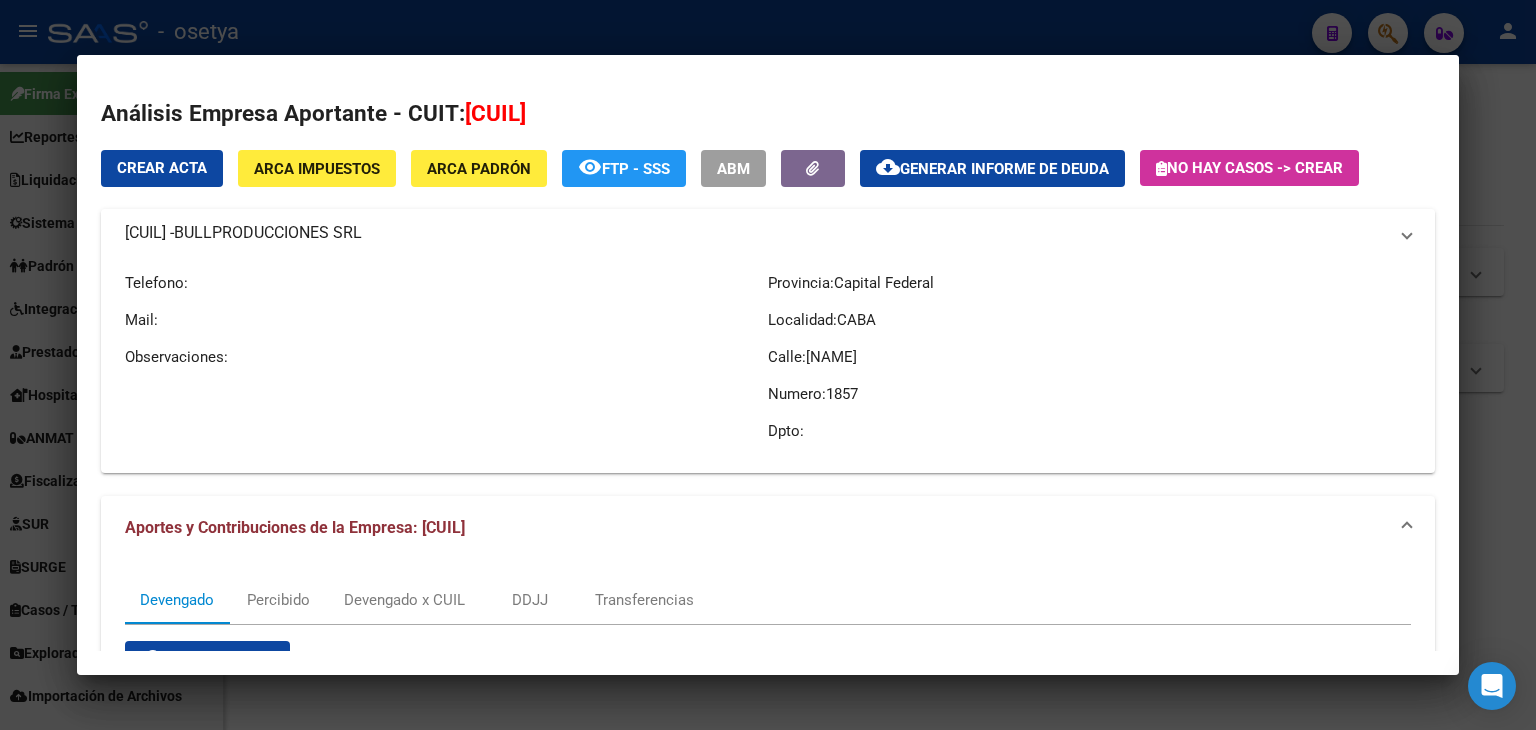 click on "BULLPRODUCCIONES SRL" at bounding box center (268, 233) 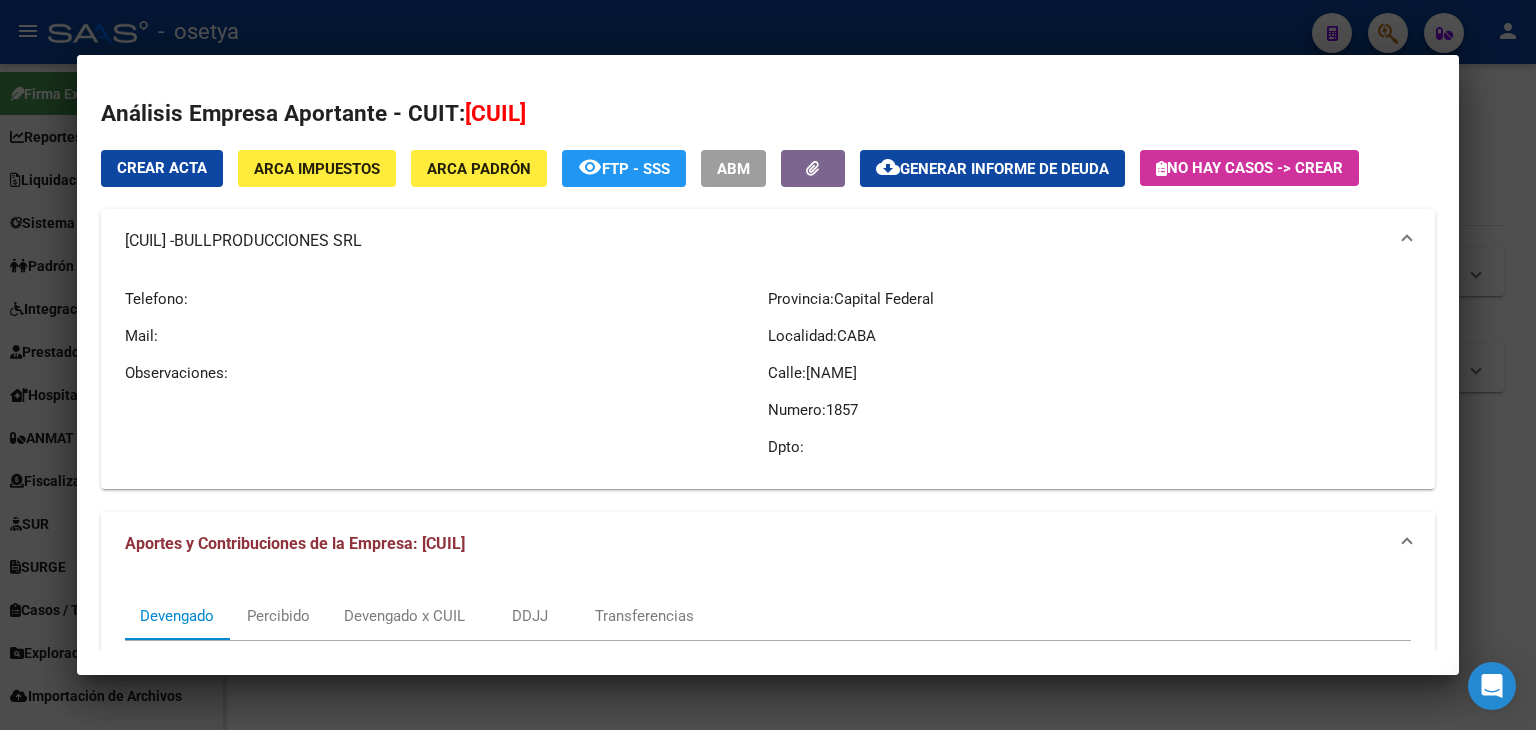click at bounding box center [768, 365] 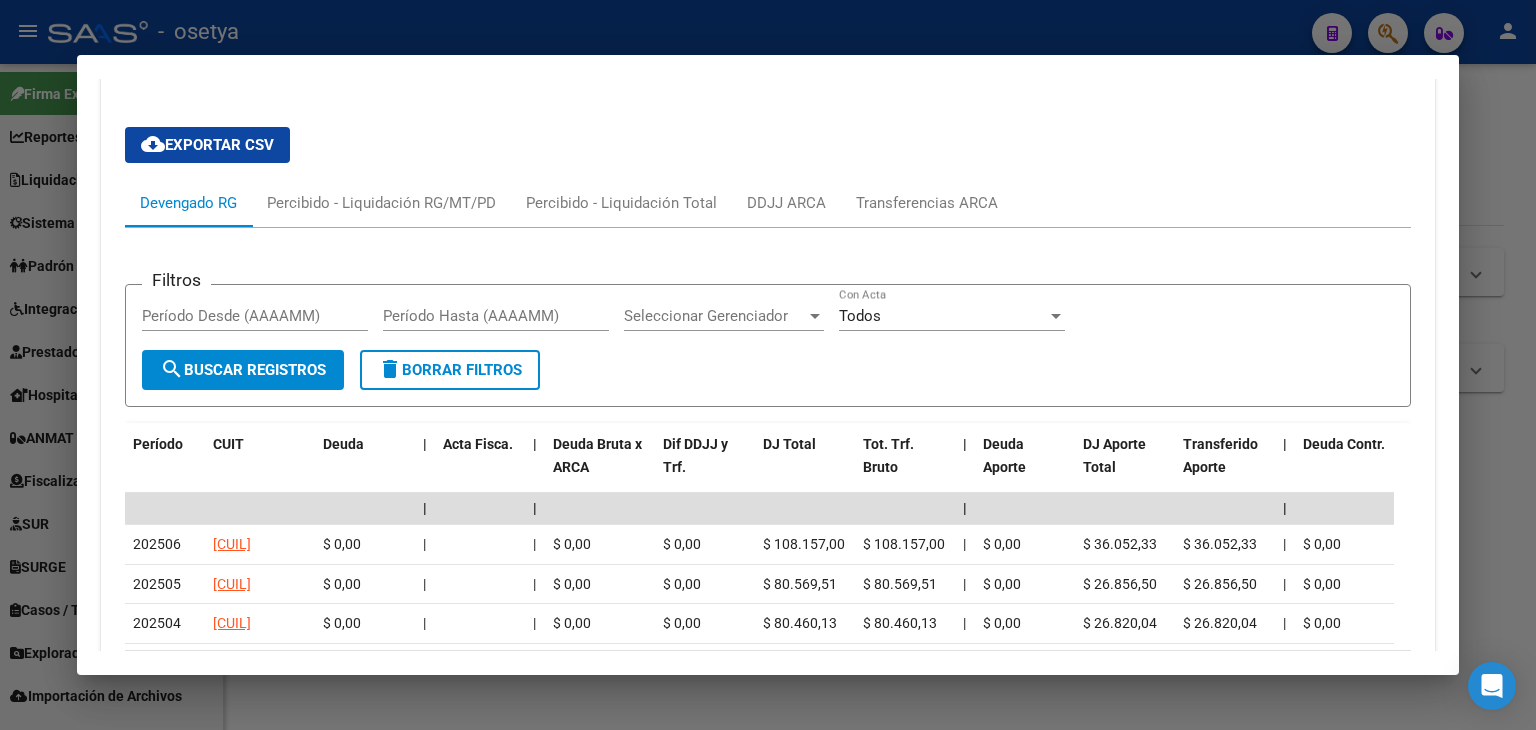 scroll, scrollTop: 1791, scrollLeft: 0, axis: vertical 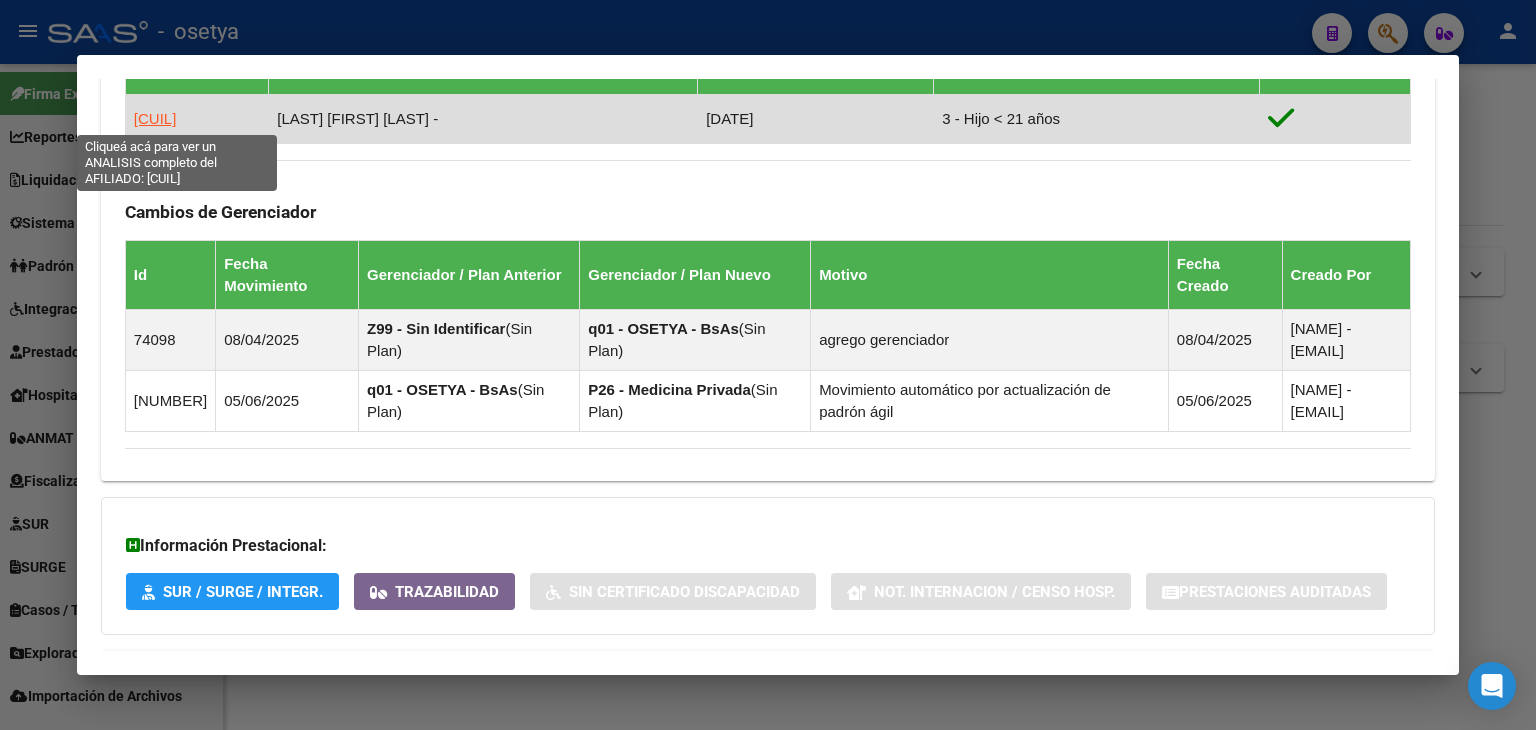 click on "[CUIL]" at bounding box center [155, 118] 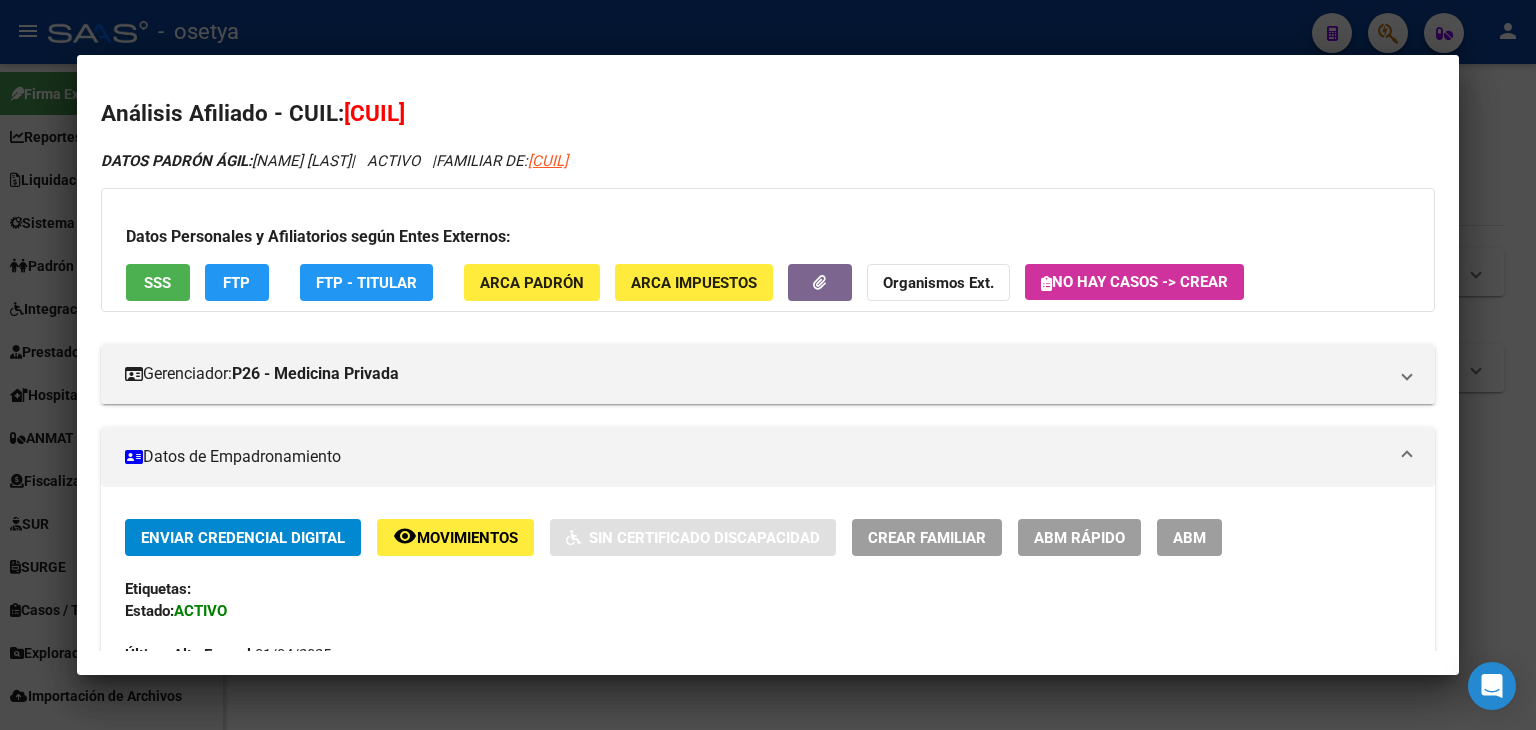 click on "ARCA Padrón" 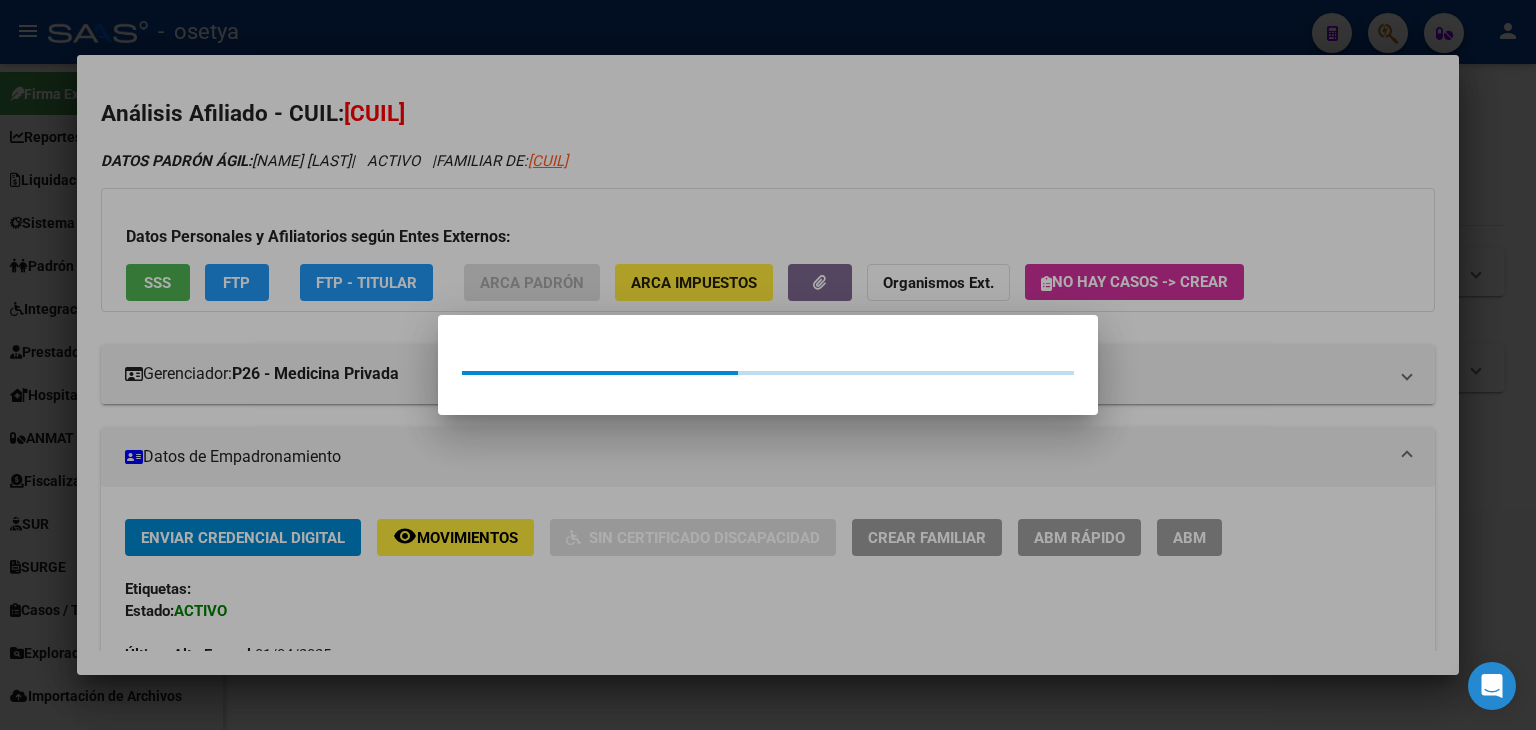 click at bounding box center [768, 365] 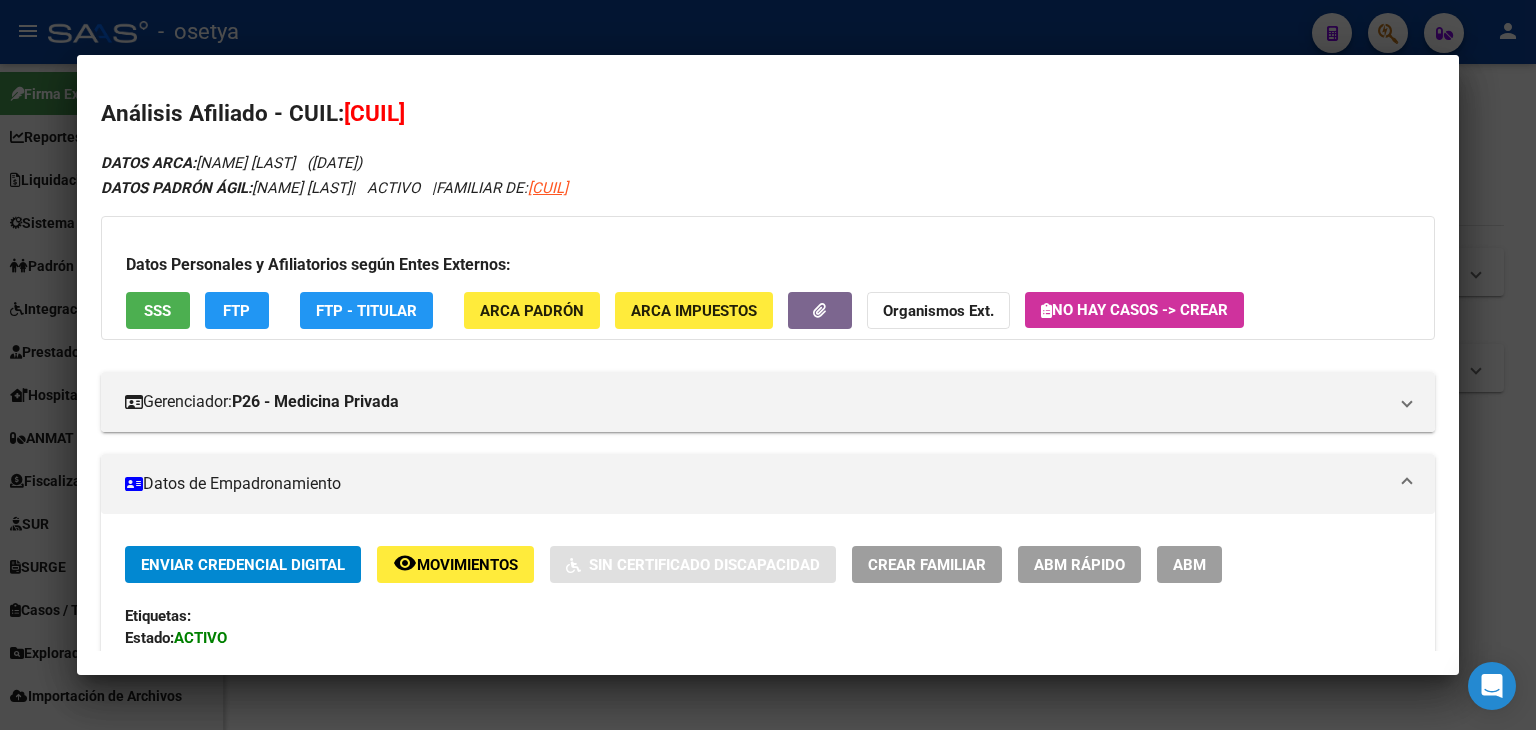 drag, startPoint x: 375, startPoint y: 112, endPoint x: 477, endPoint y: 112, distance: 102 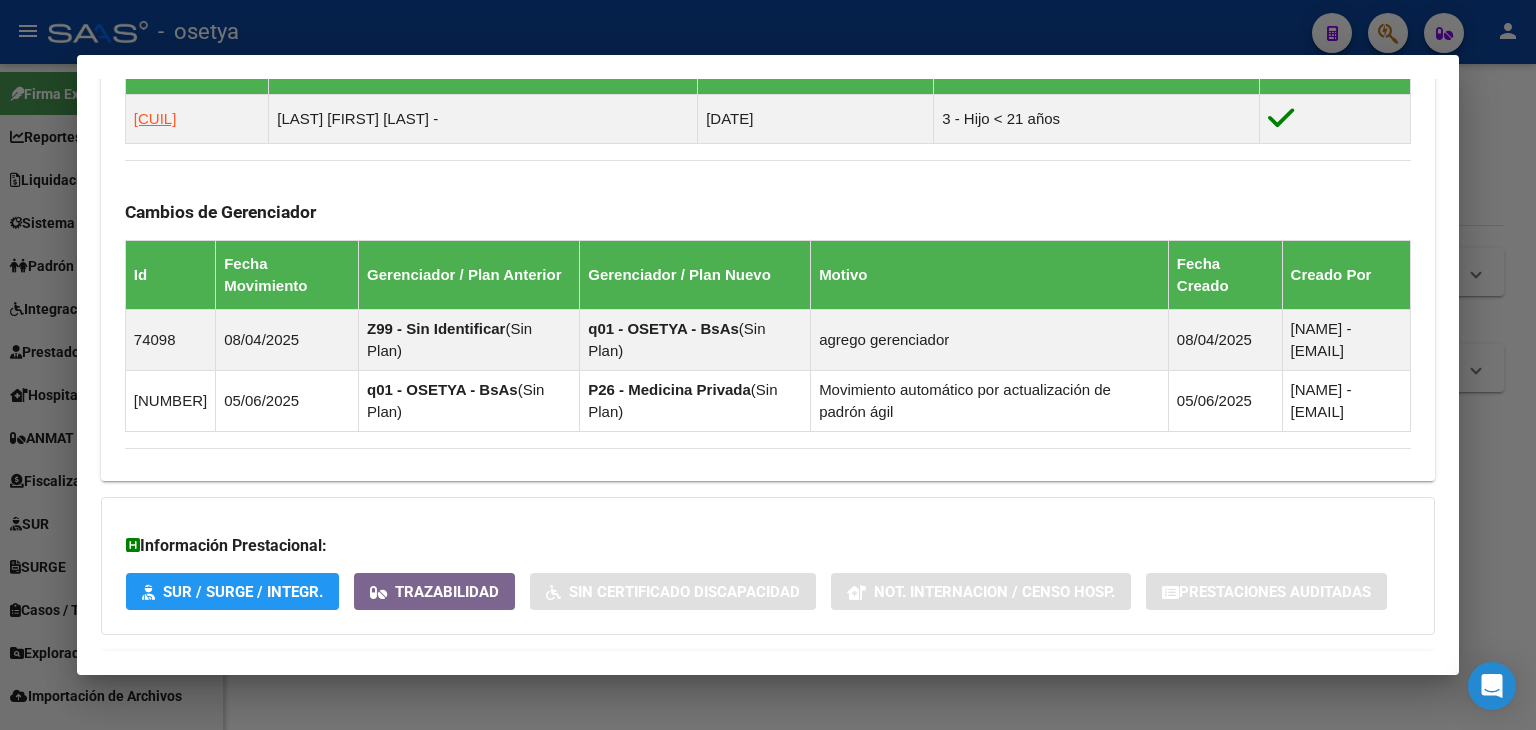 click on "Análisis Afiliado - CUIL:  [CUIL] DATOS ARCA:  GOMEZ [FIRST] [LAST]       ([DATE])  DATOS PADRÓN ÁGIL:  GOMEZ [FIRST] [LAST]       |   ACTIVO   |     AFILIADO TITULAR  Datos Personales y Afiliatorios según Entes Externos: SSS FTP ARCA Padrón ARCA Impuestos Organismos Ext.   No hay casos -> Crear
Gerenciador:      P26 - Medicina Privada Atención telefónica: Atención emergencias: Otros Datos Útiles:    Datos de Empadronamiento  Enviar Credencial Digital remove_red_eye Movimientos    Sin Certificado Discapacidad Crear Familiar ABM Rápido ABM Etiquetas: Estado: ACTIVO Última Alta Formal:  [DATE] Ultimo Tipo Movimiento Alta:  ALTA RG OPCION Online (clave fiscal) Comentario ADMIN:  ALTA AUTOMATICA POR ADHESION AFIP el [DATE] [TIME] DATOS DEL AFILIADO Apellido:   GOMEZ [FIRST] [LAST]            CUIL:  [CUIL] Documento:  DU - DOCUMENTO UNICO [DOCUMENT_NUMBER]  Nacionalidad:  ARGENTINA Parentesco:  0 - Titular Estado Civil:  Soltero Discapacitado:    NO (00) Sexo:  F Nacimiento:" at bounding box center [768, 365] 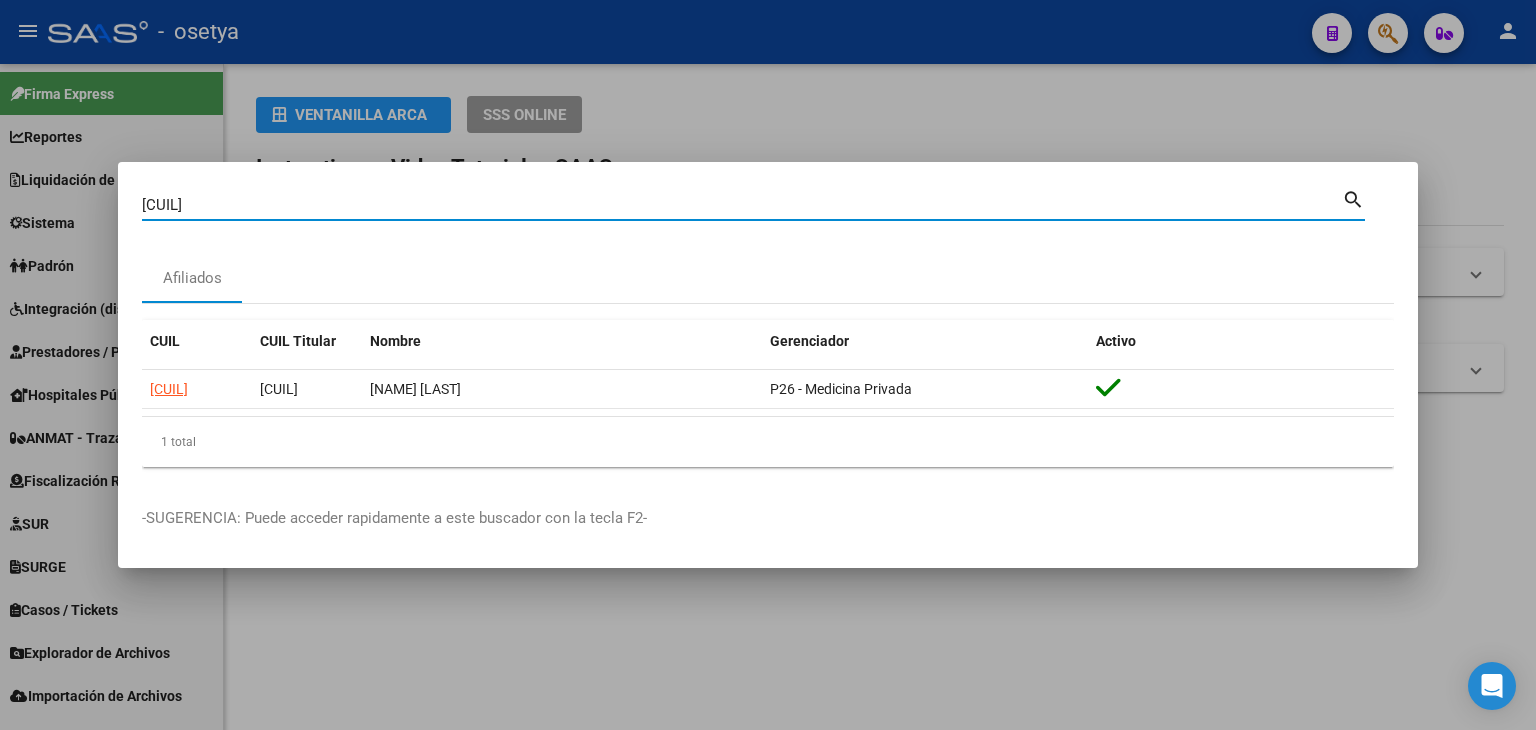 click on "[CUIL]" at bounding box center [742, 205] 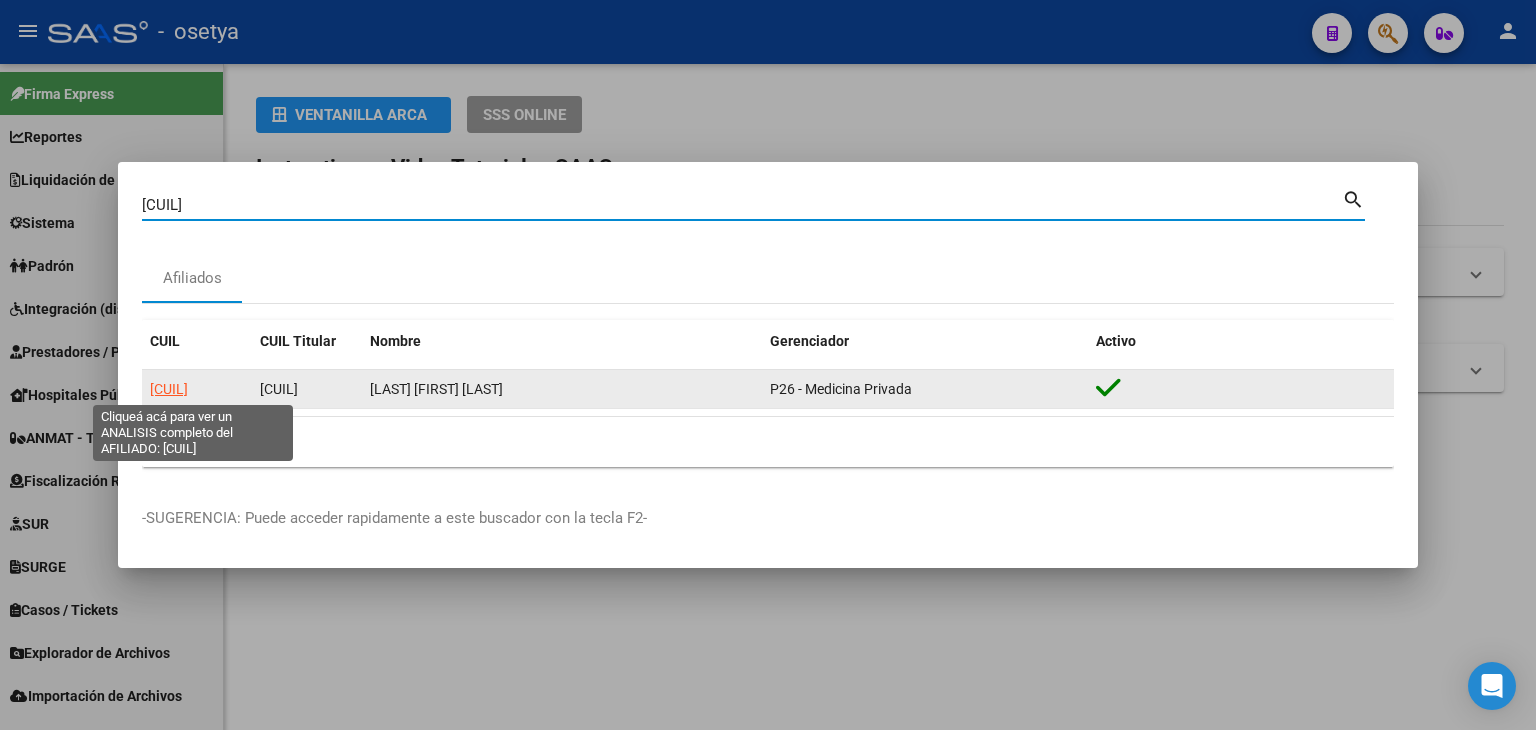 click on "[CUIL]" 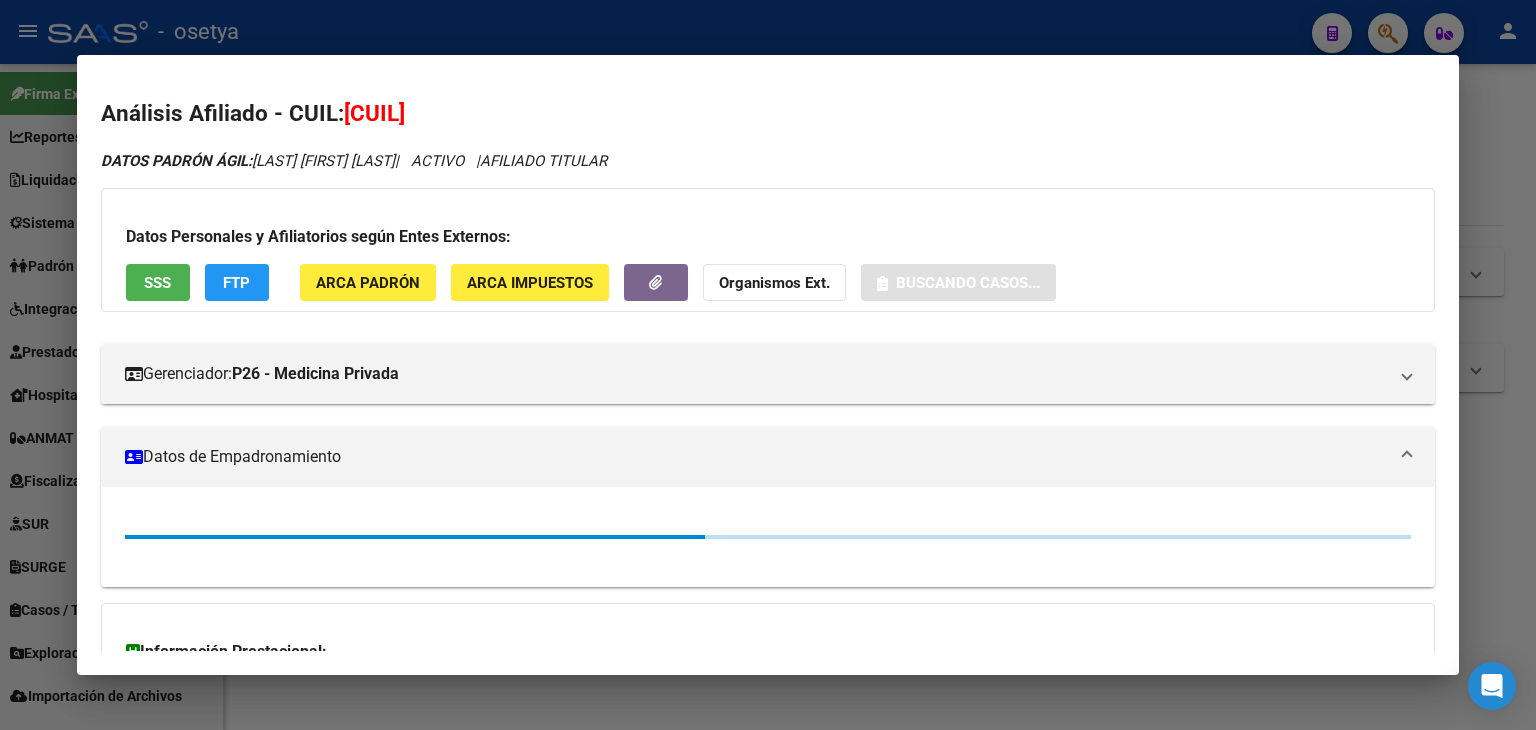 click on "ARCA Padrón" 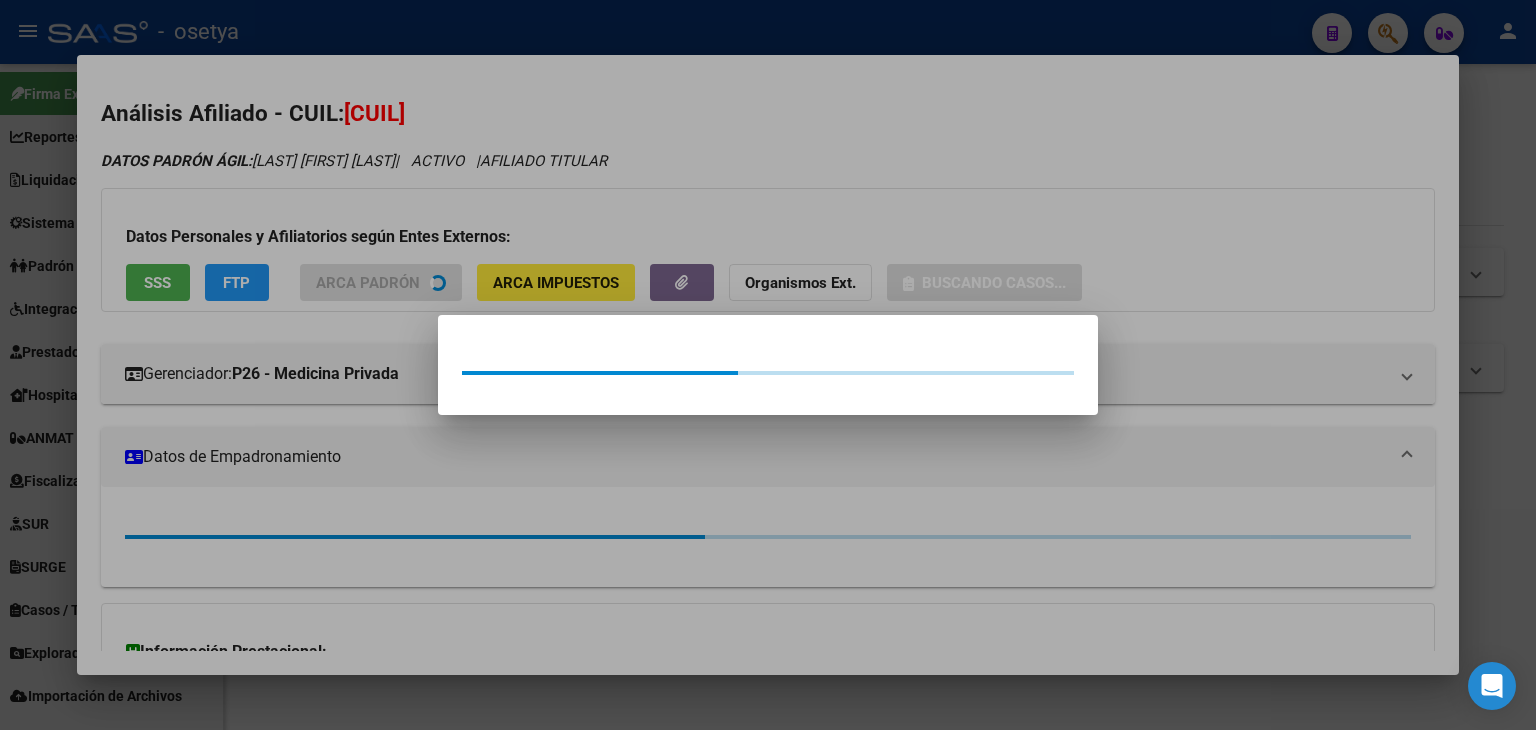 click at bounding box center (768, 365) 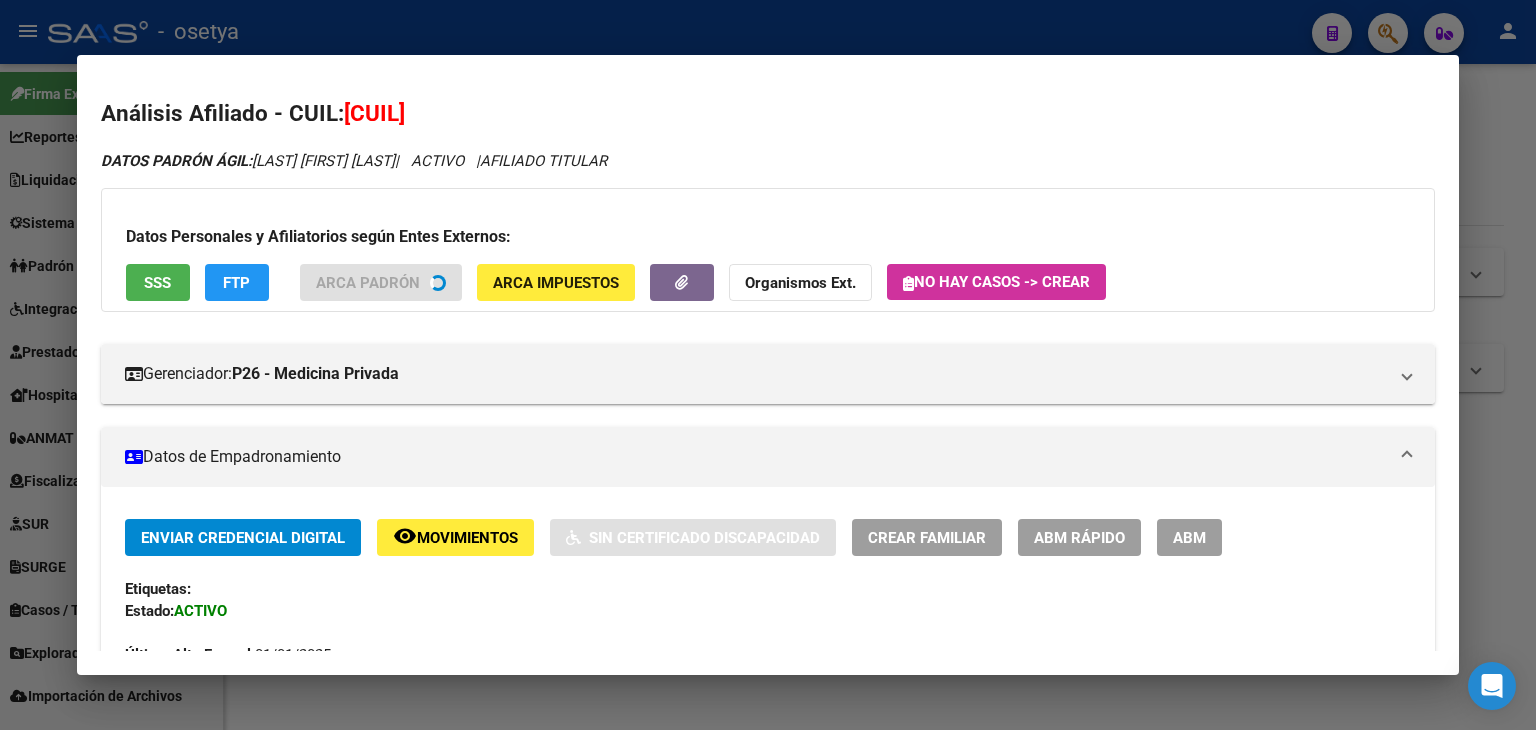 click on "SSS" at bounding box center (157, 283) 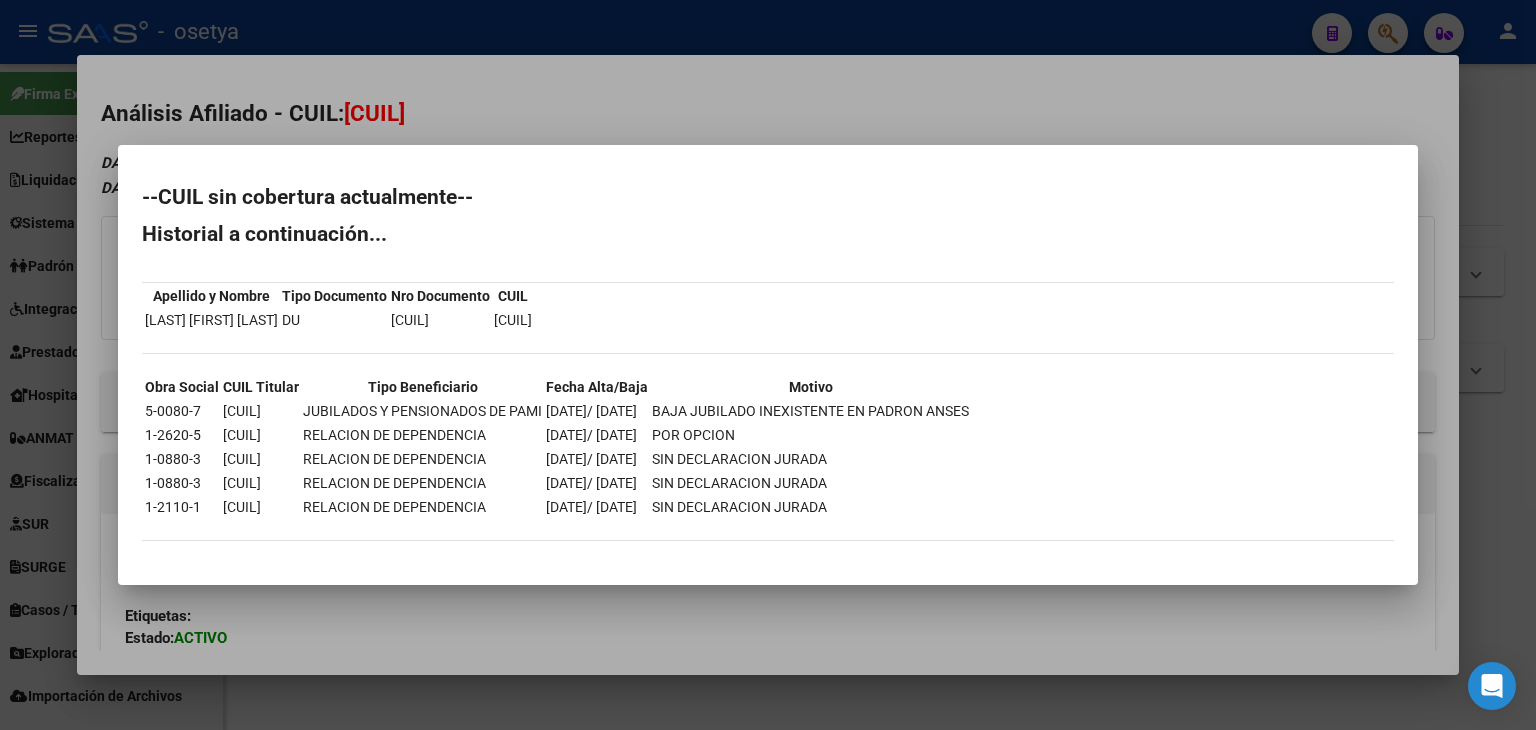 drag, startPoint x: 359, startPoint y: 46, endPoint x: 354, endPoint y: 36, distance: 11.18034 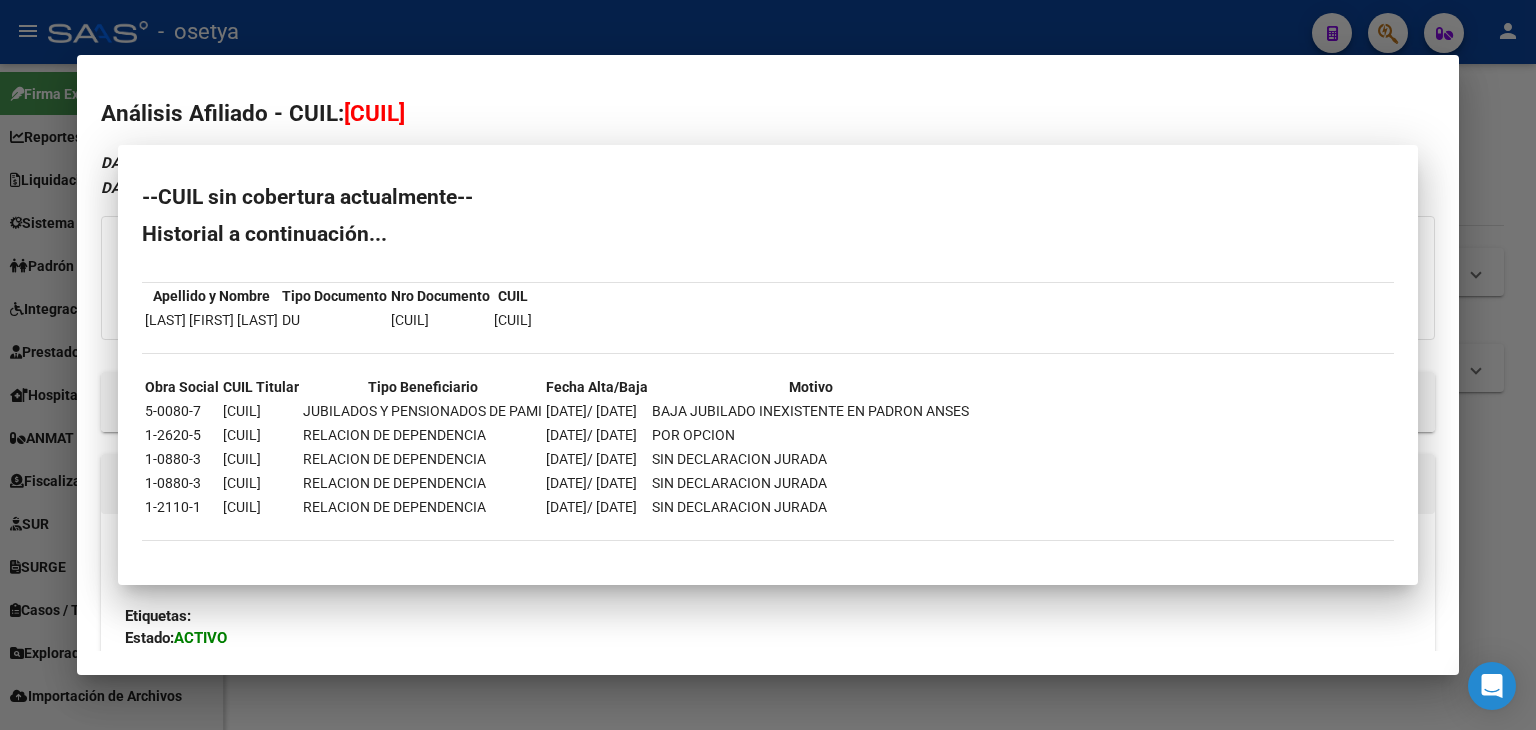 click at bounding box center [768, 365] 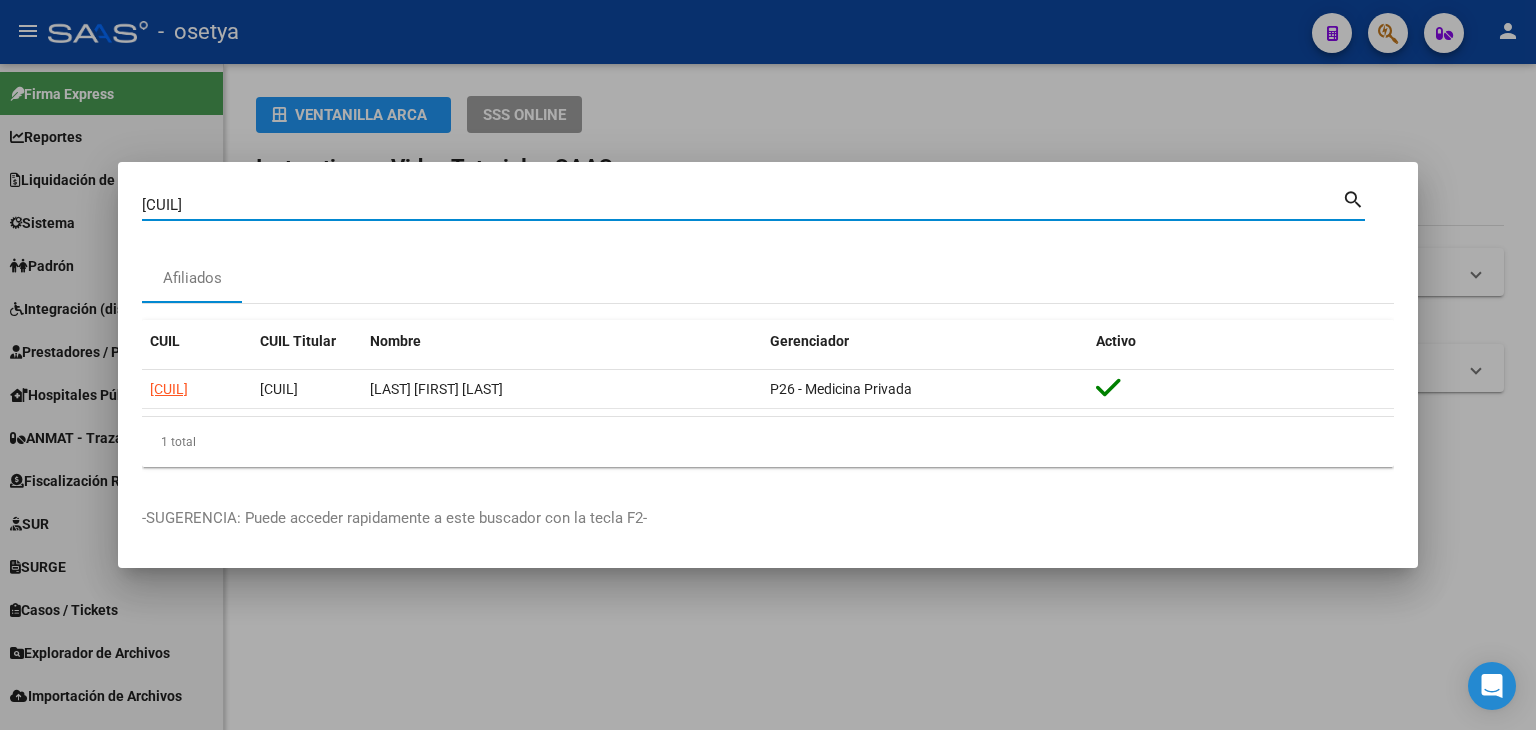 click on "[CUIL]" at bounding box center (742, 205) 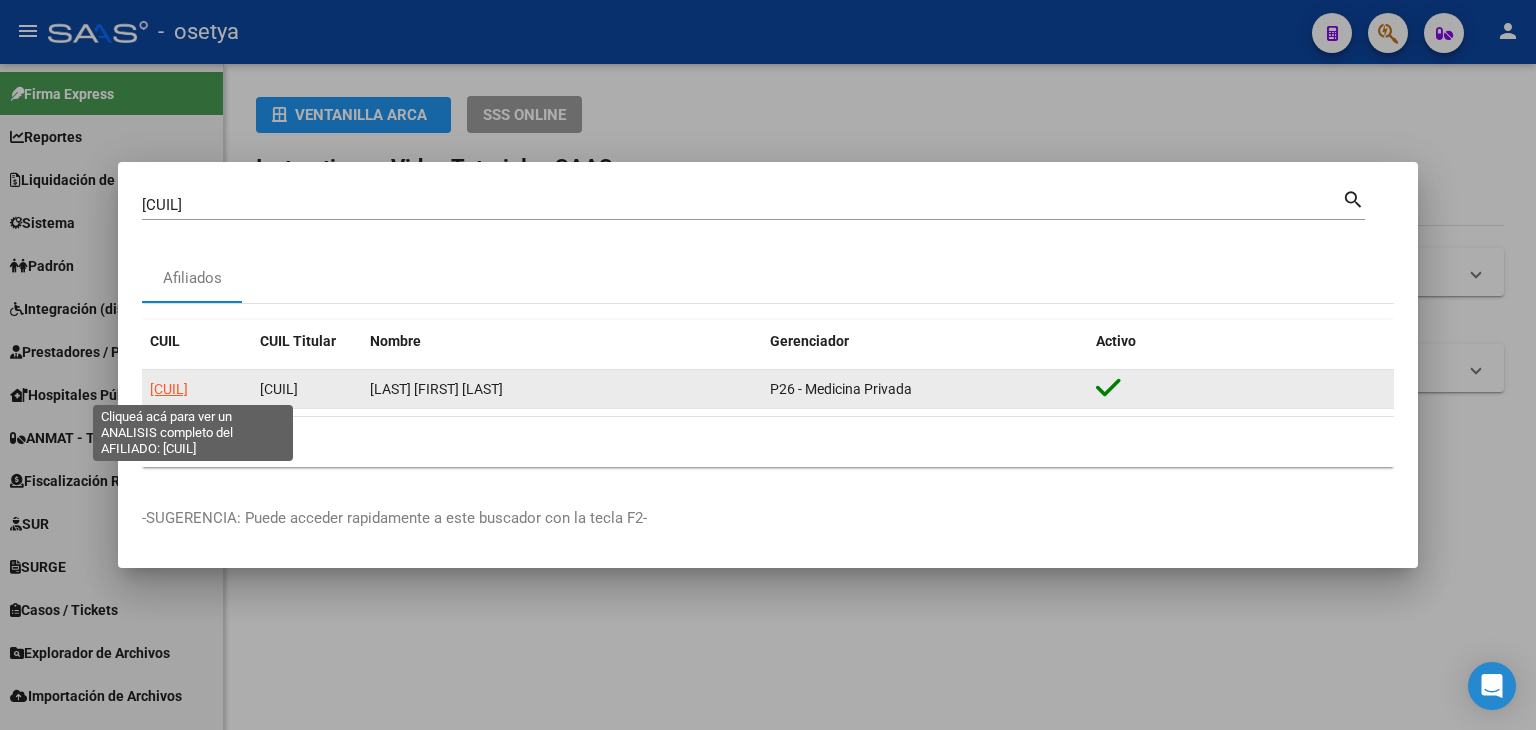 click on "[CUIL]" 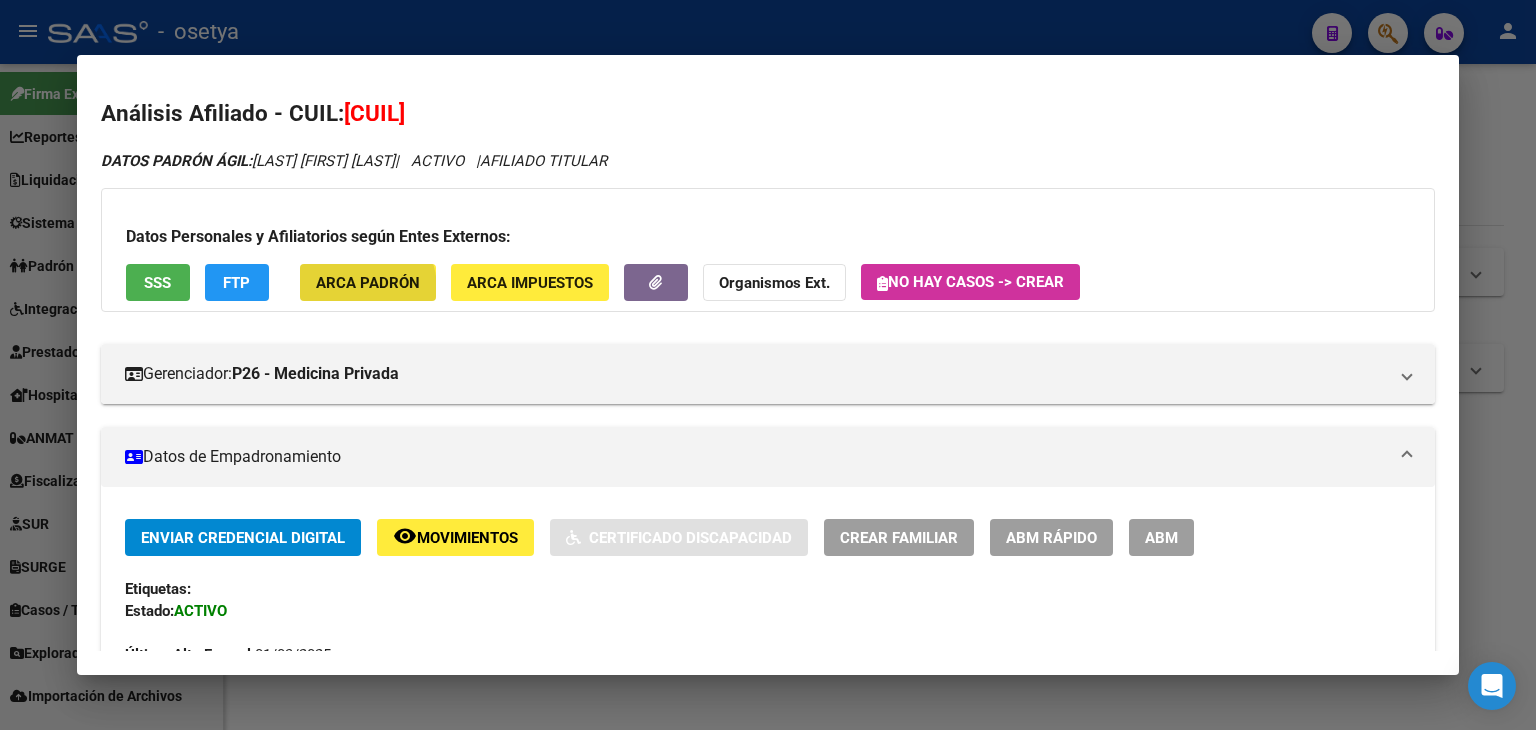 click on "ARCA Padrón" 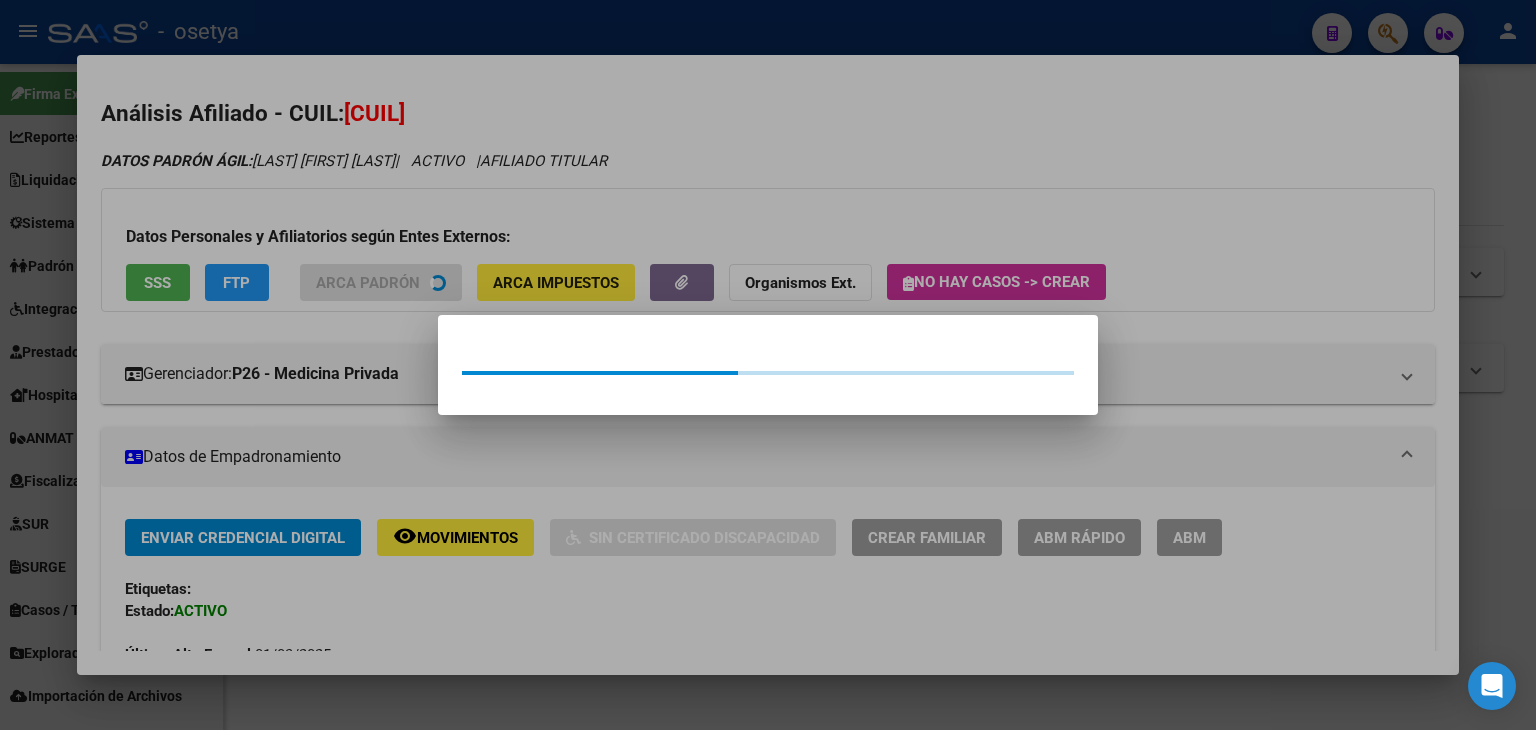 click at bounding box center [768, 365] 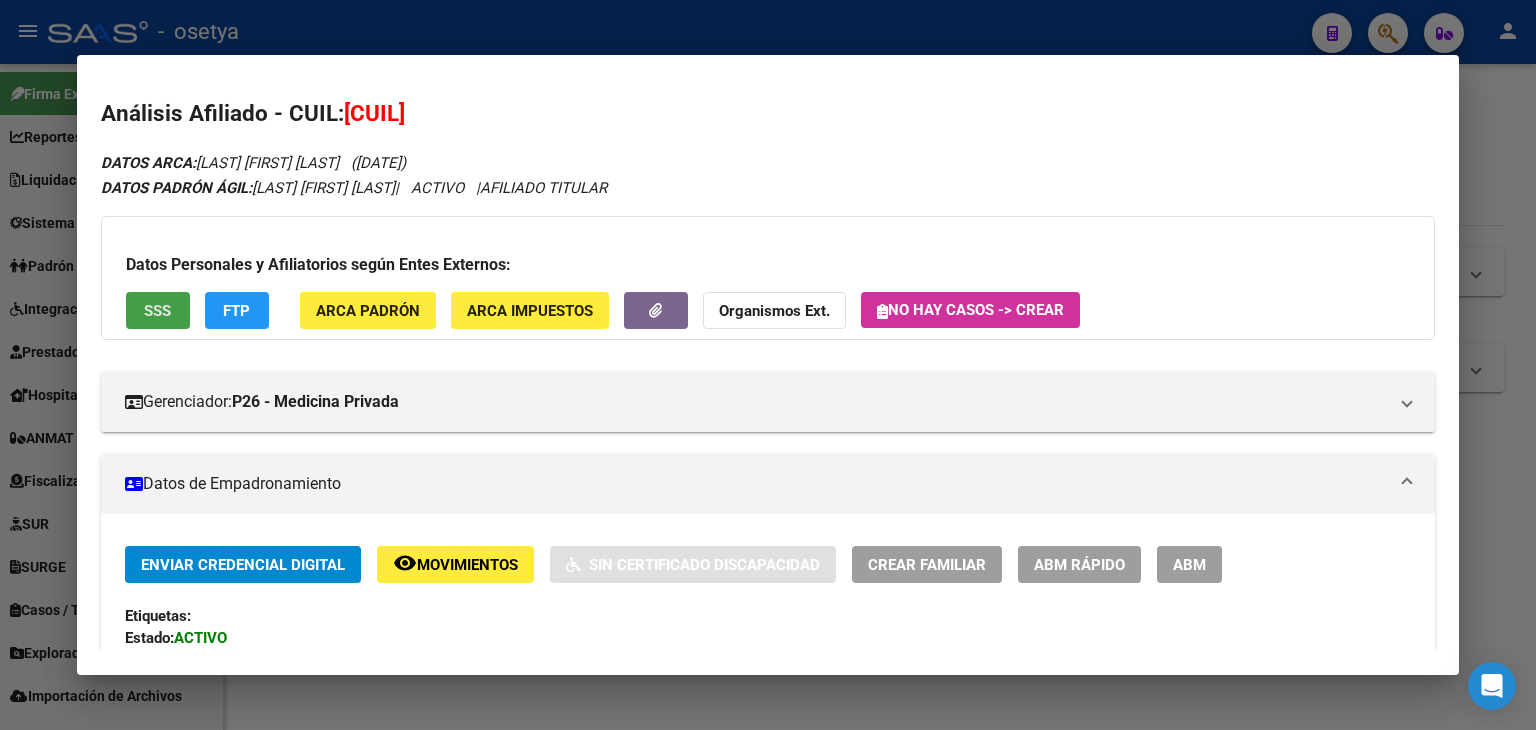 click on "SSS" at bounding box center (158, 310) 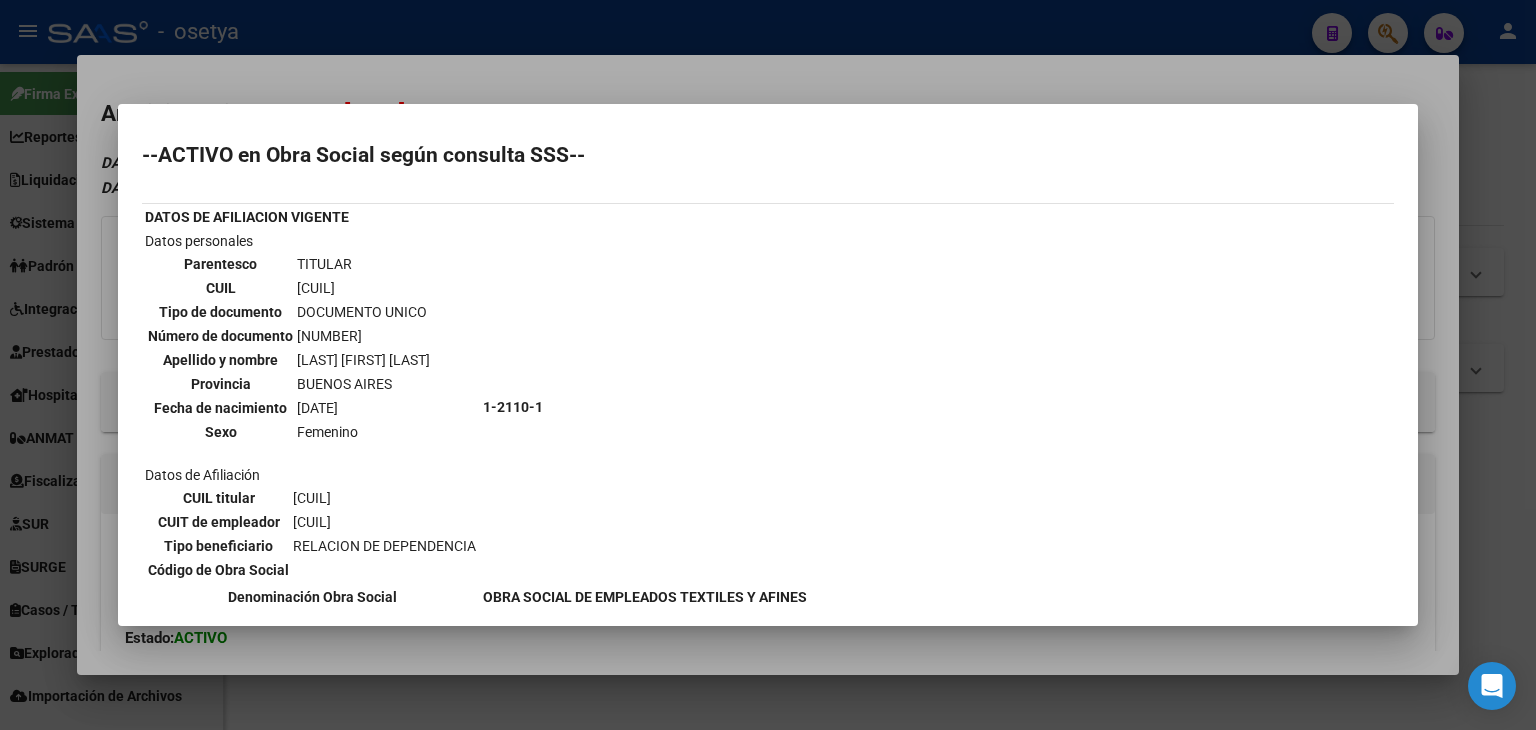 click at bounding box center (768, 365) 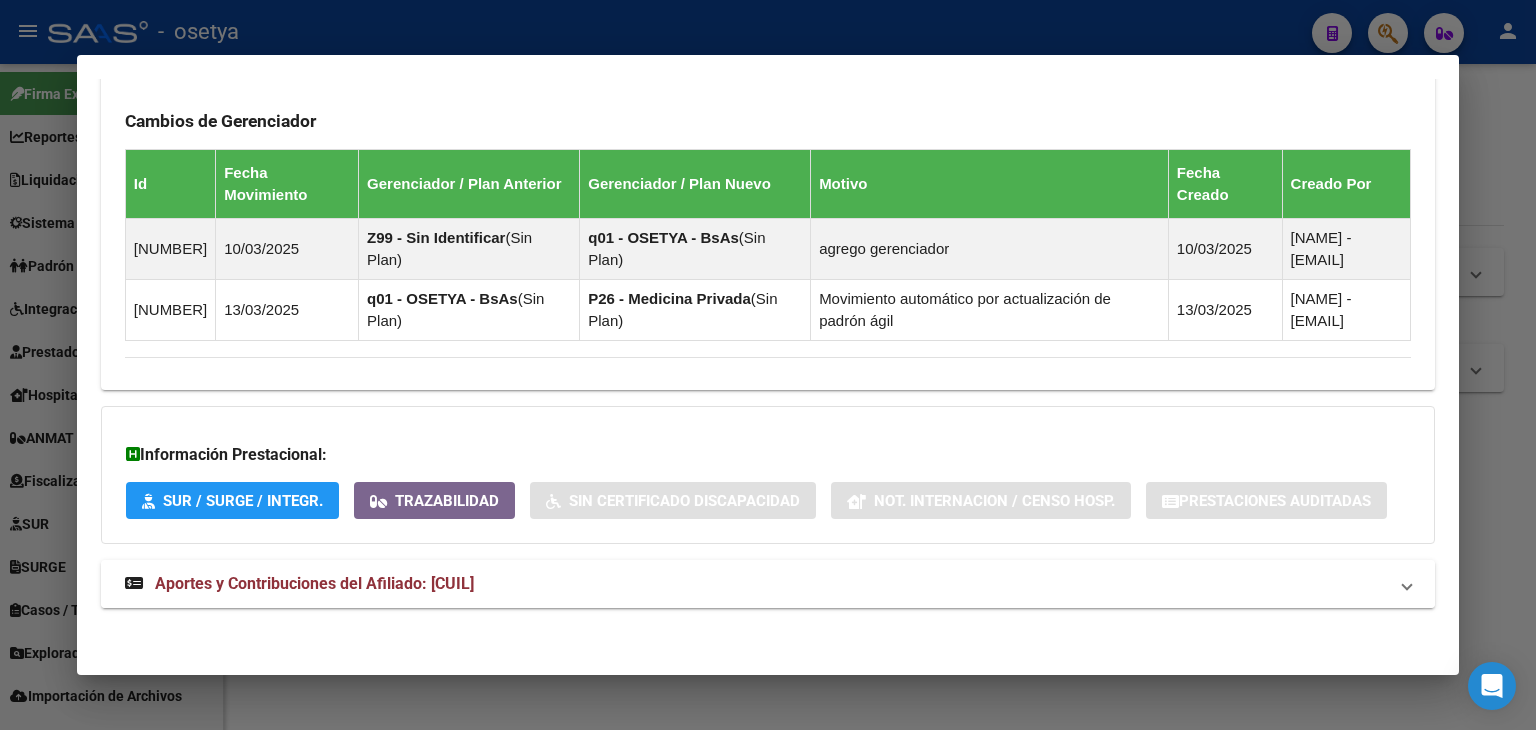 click on "Aportes y Contribuciones del Afiliado: [CUIL]" at bounding box center [768, 584] 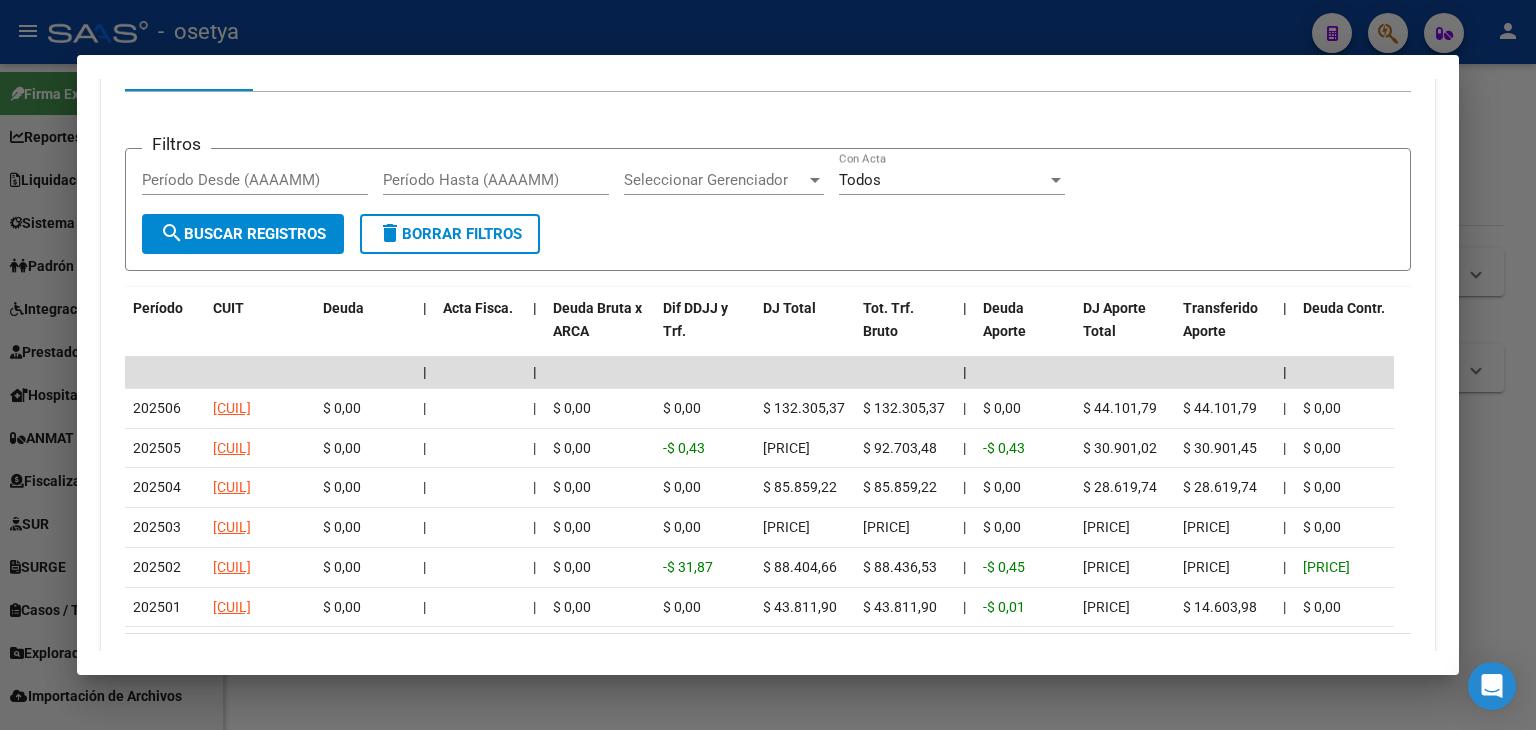 scroll, scrollTop: 1940, scrollLeft: 0, axis: vertical 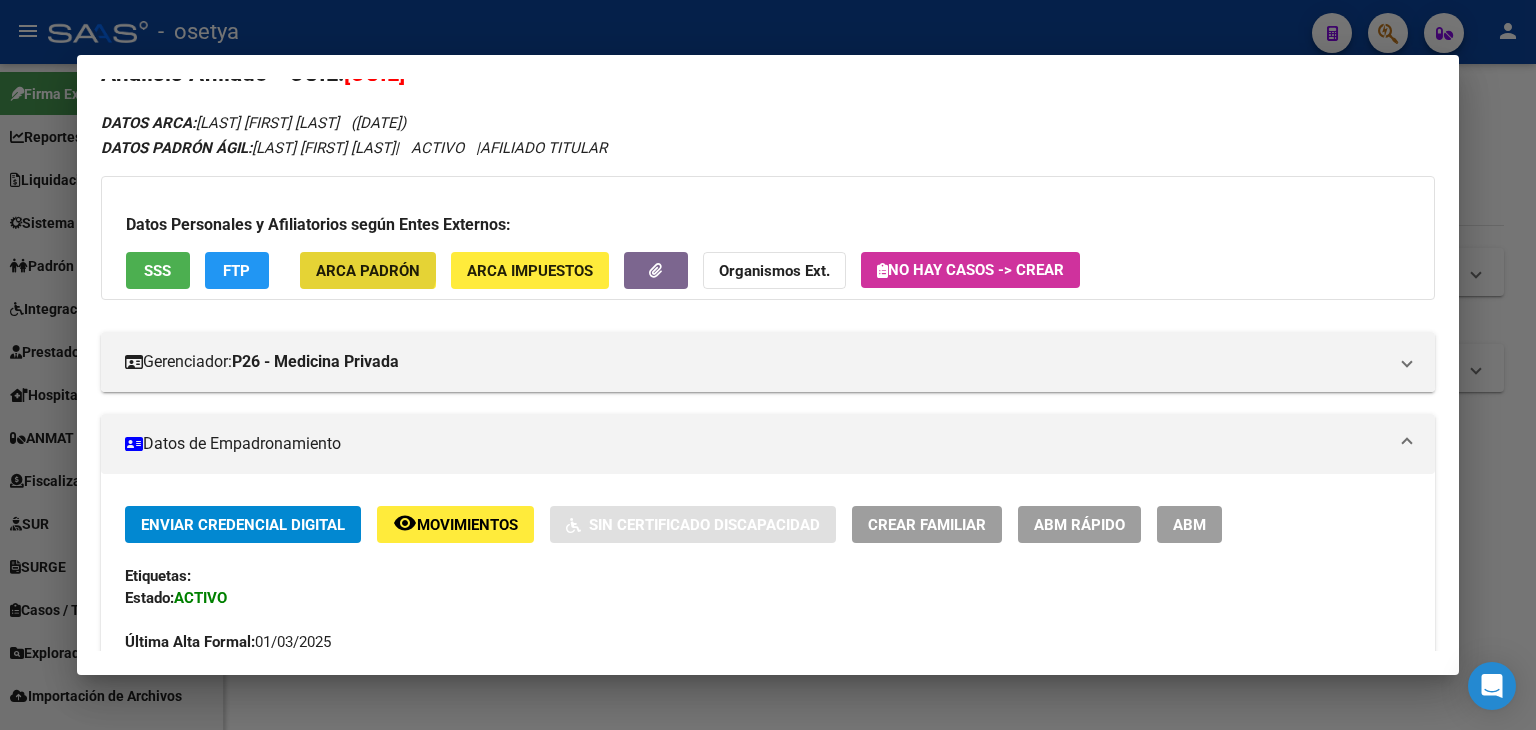 click on "ARCA Padrón" 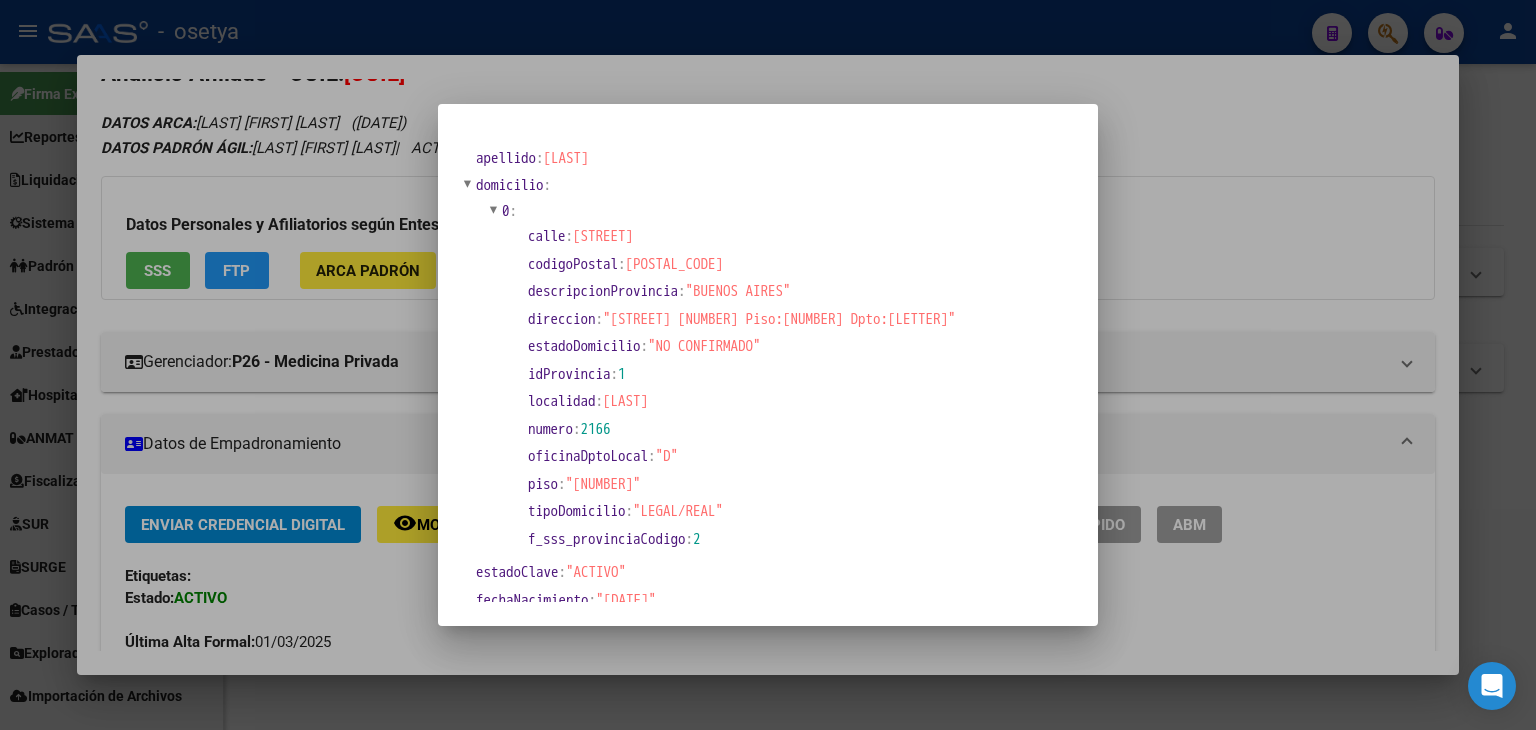 click at bounding box center [768, 365] 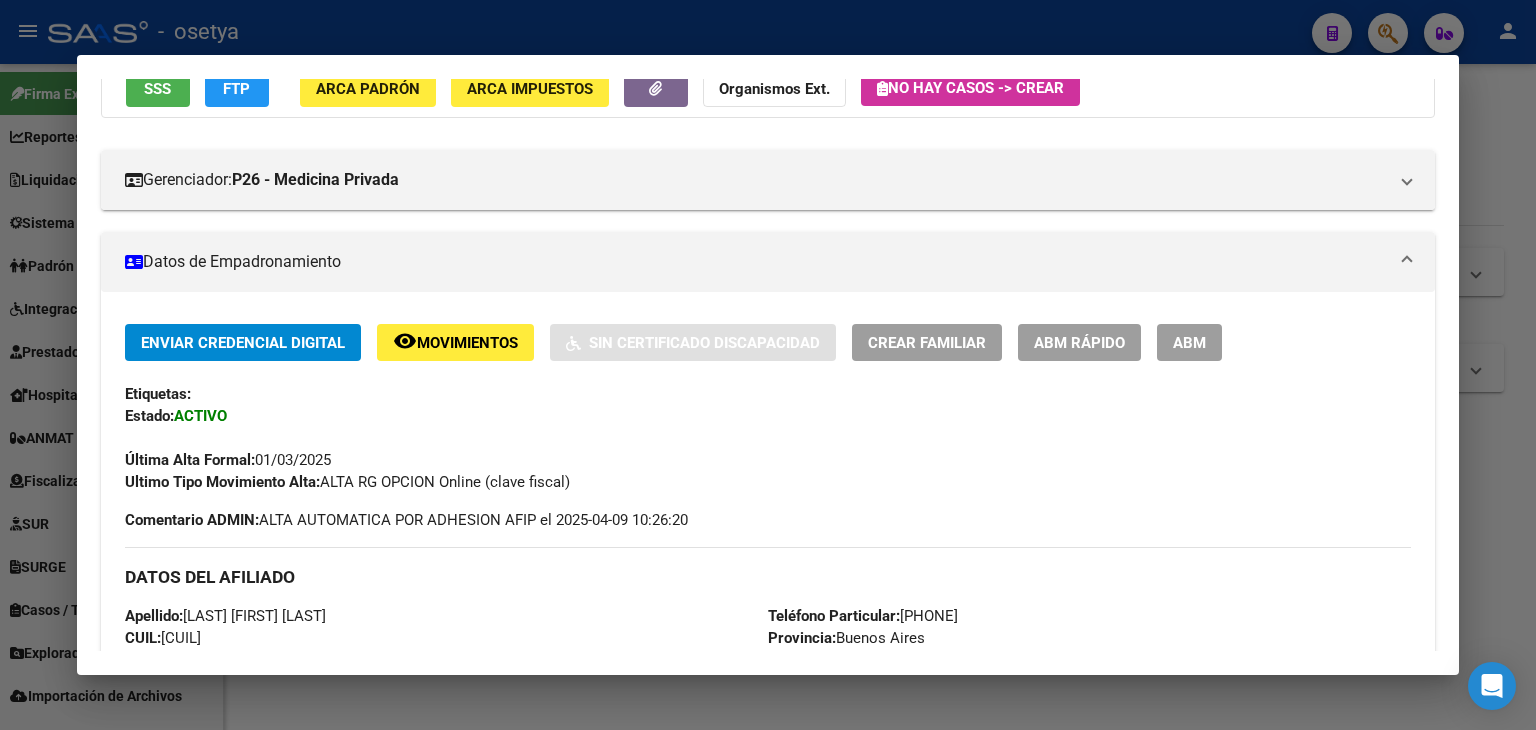scroll, scrollTop: 540, scrollLeft: 0, axis: vertical 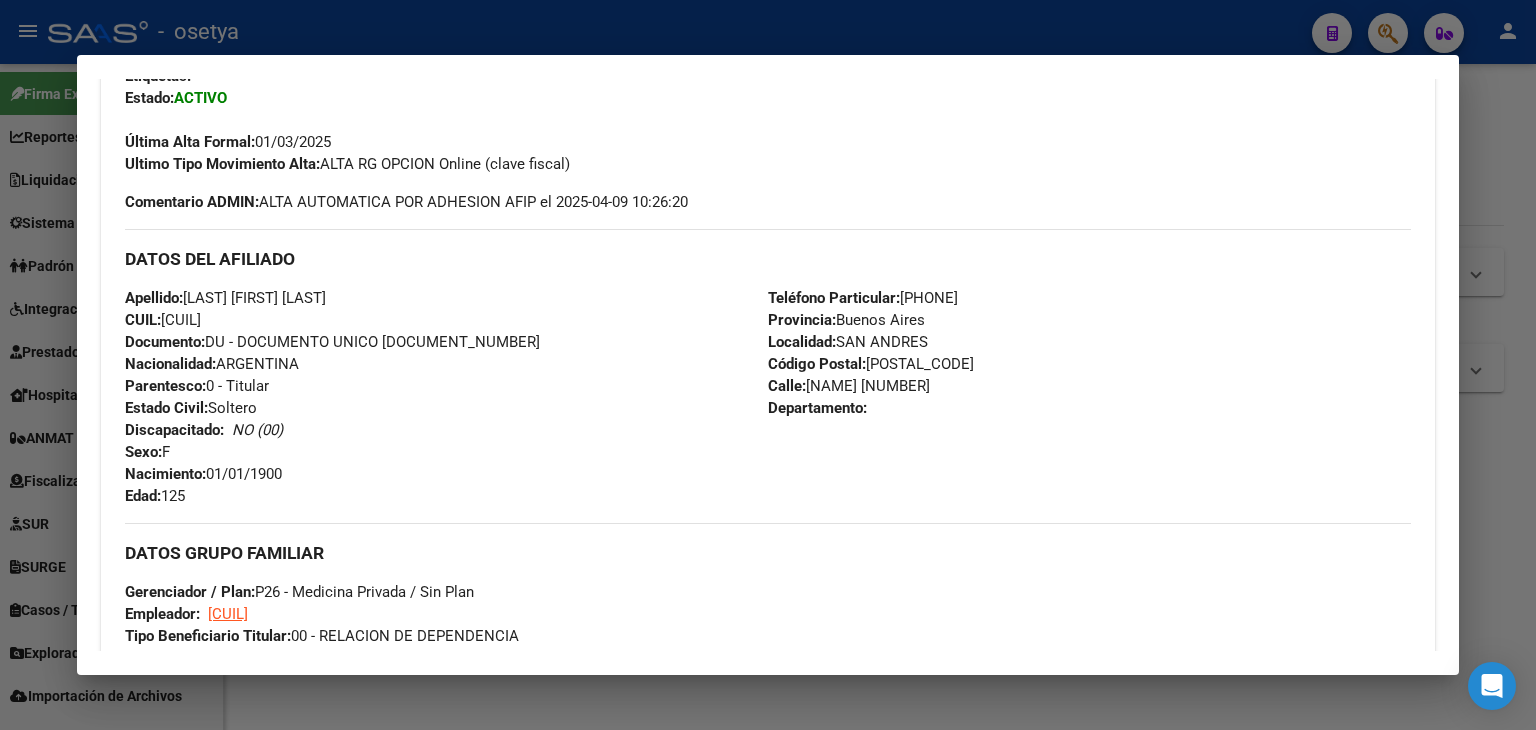 click on "Documento: DU - DOCUMENTO UNICO [NUMBER]" at bounding box center (332, 342) 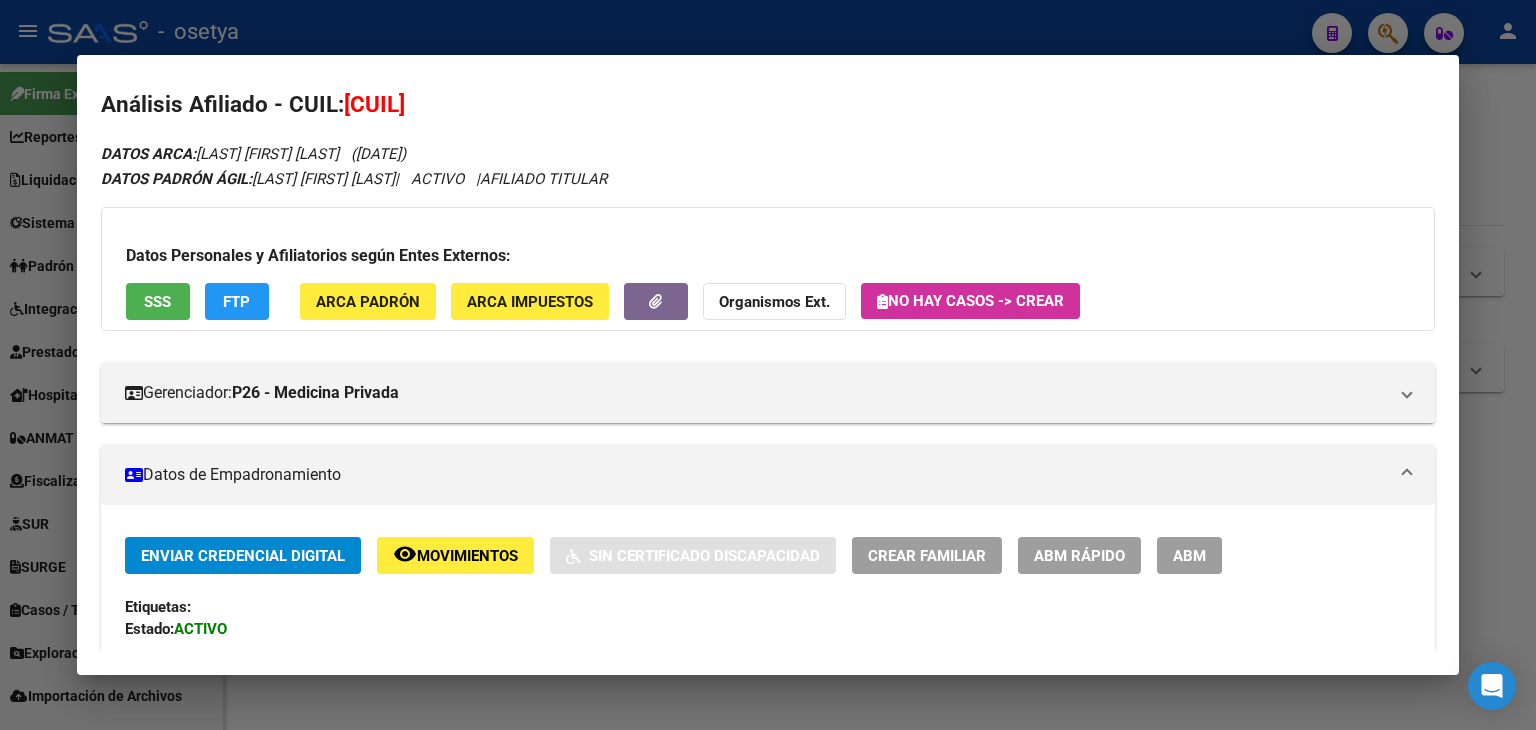 scroll, scrollTop: 0, scrollLeft: 0, axis: both 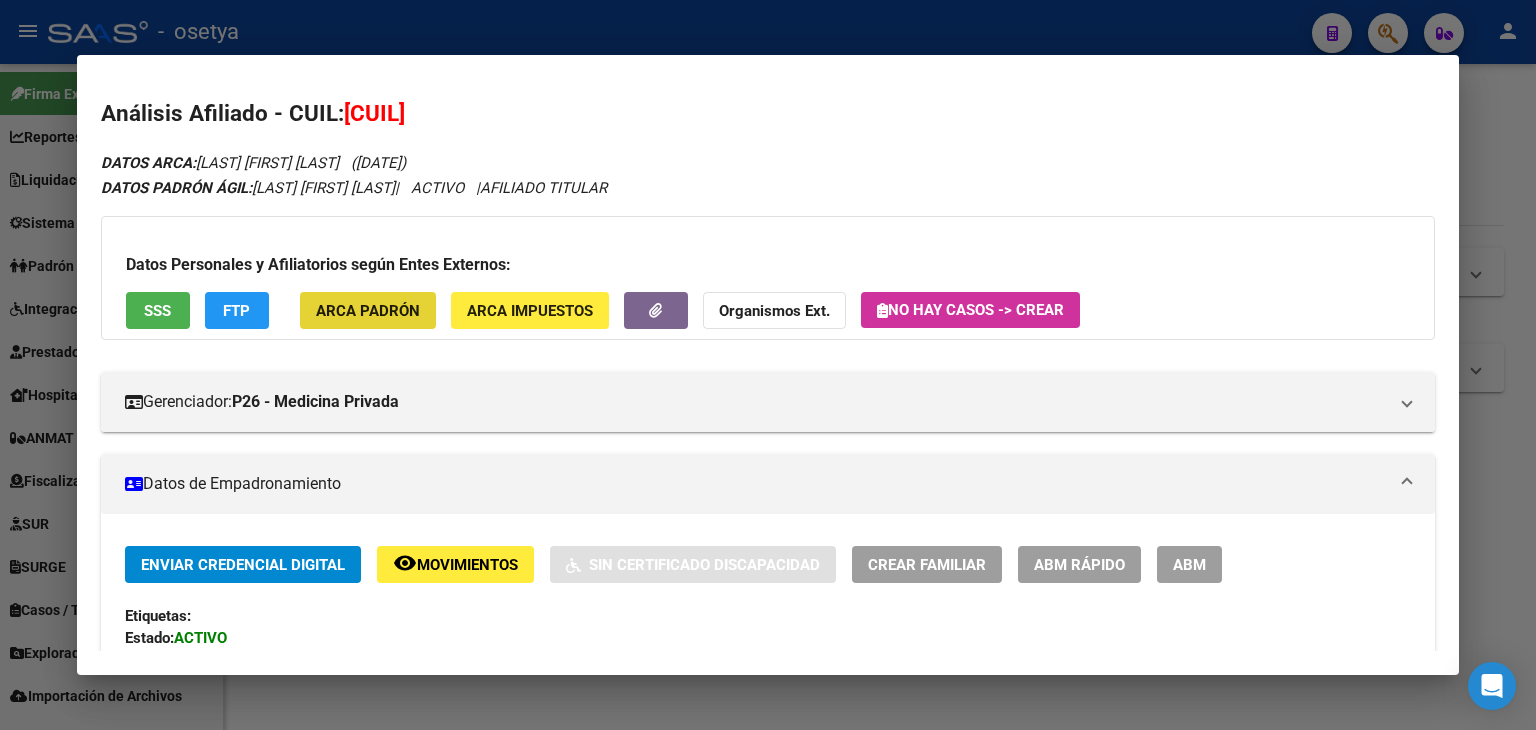 click on "ARCA Padrón" 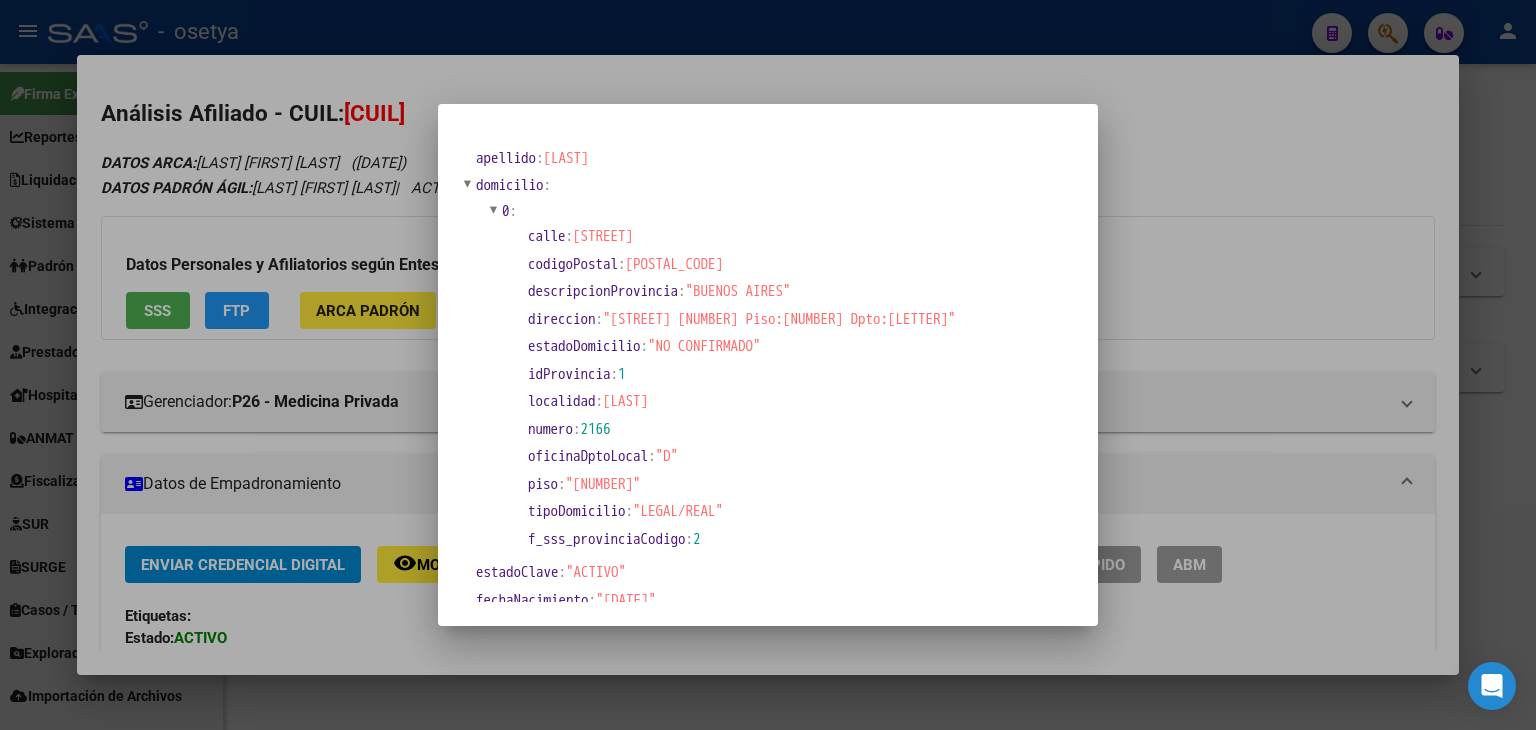 click at bounding box center [768, 365] 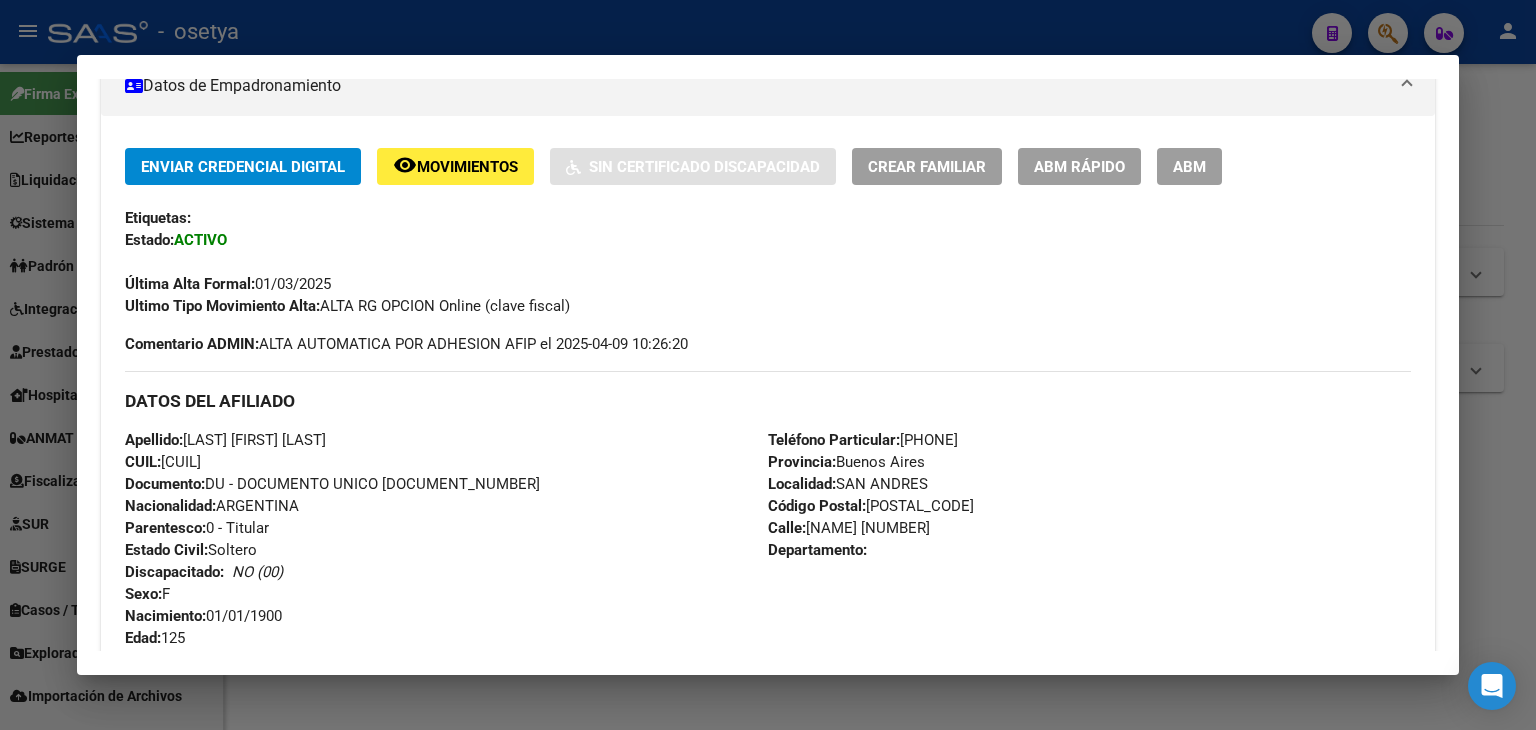 scroll, scrollTop: 400, scrollLeft: 0, axis: vertical 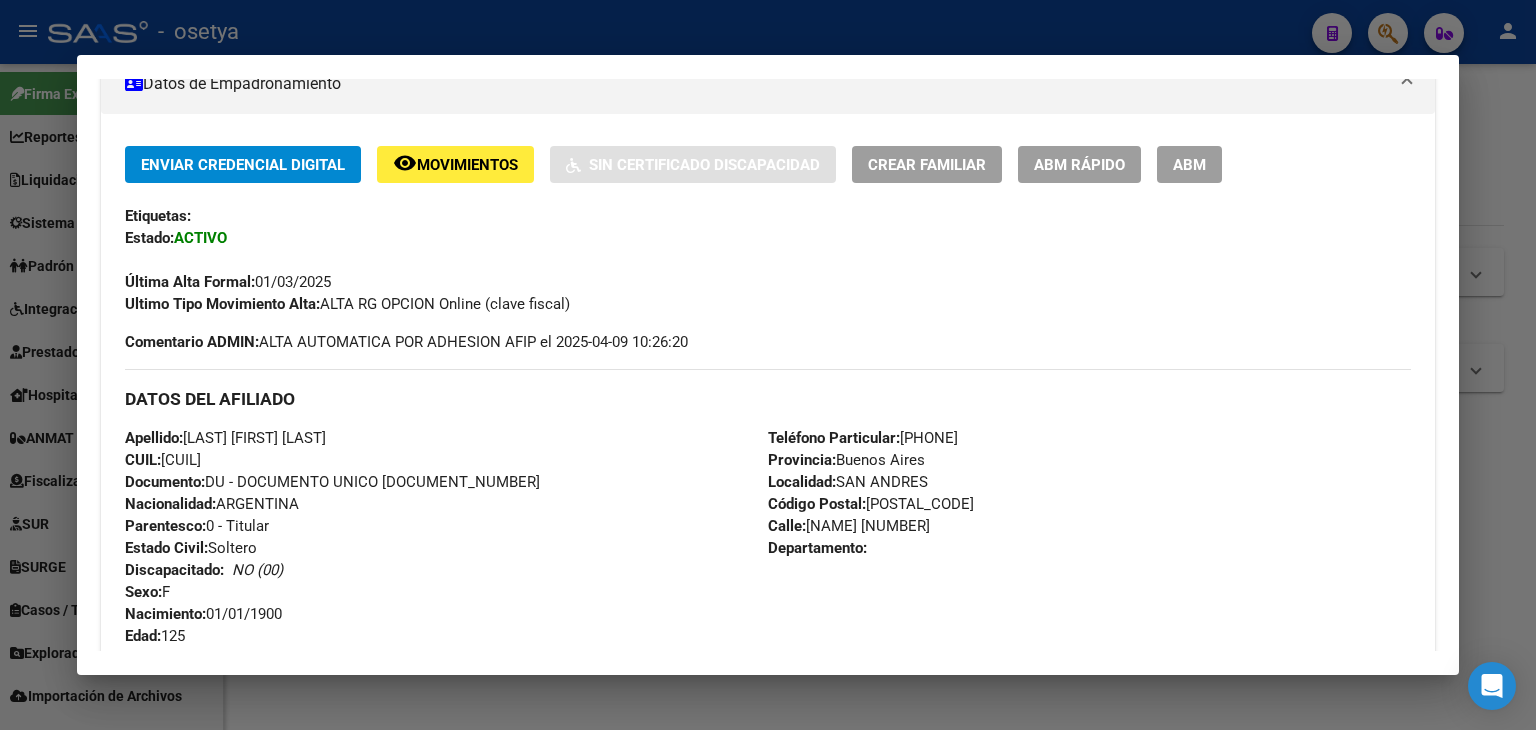 click on "Teléfono Particular:  [PHONE]" at bounding box center (863, 438) 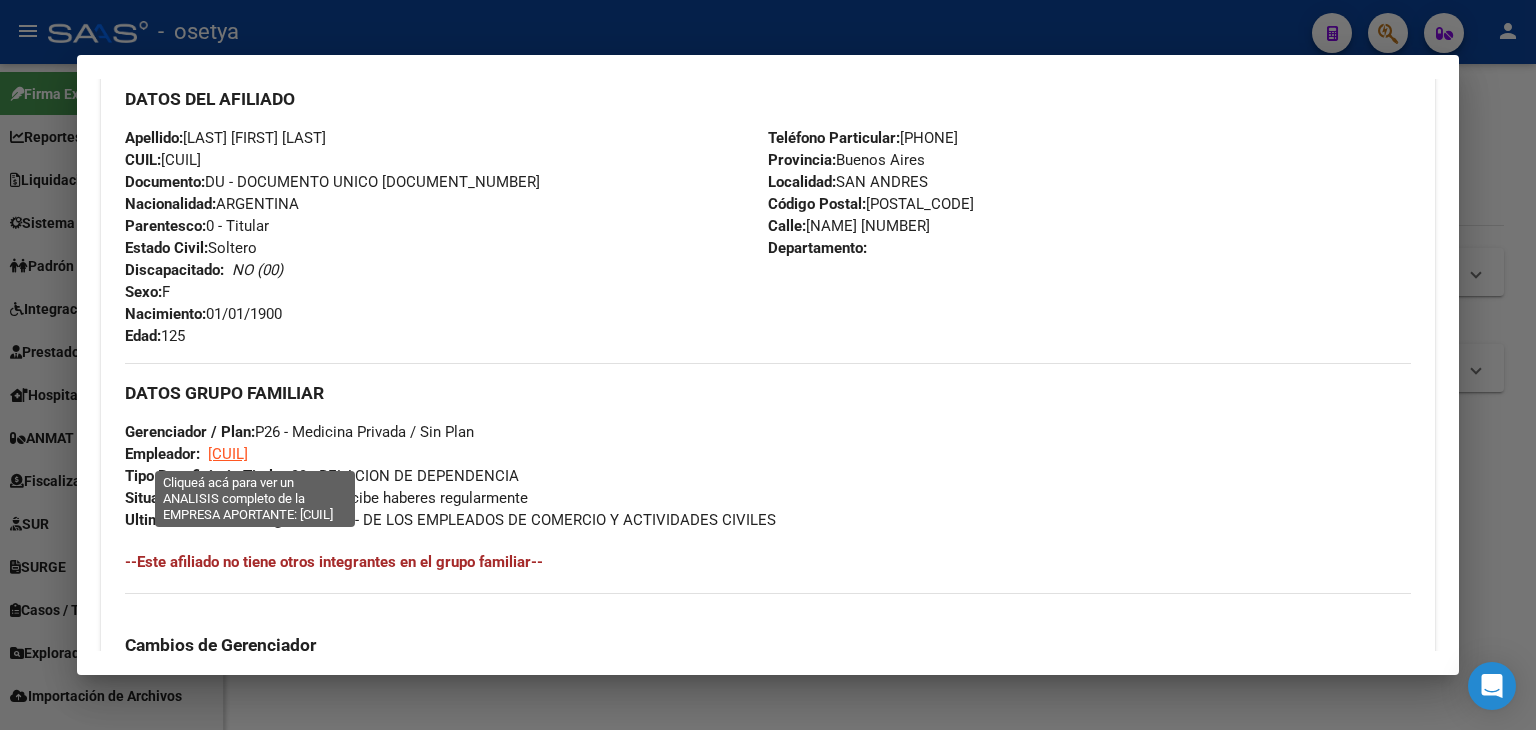 click on "[CUIL]" at bounding box center [228, 454] 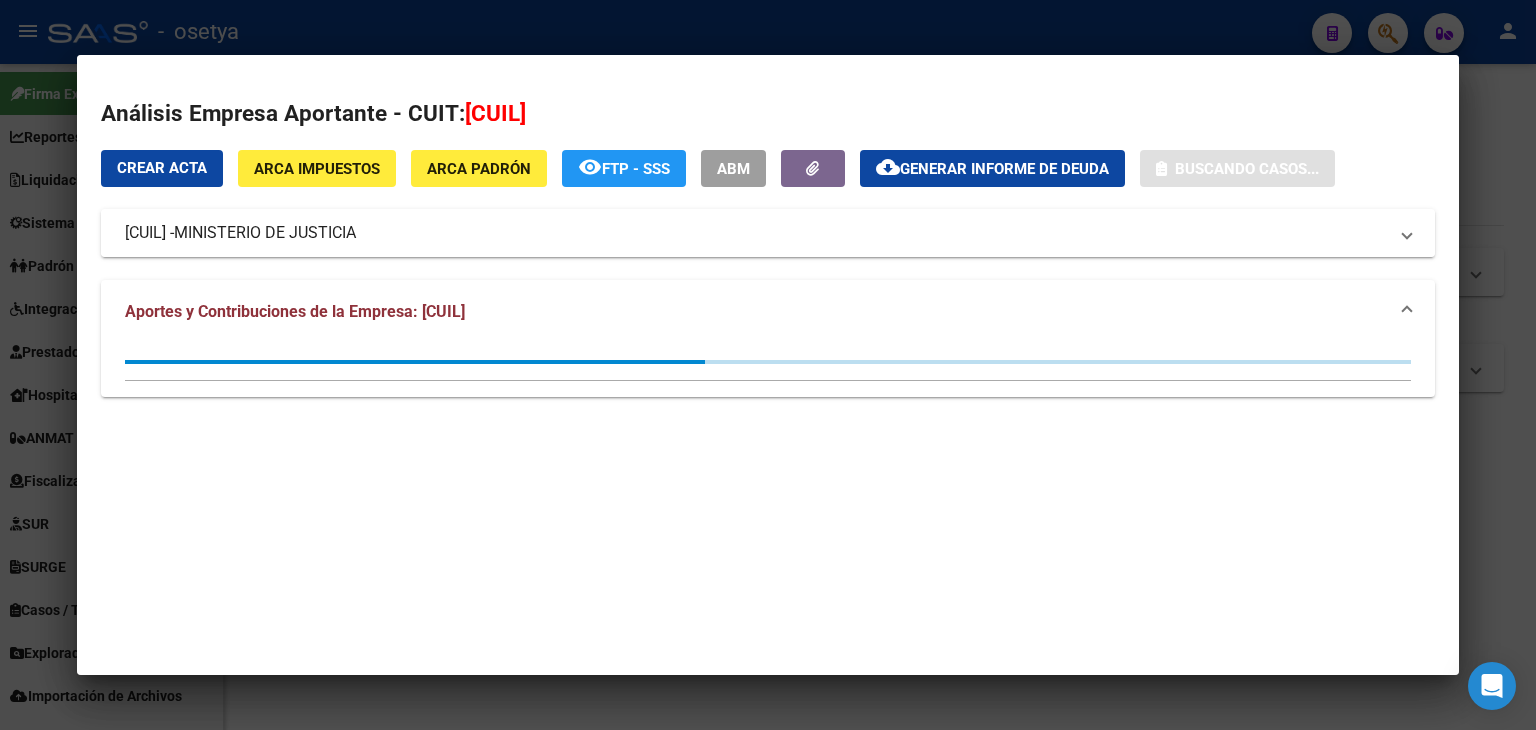click on "MINISTERIO DE JUSTICIA" at bounding box center [265, 233] 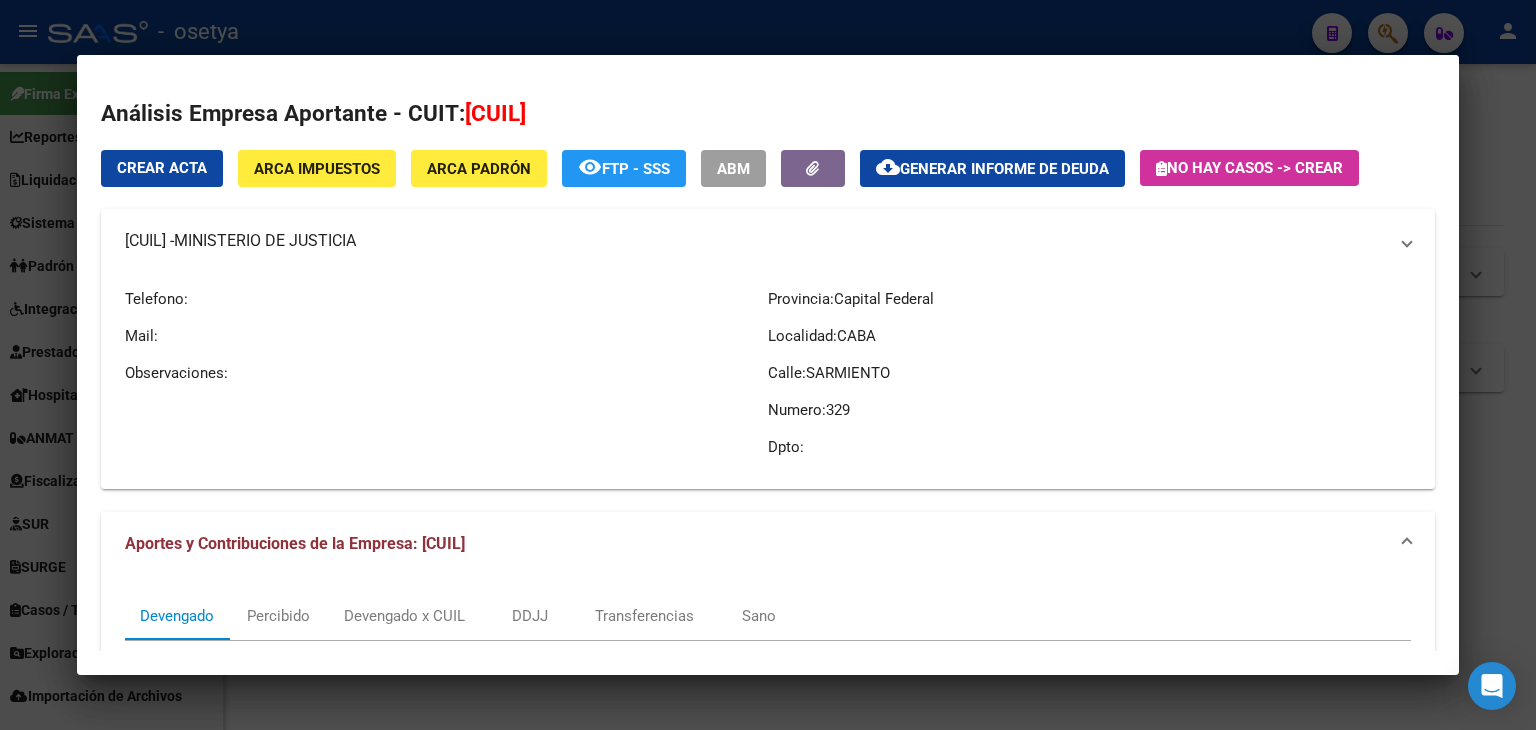 copy on "MINISTERIO DE JUSTICIA" 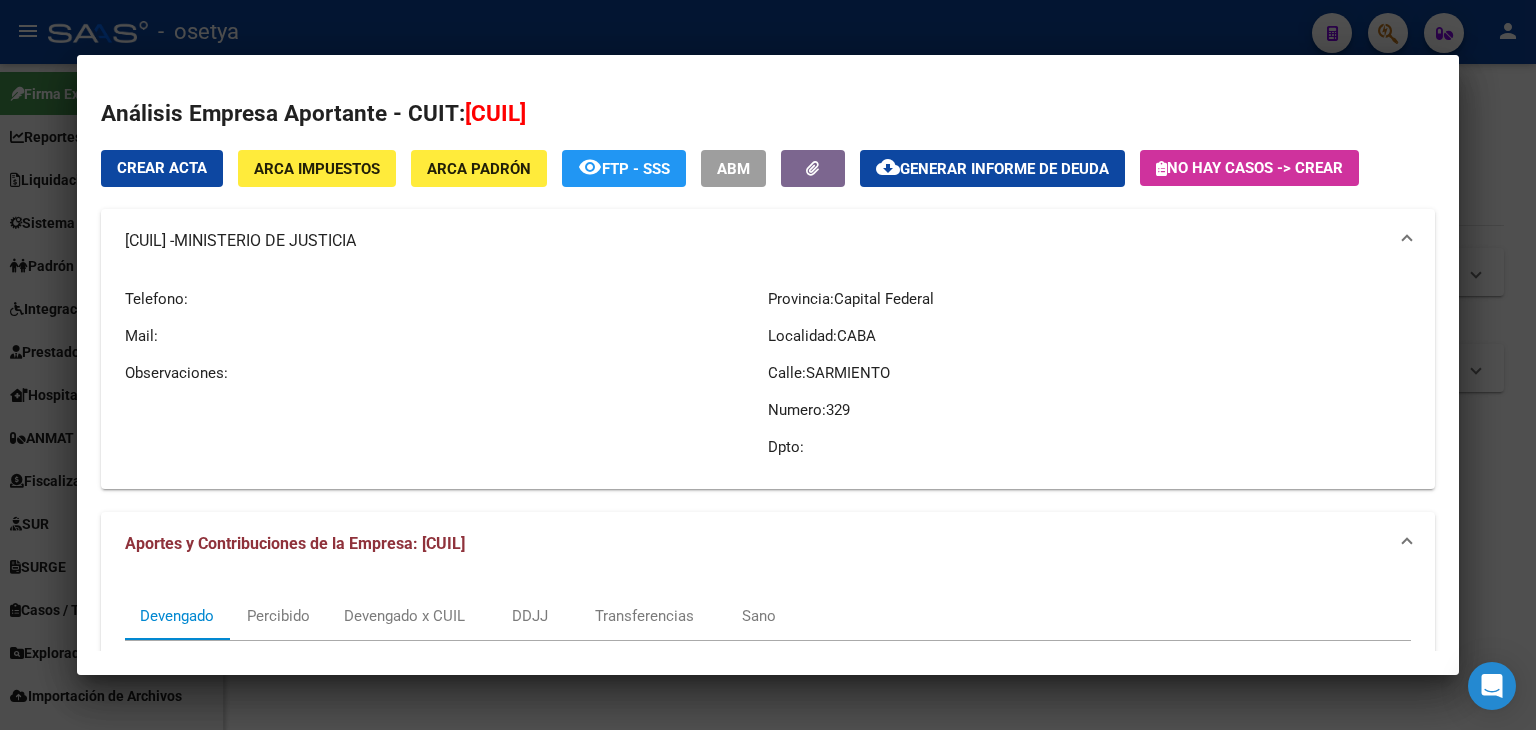 click at bounding box center [768, 365] 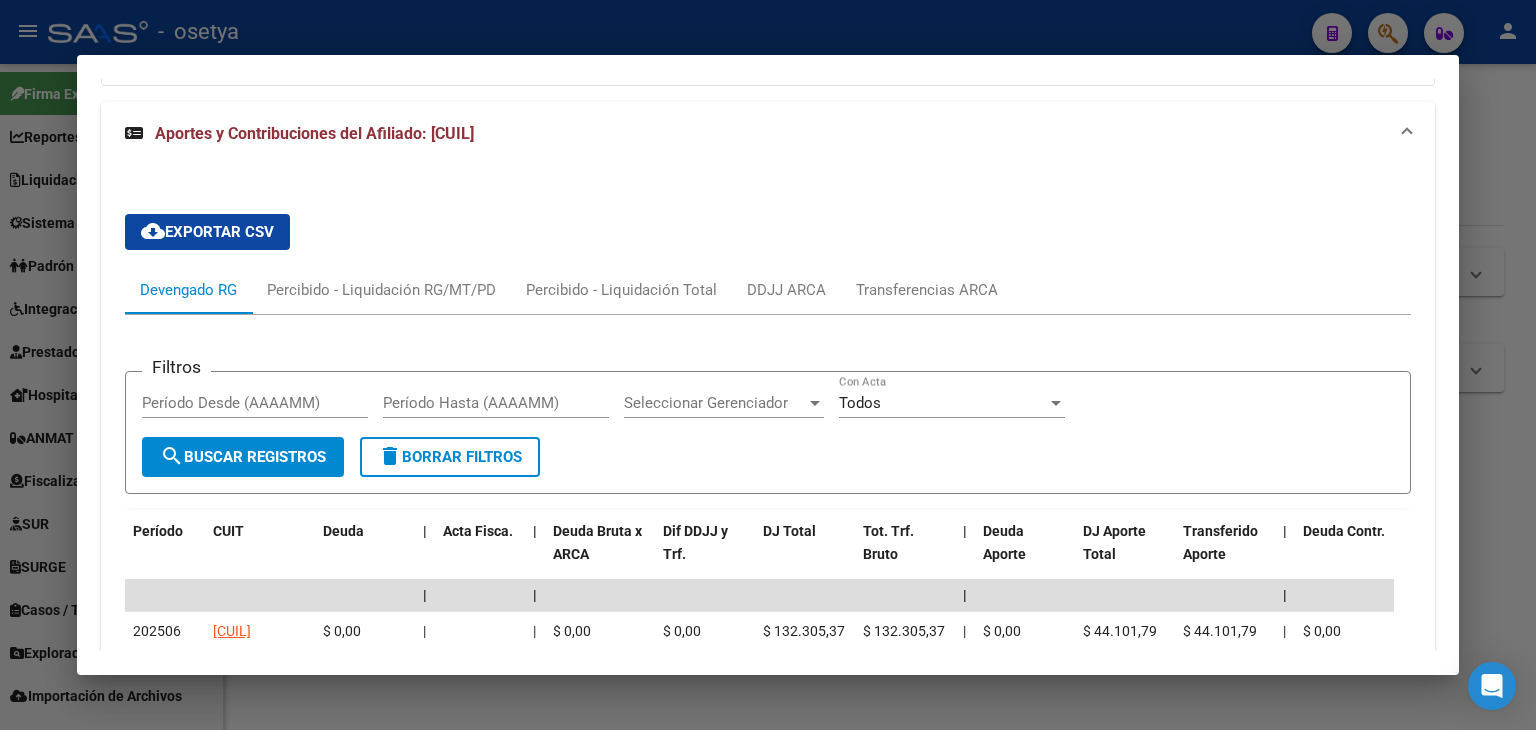 scroll, scrollTop: 1900, scrollLeft: 0, axis: vertical 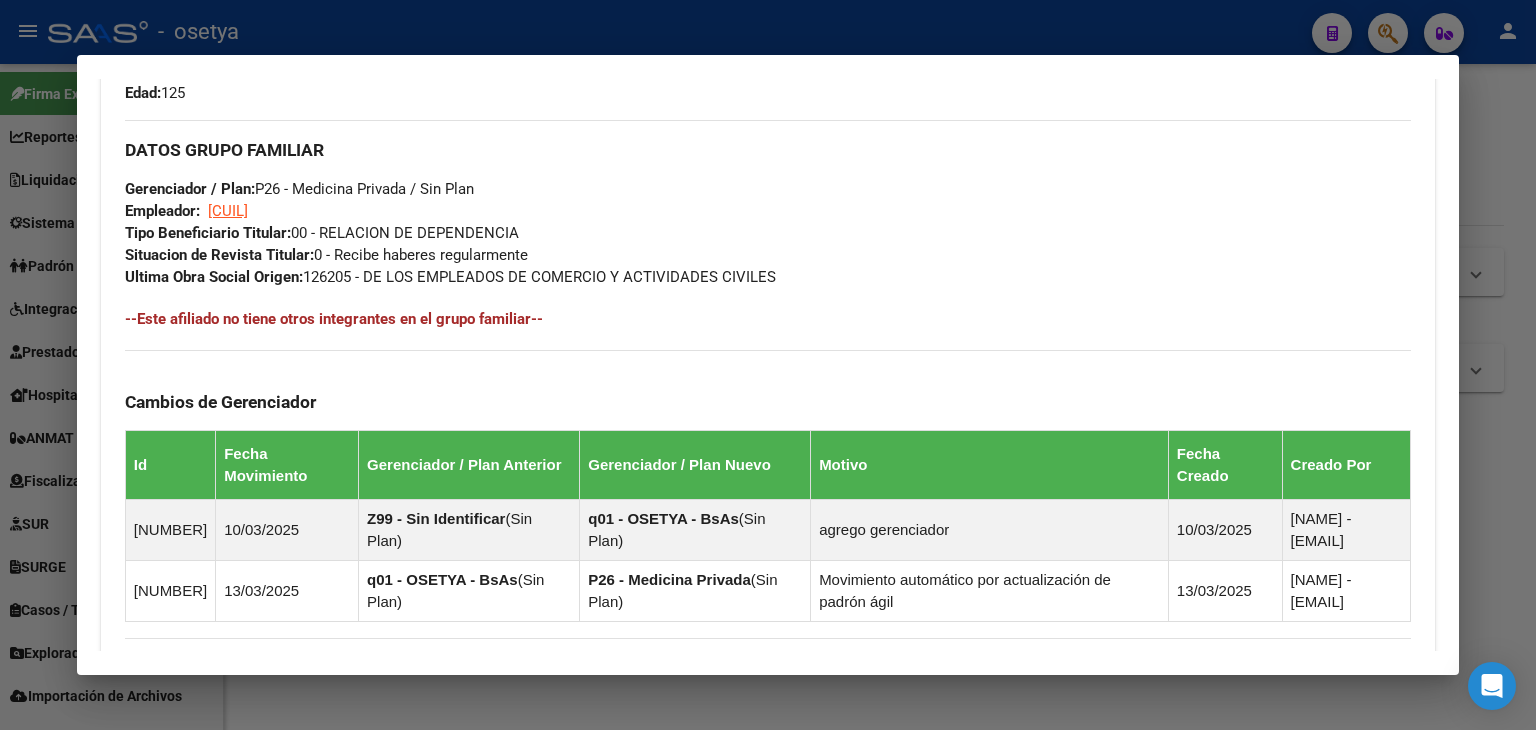 click at bounding box center (768, 365) 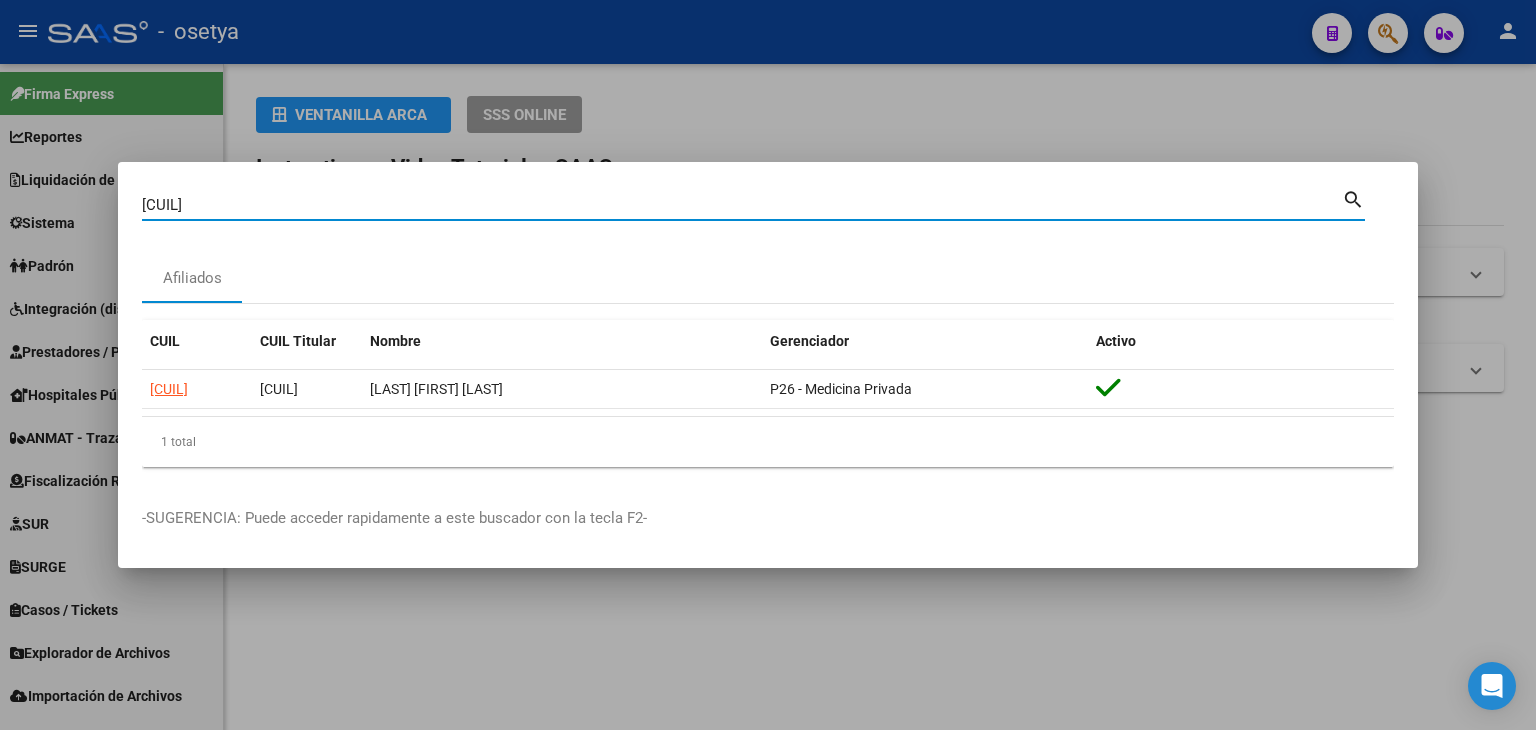 click on "[CUIL]" at bounding box center [742, 205] 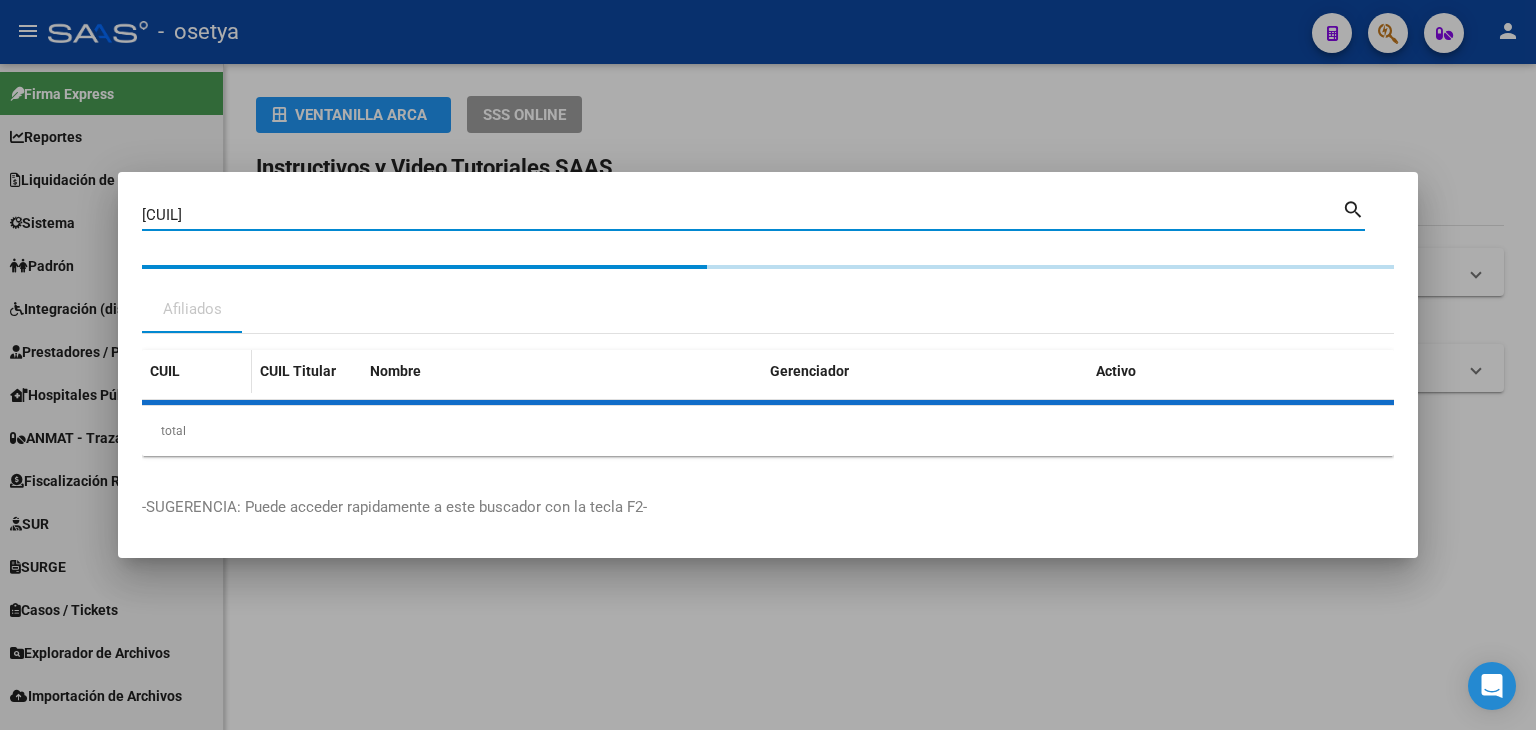type on "[CUIL]" 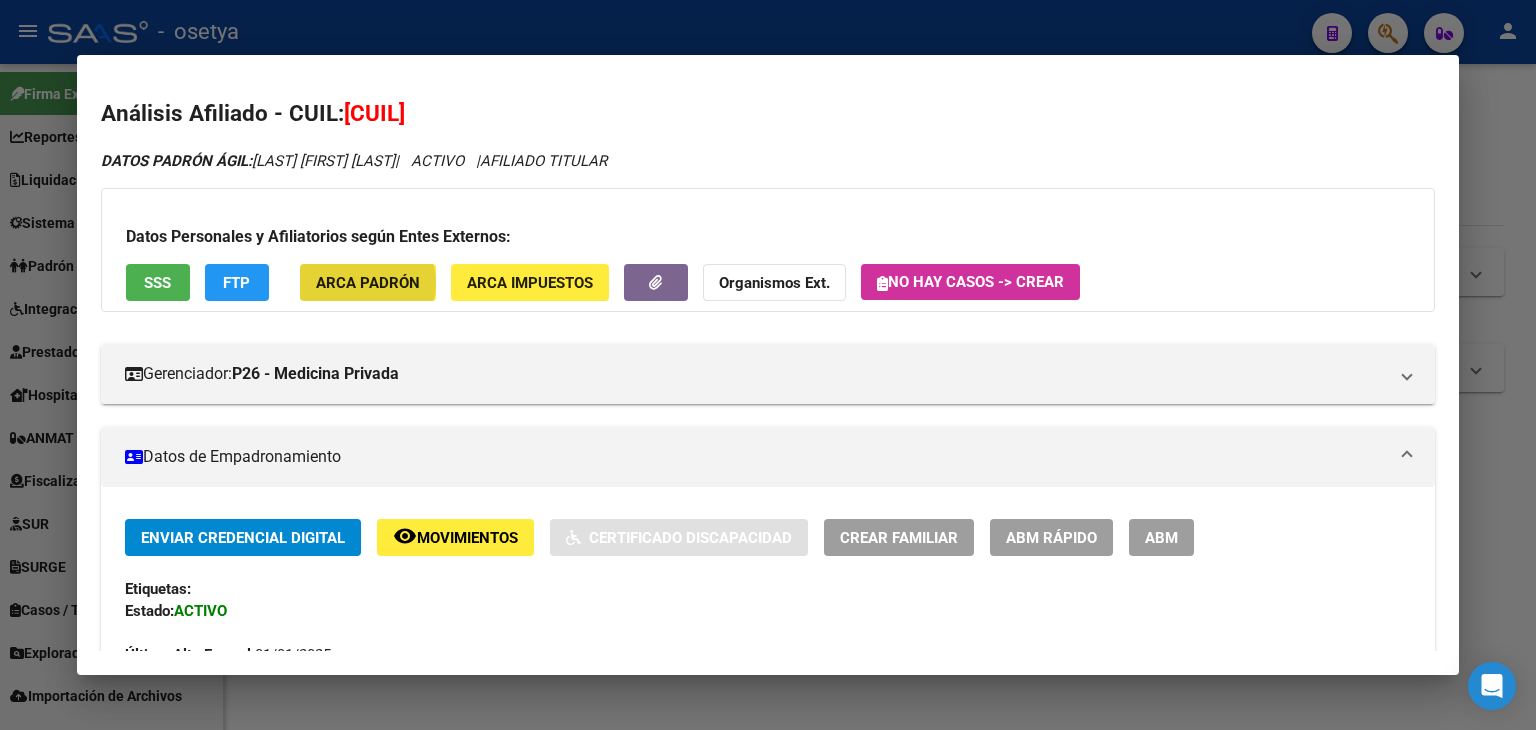 click on "ARCA Padrón" 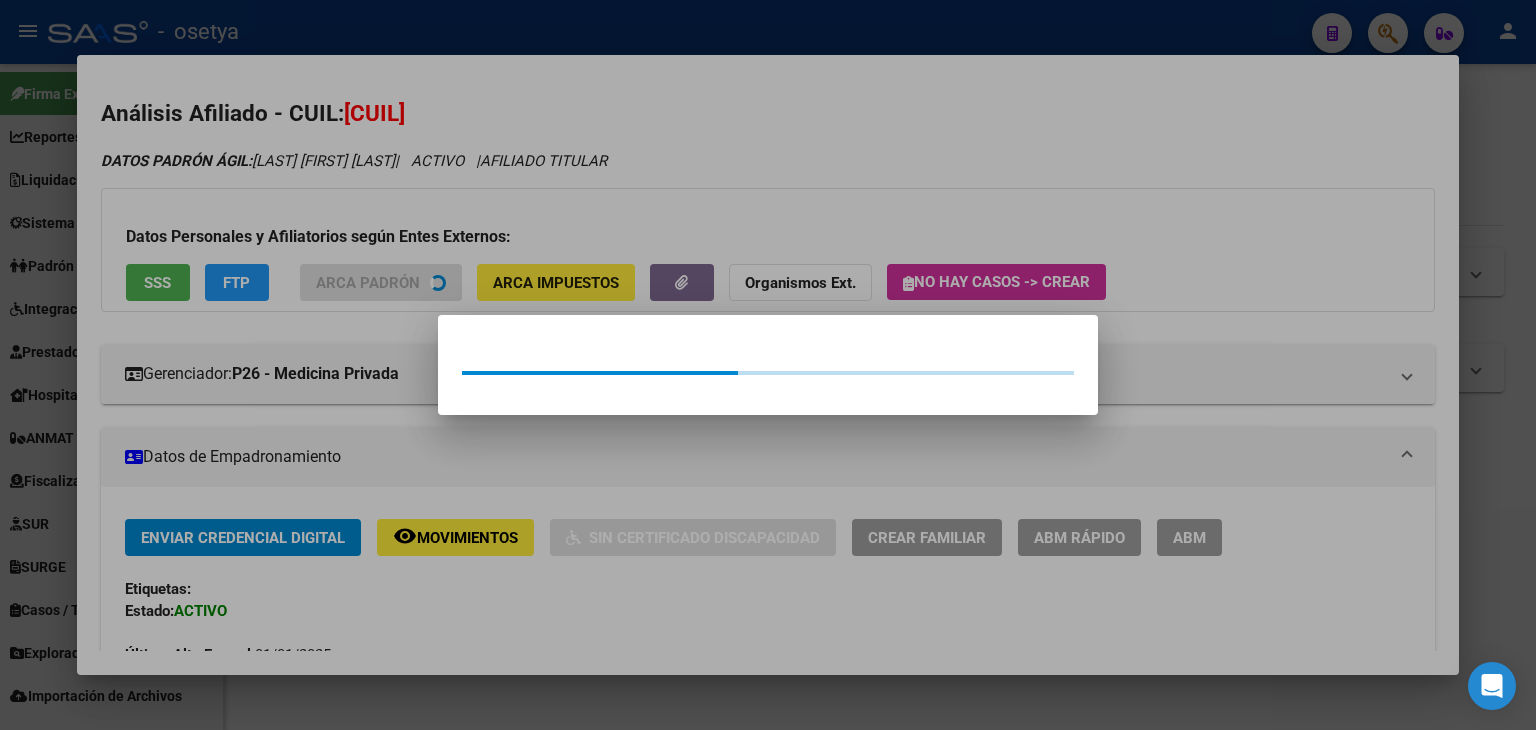 click at bounding box center [768, 365] 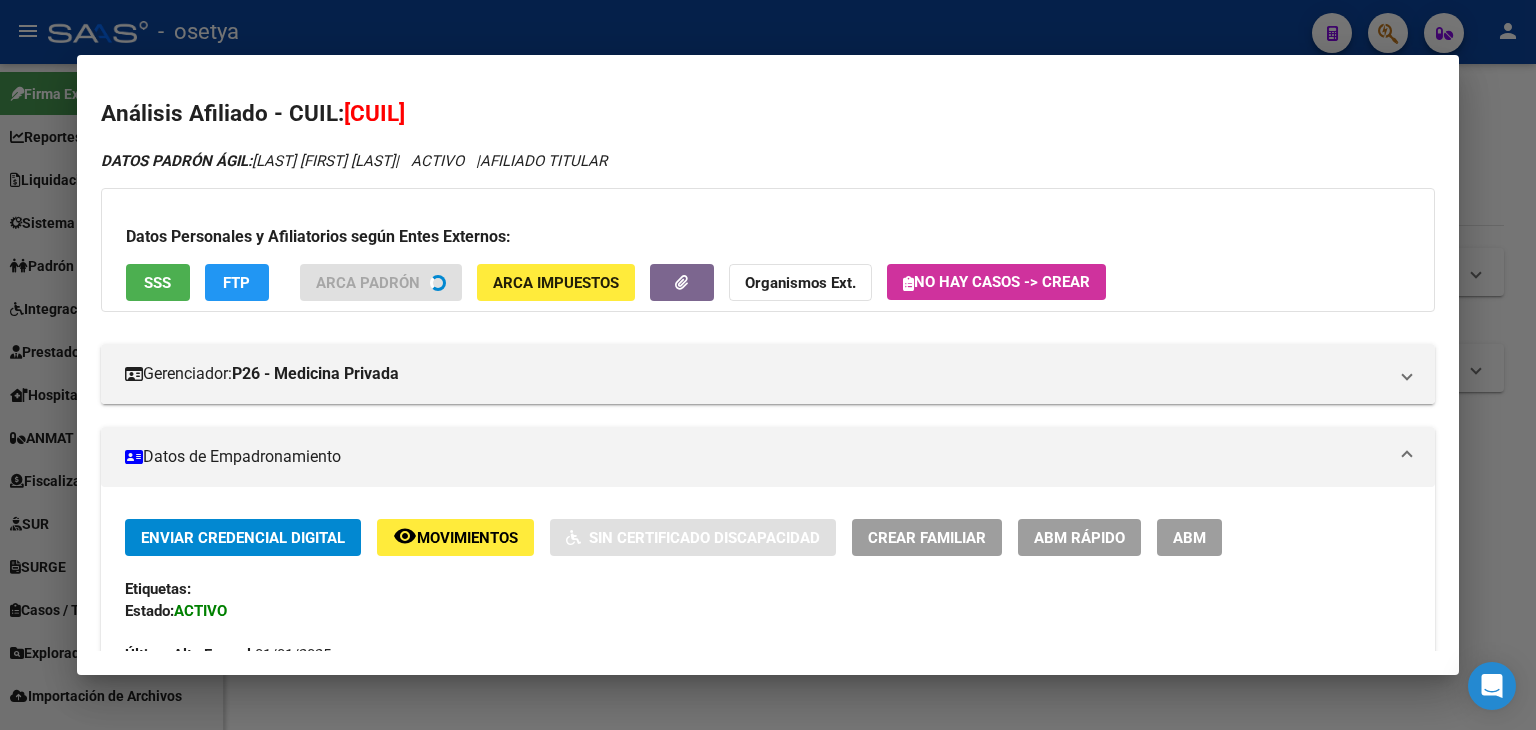 click on "FTP" 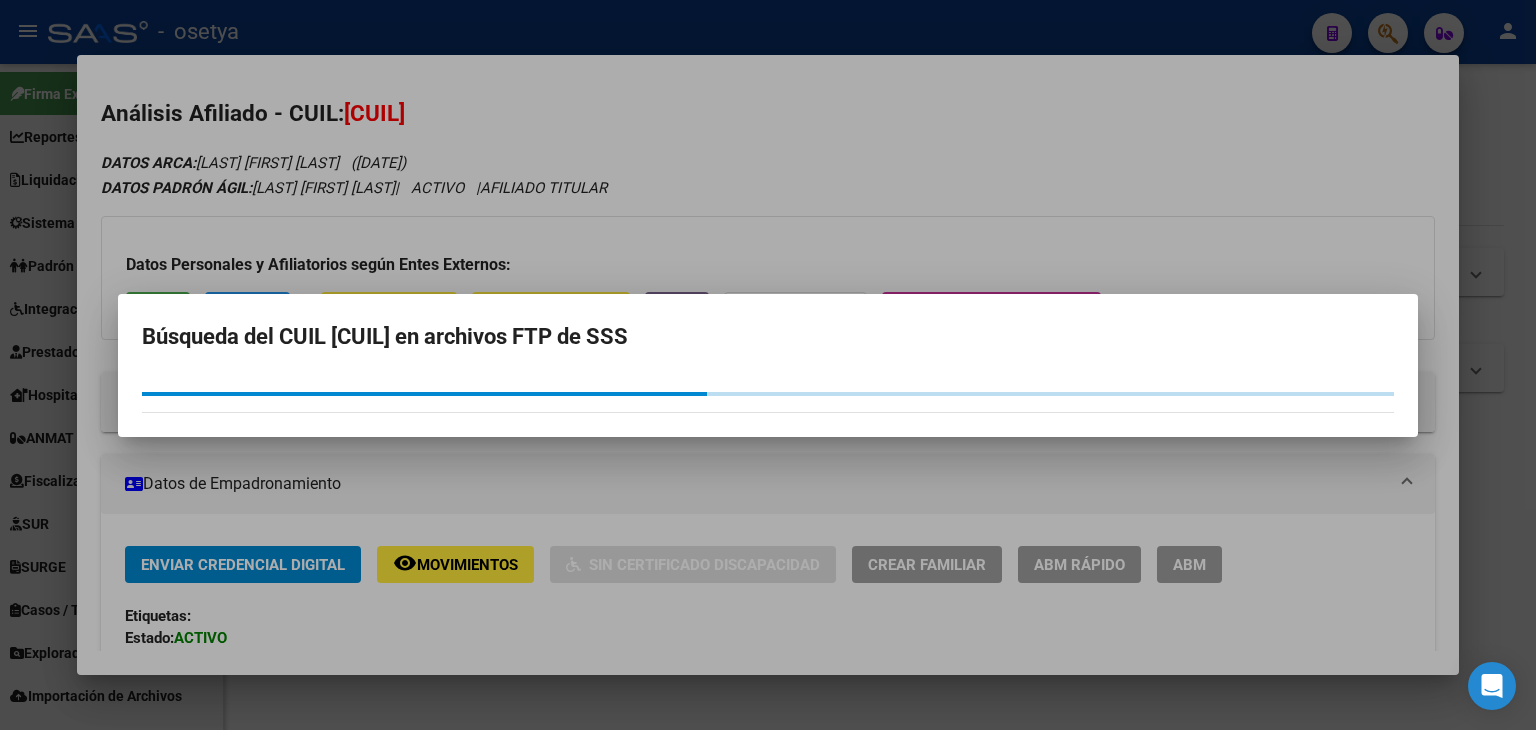 drag, startPoint x: 190, startPoint y: 241, endPoint x: 183, endPoint y: 253, distance: 13.892444 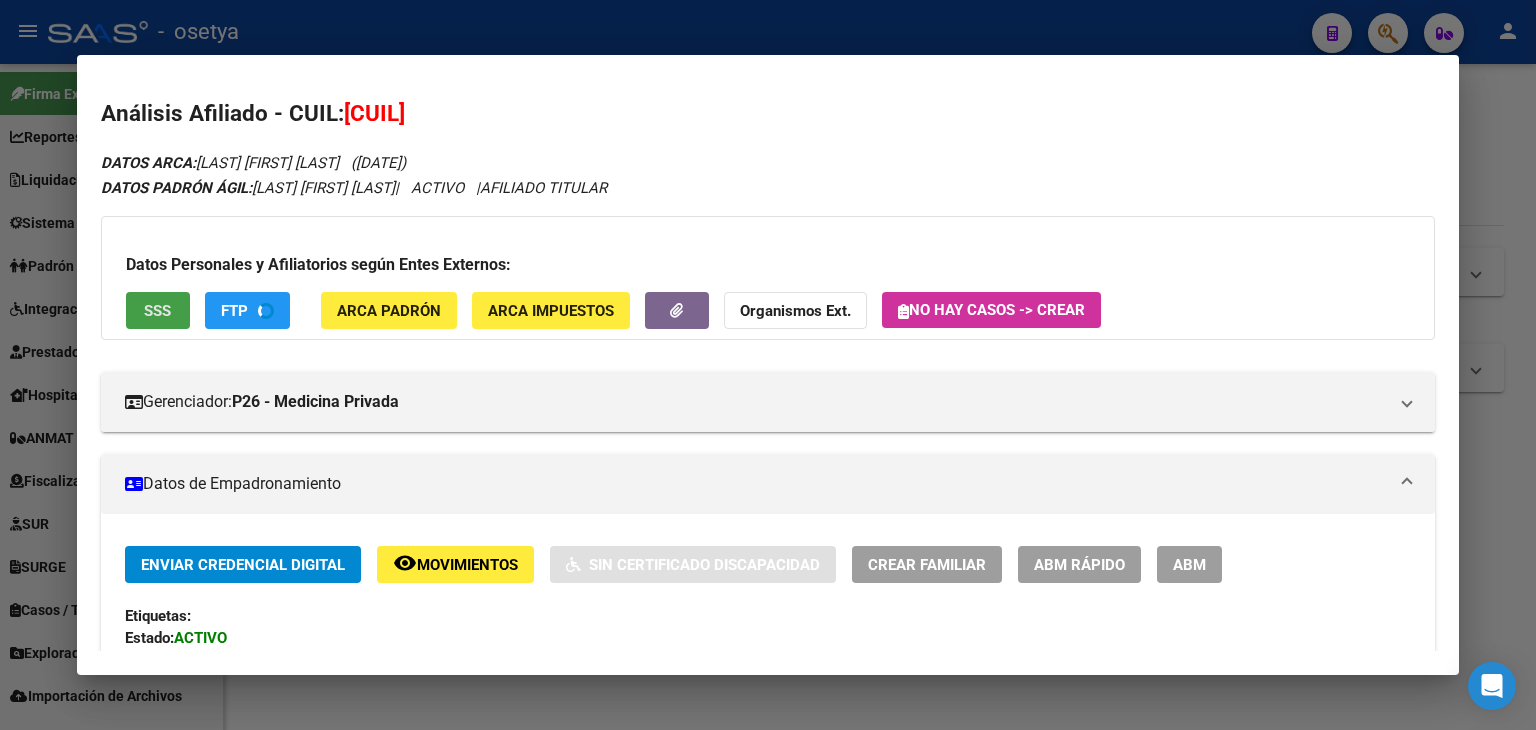 click on "SSS" at bounding box center (158, 310) 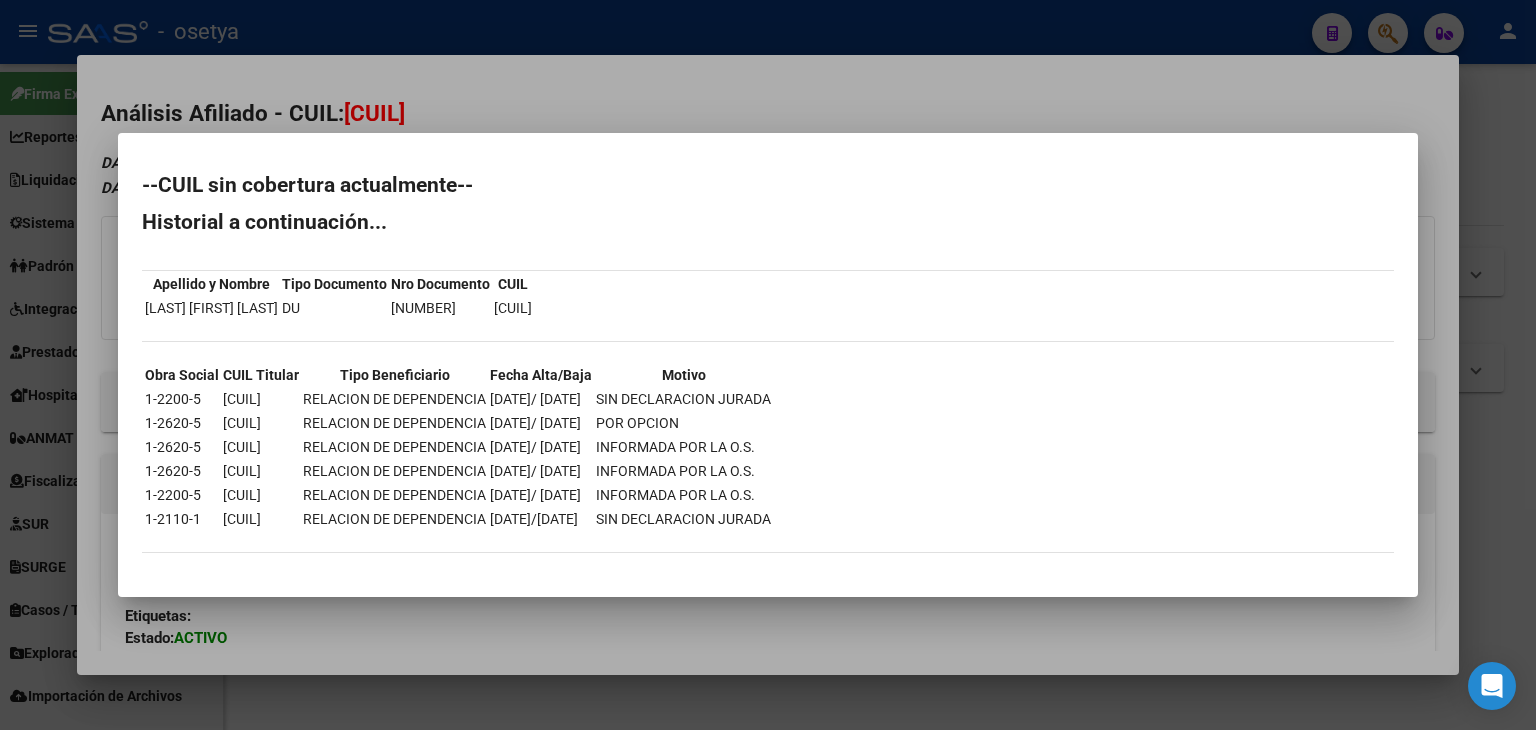 drag, startPoint x: 348, startPoint y: 62, endPoint x: 404, endPoint y: 160, distance: 112.871605 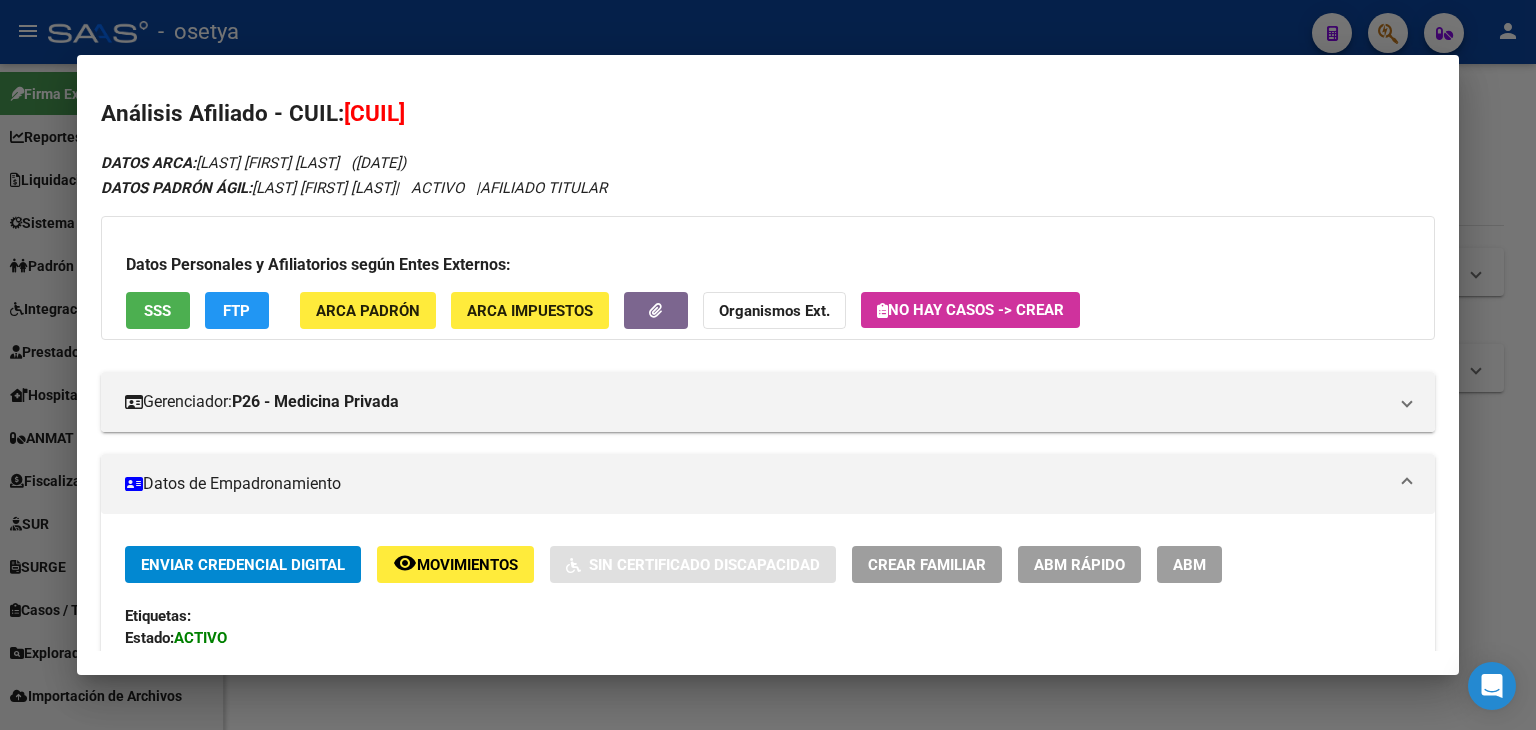 click at bounding box center (768, 365) 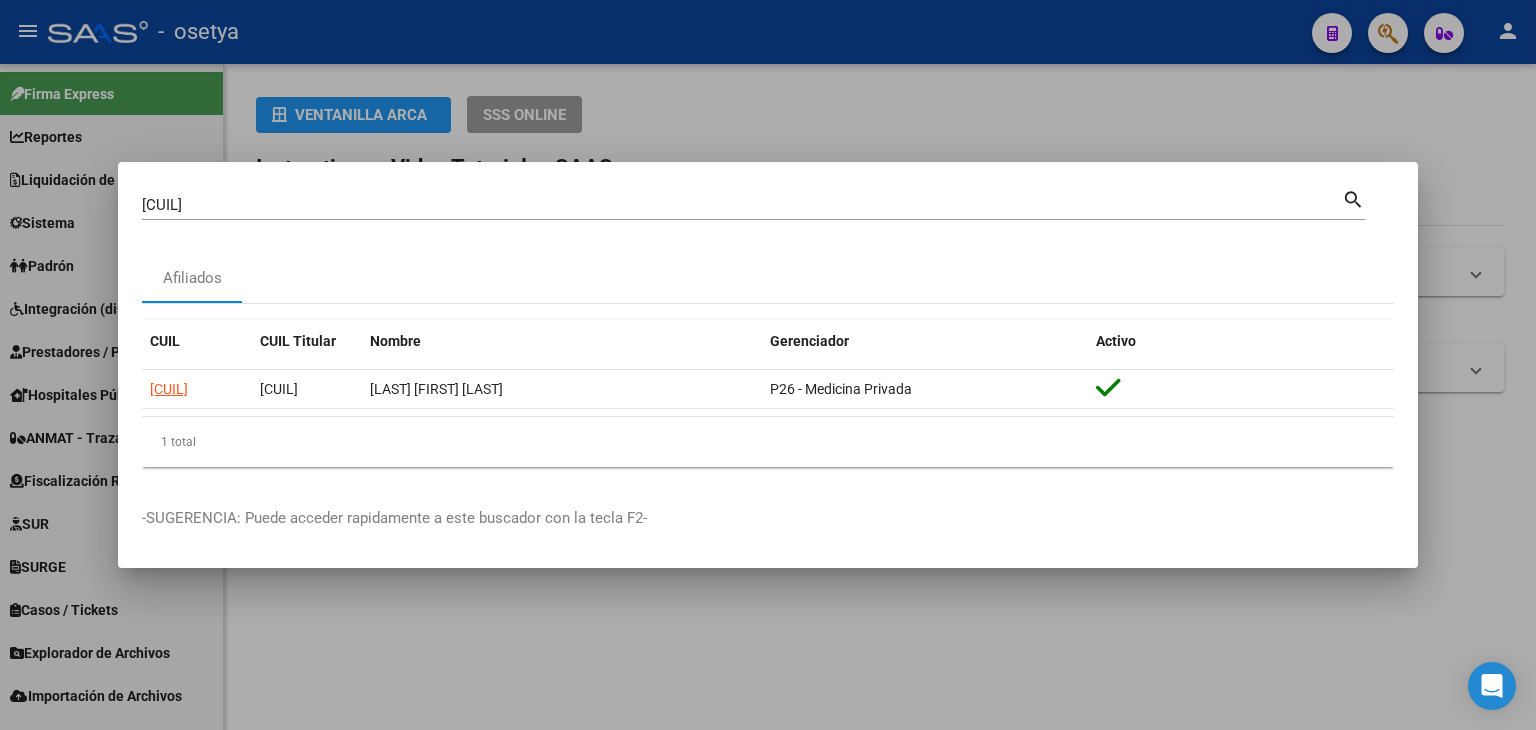 click on "[CUIL]" at bounding box center (742, 205) 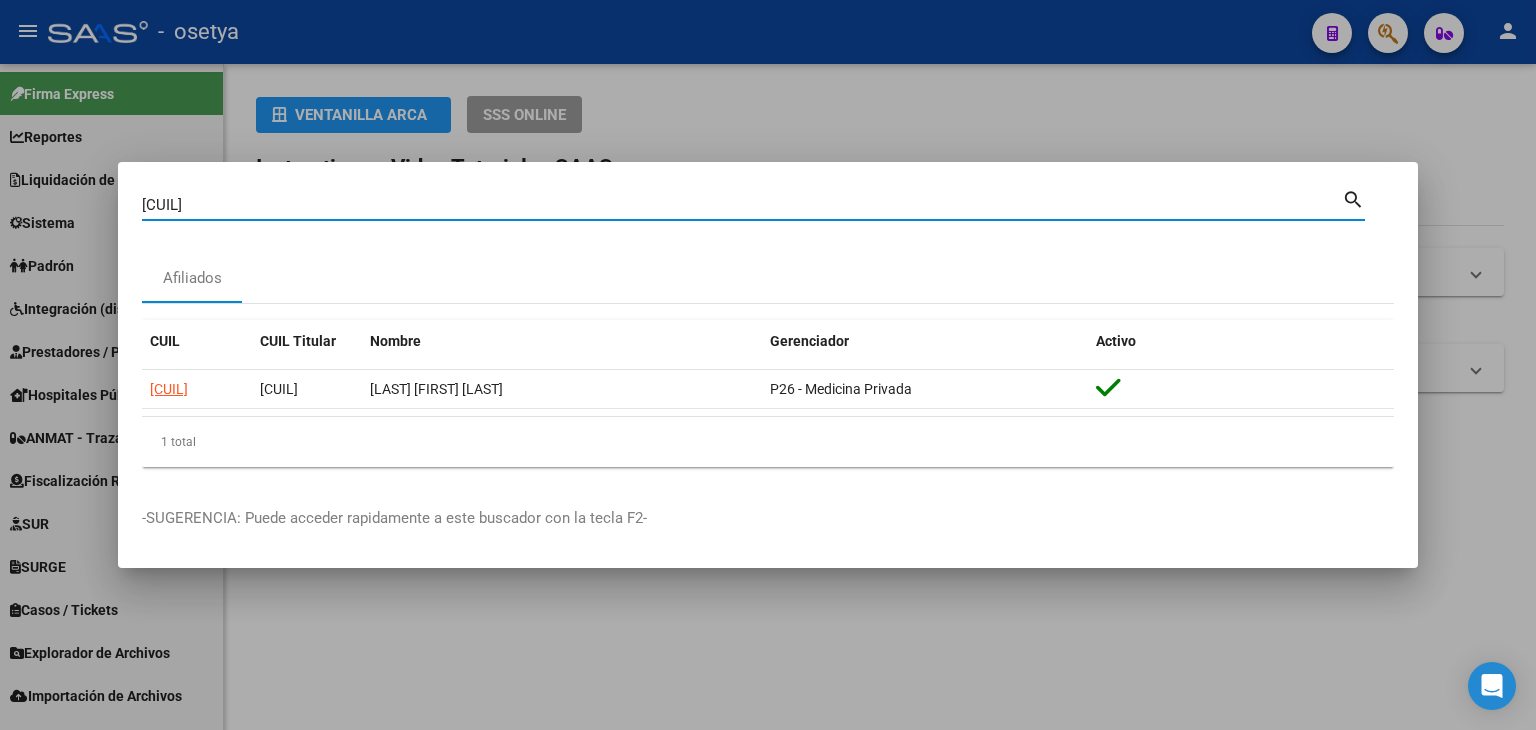 click on "[CUIL]" at bounding box center (742, 205) 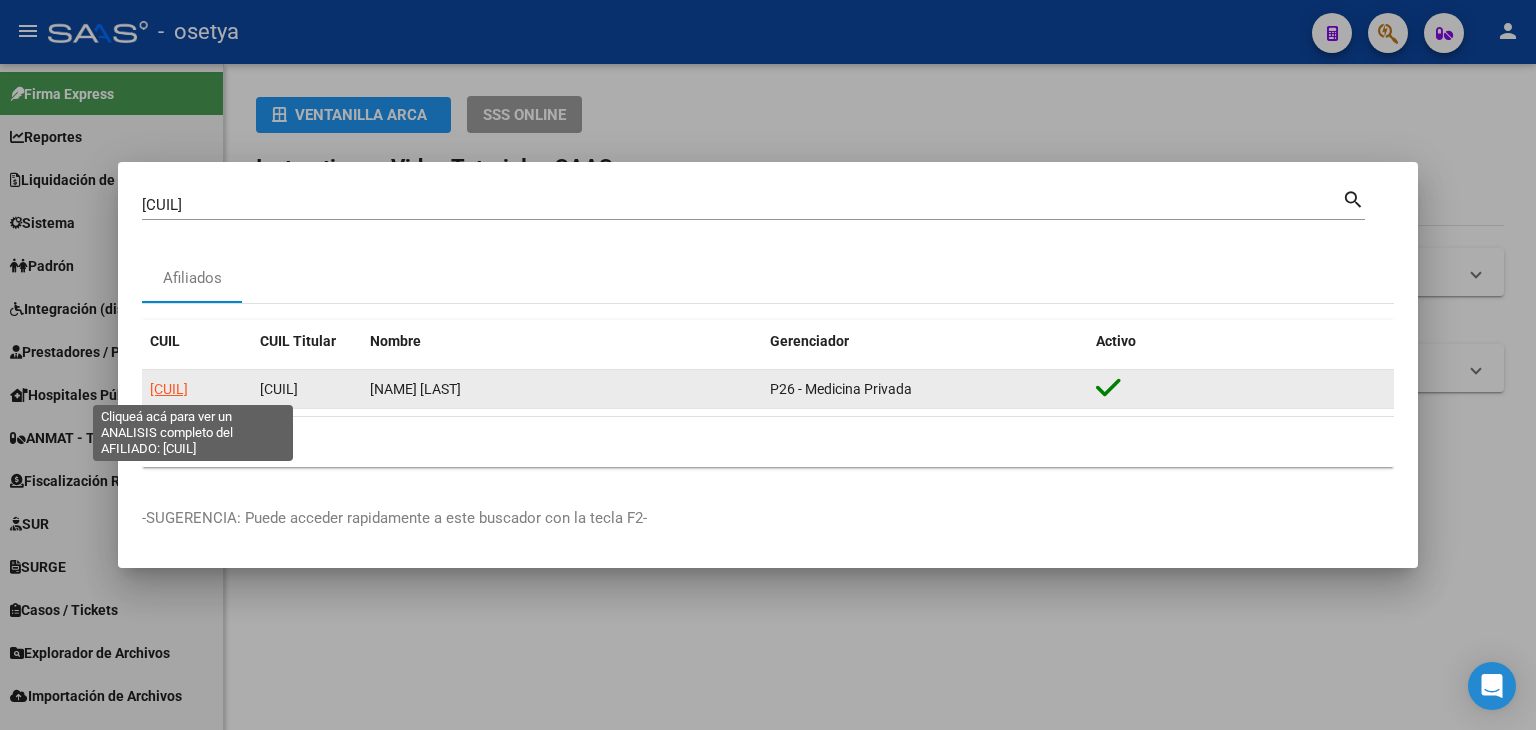 click on "[CUIL]" 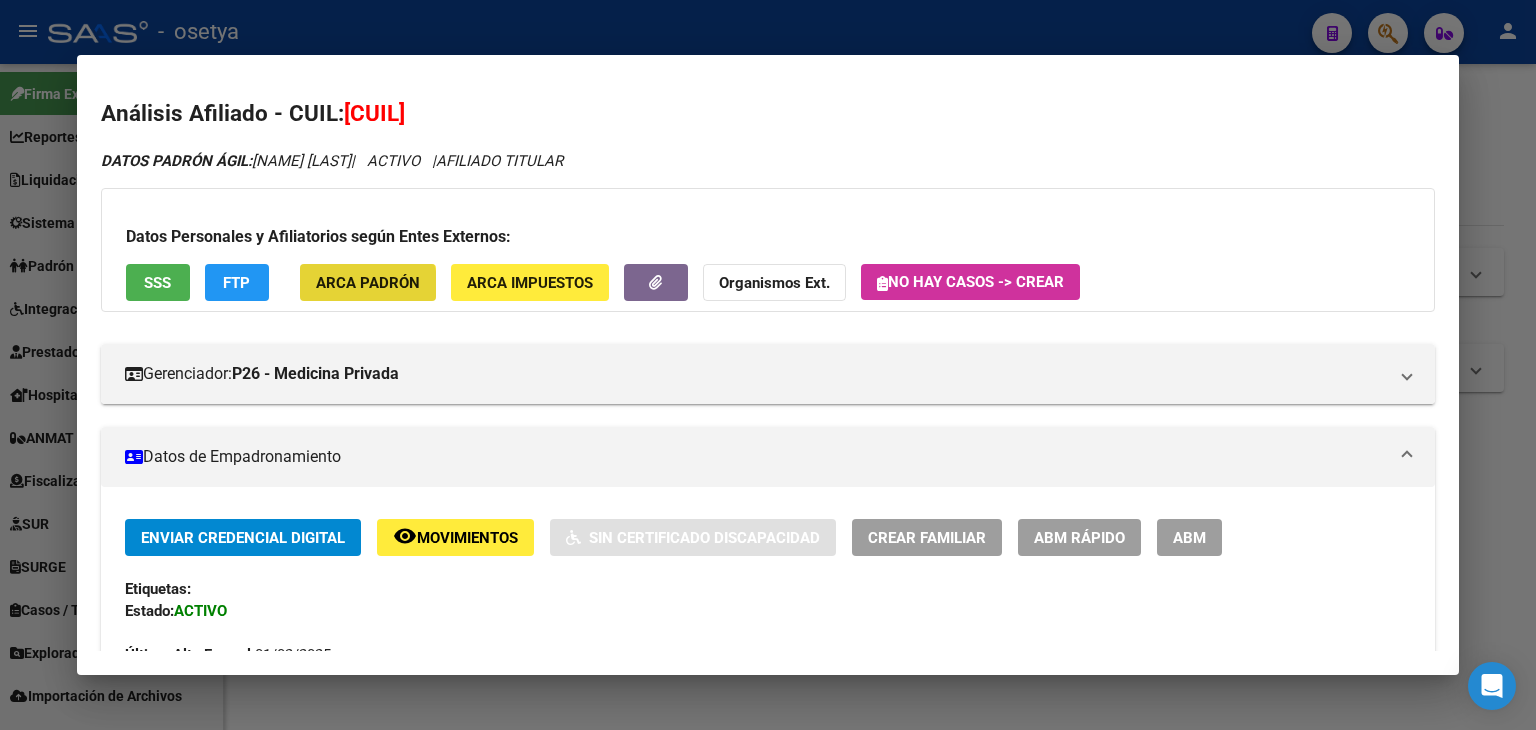 click on "ARCA Padrón" 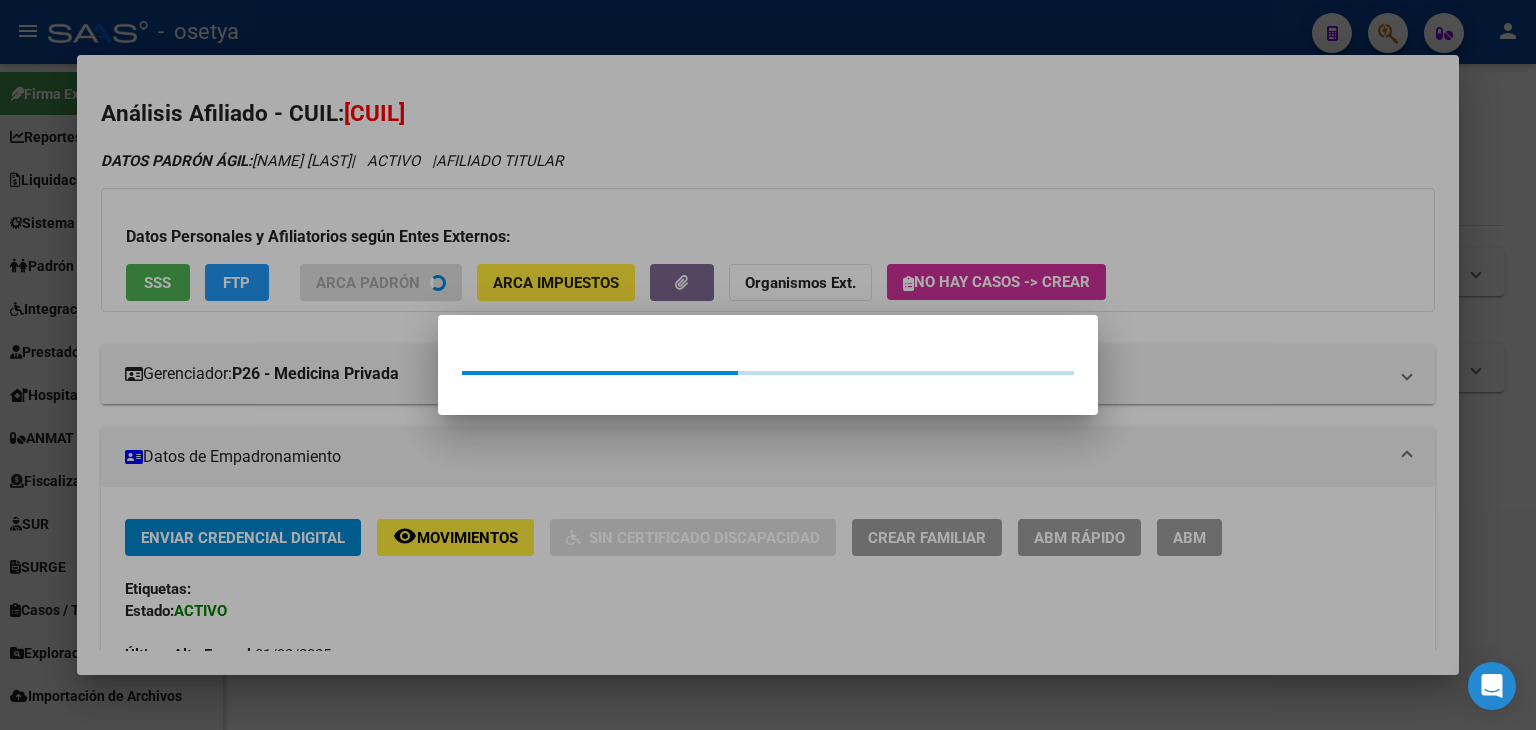 drag, startPoint x: 341, startPoint y: 295, endPoint x: 184, endPoint y: 265, distance: 159.84055 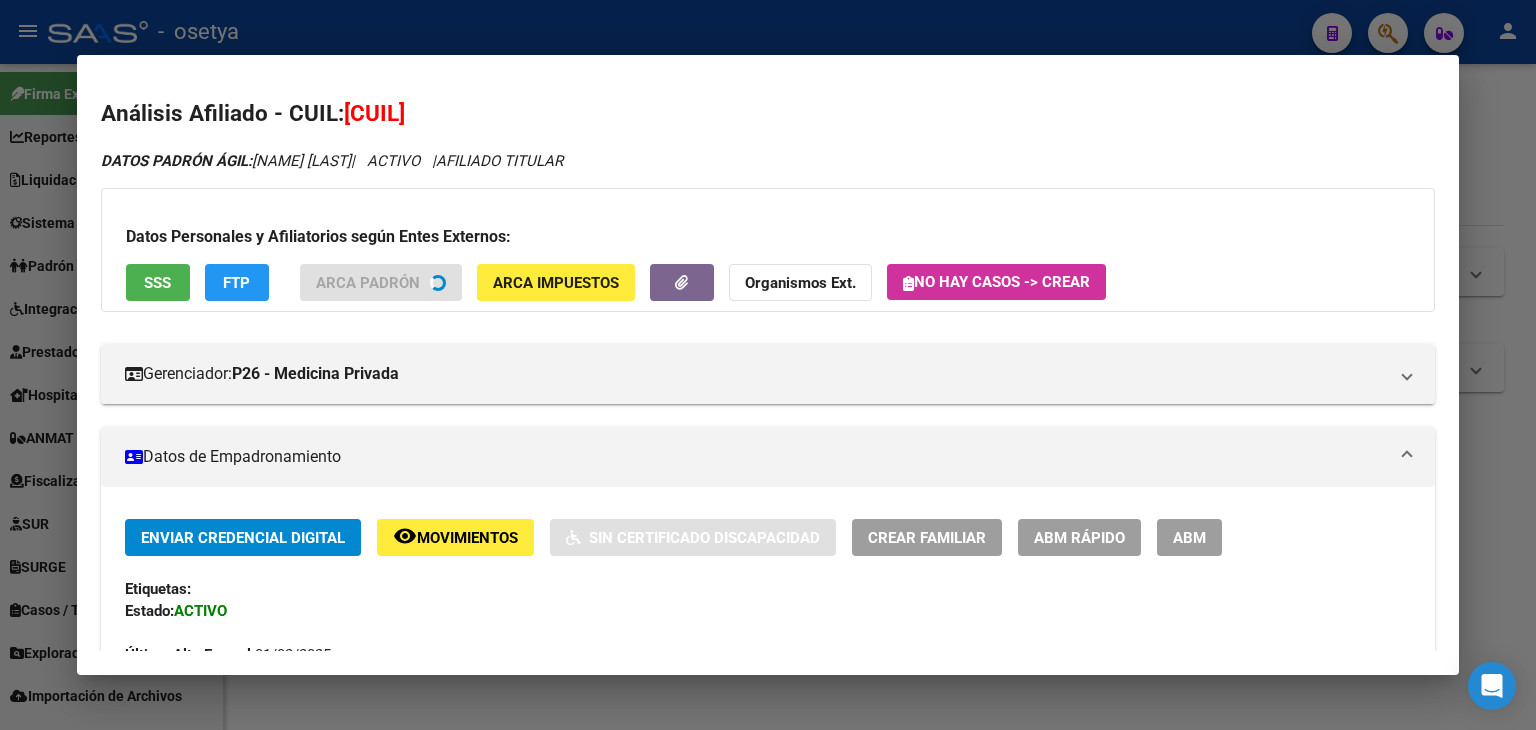 click on "SSS" at bounding box center [158, 282] 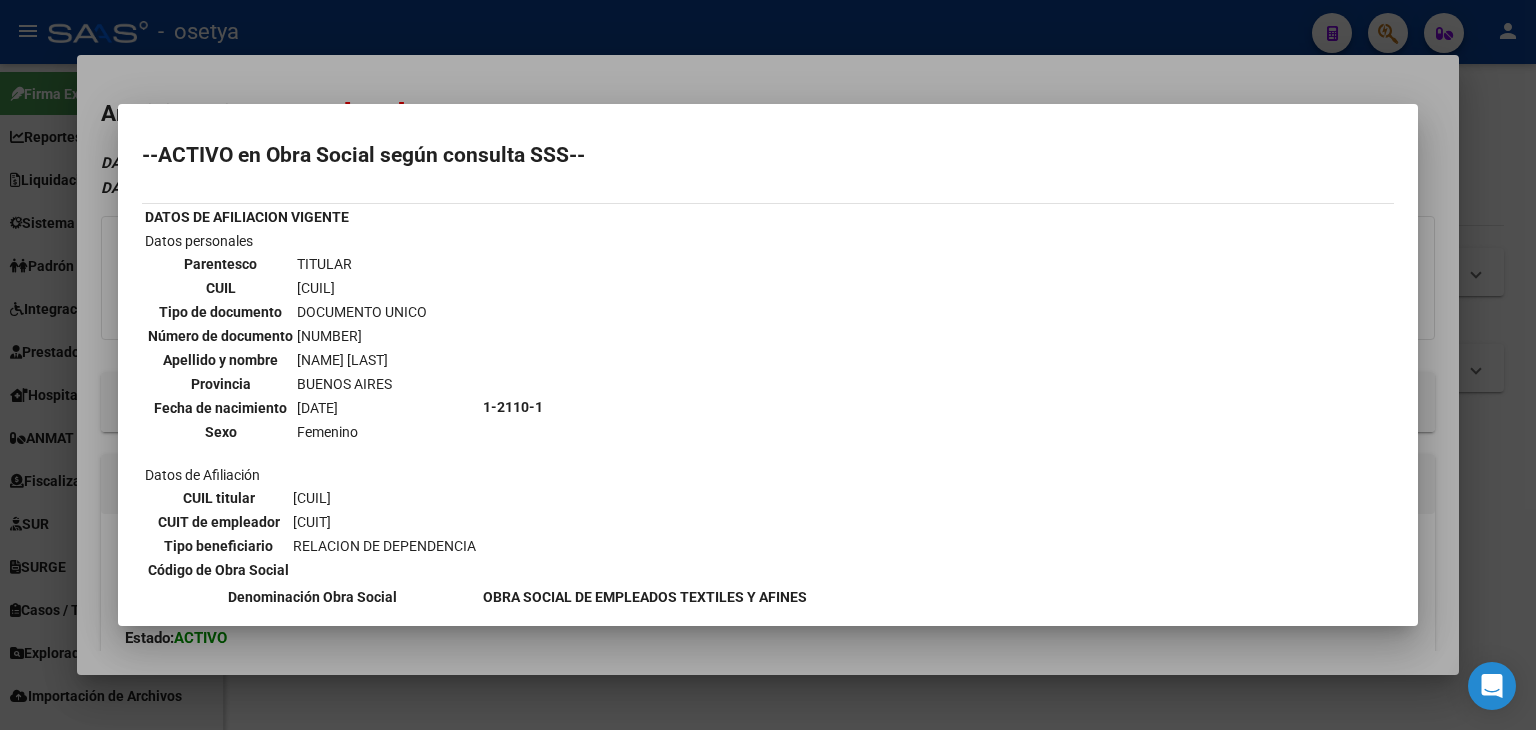 click at bounding box center [768, 365] 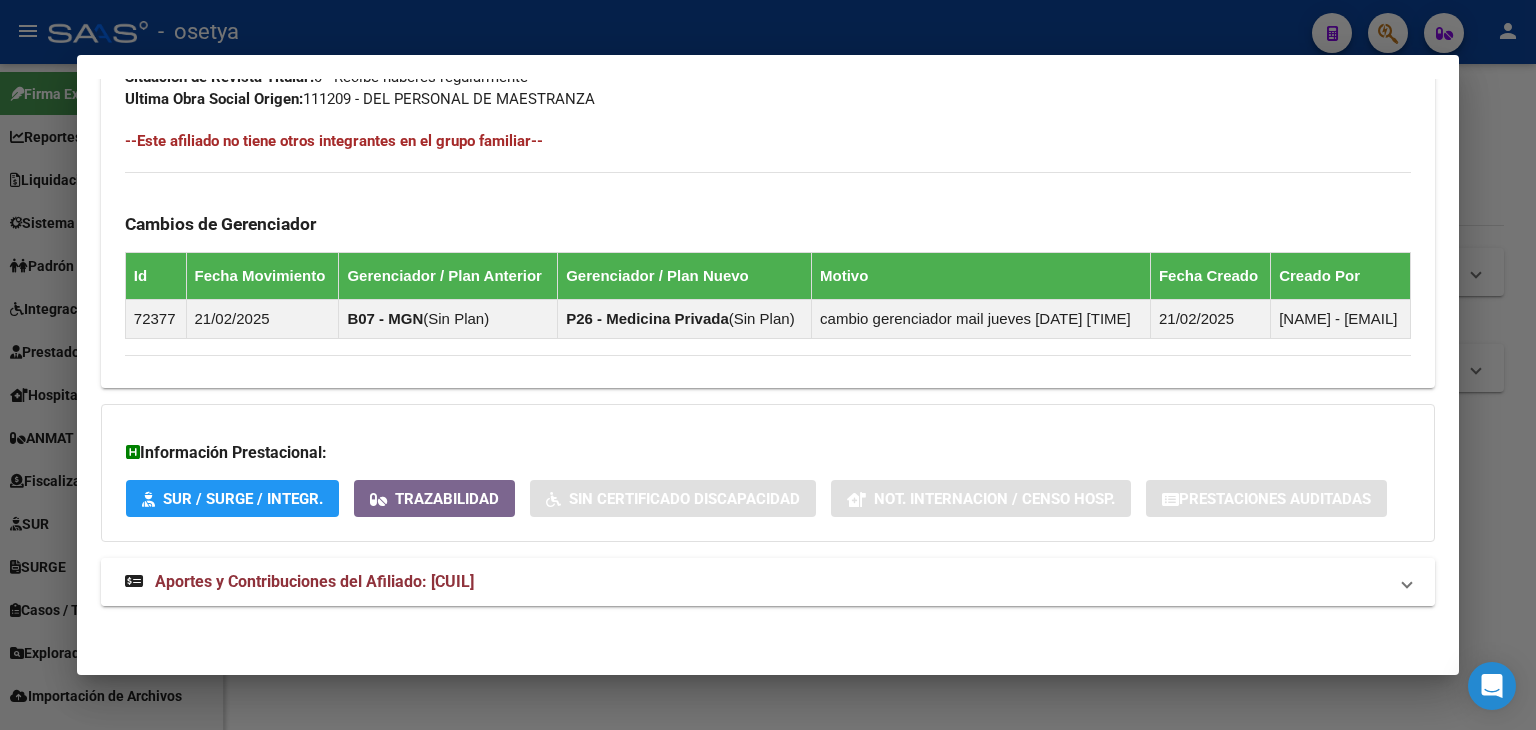 click on "Aportes y Contribuciones del Afiliado: [CUIL]" at bounding box center (756, 582) 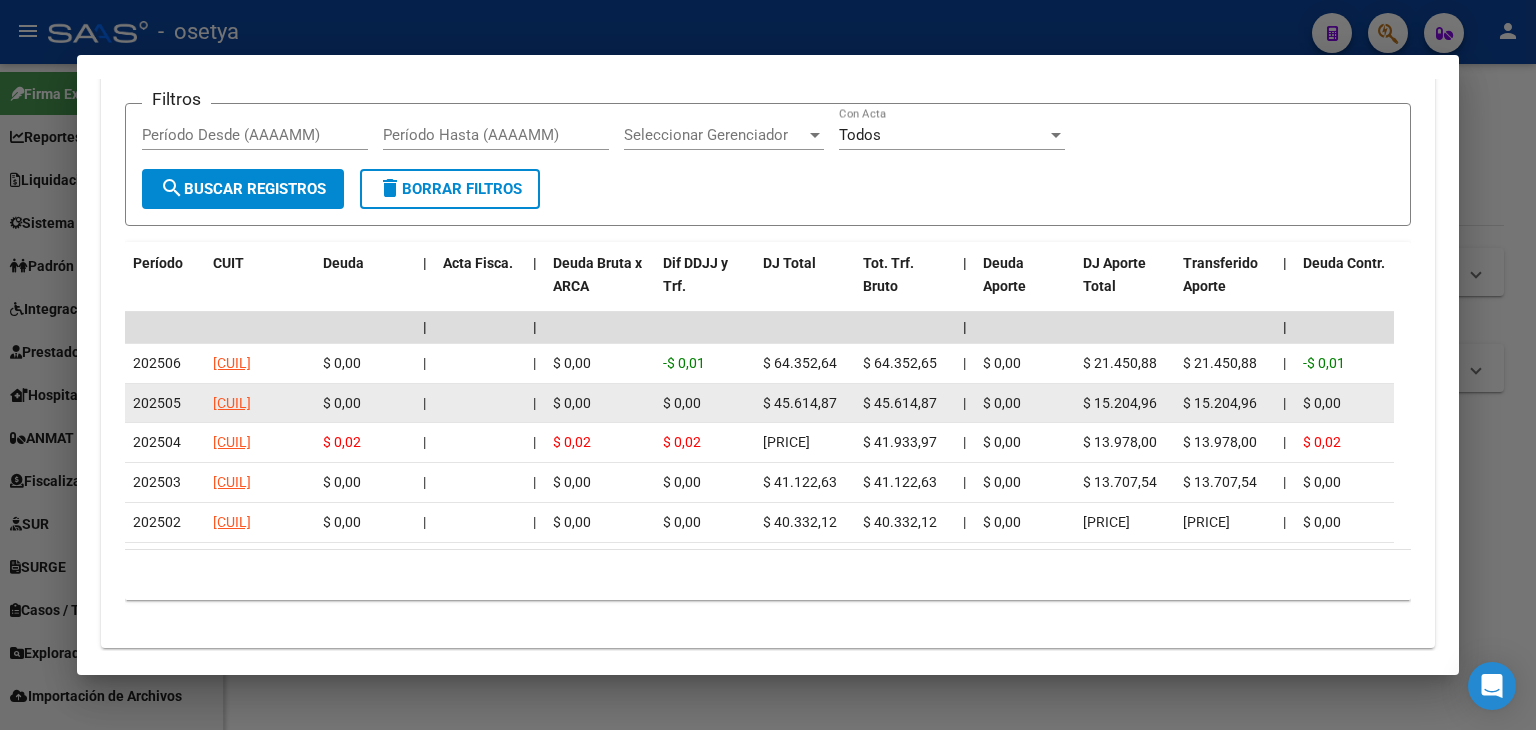 scroll, scrollTop: 1880, scrollLeft: 0, axis: vertical 